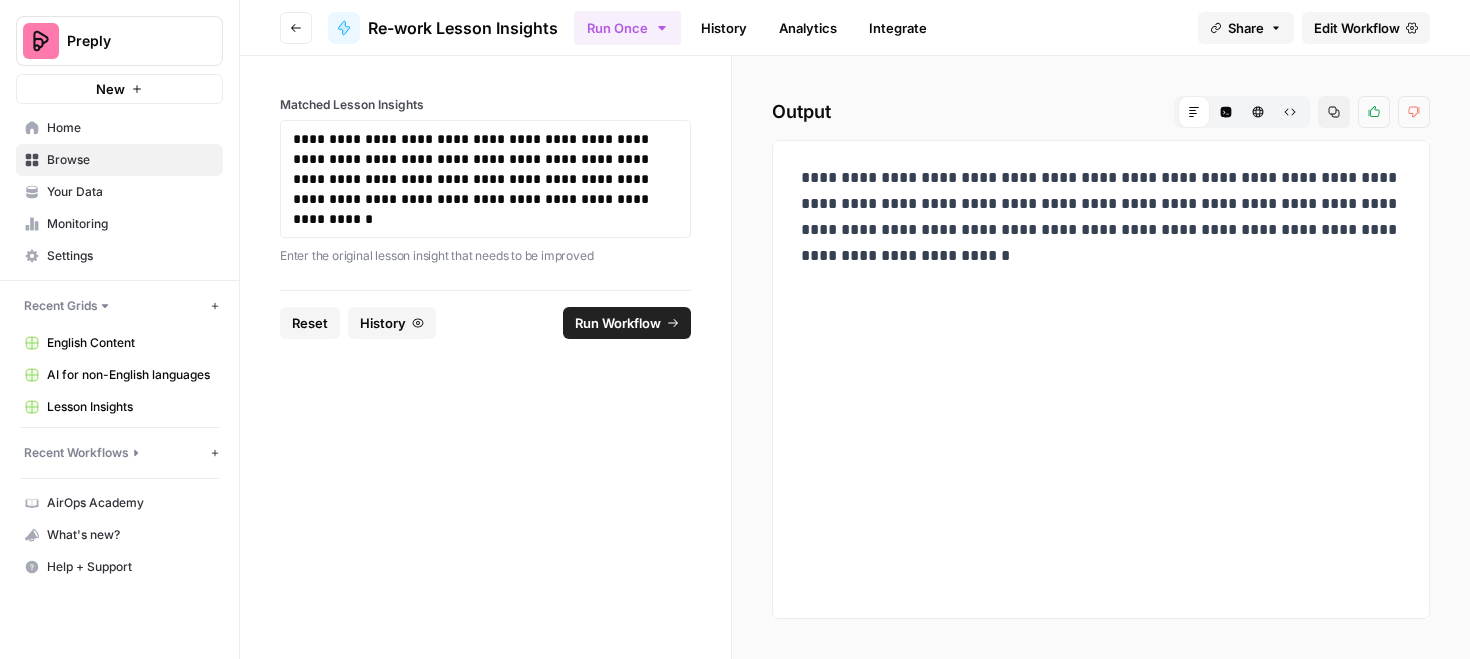 scroll, scrollTop: 0, scrollLeft: 0, axis: both 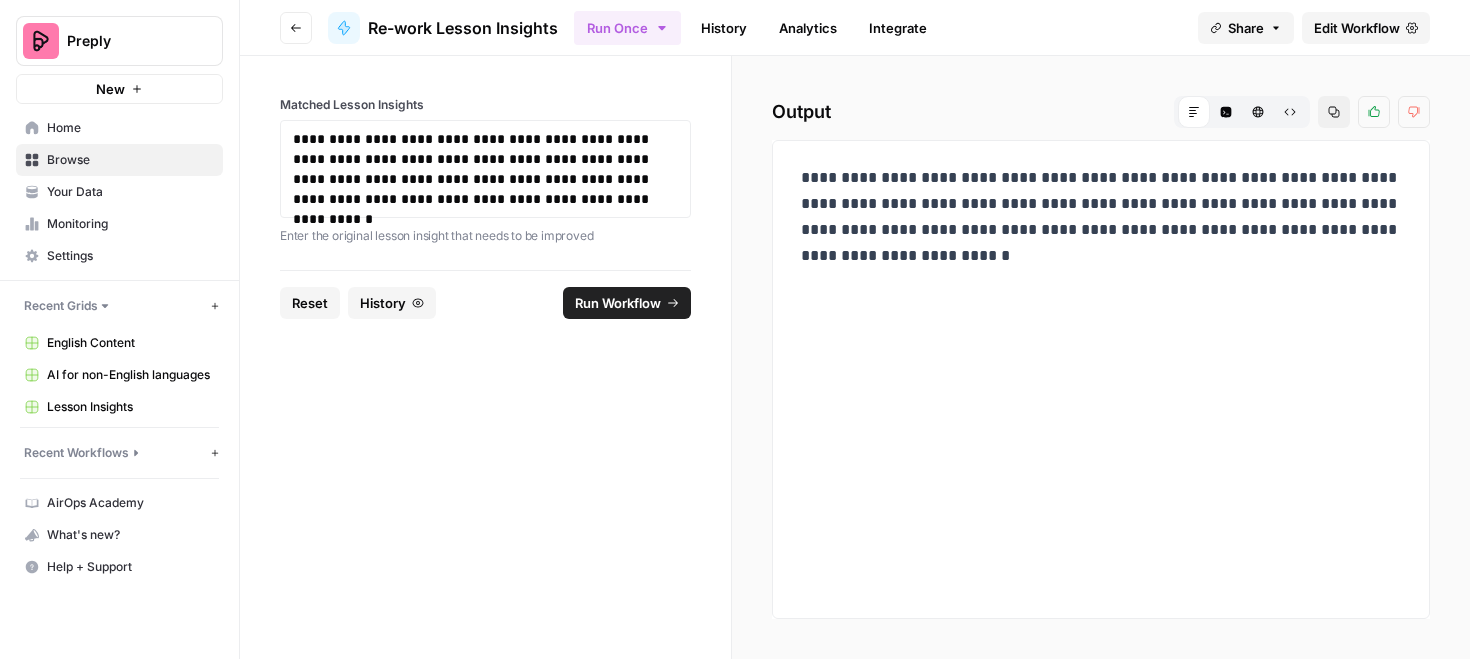 click on "**********" at bounding box center [485, 169] 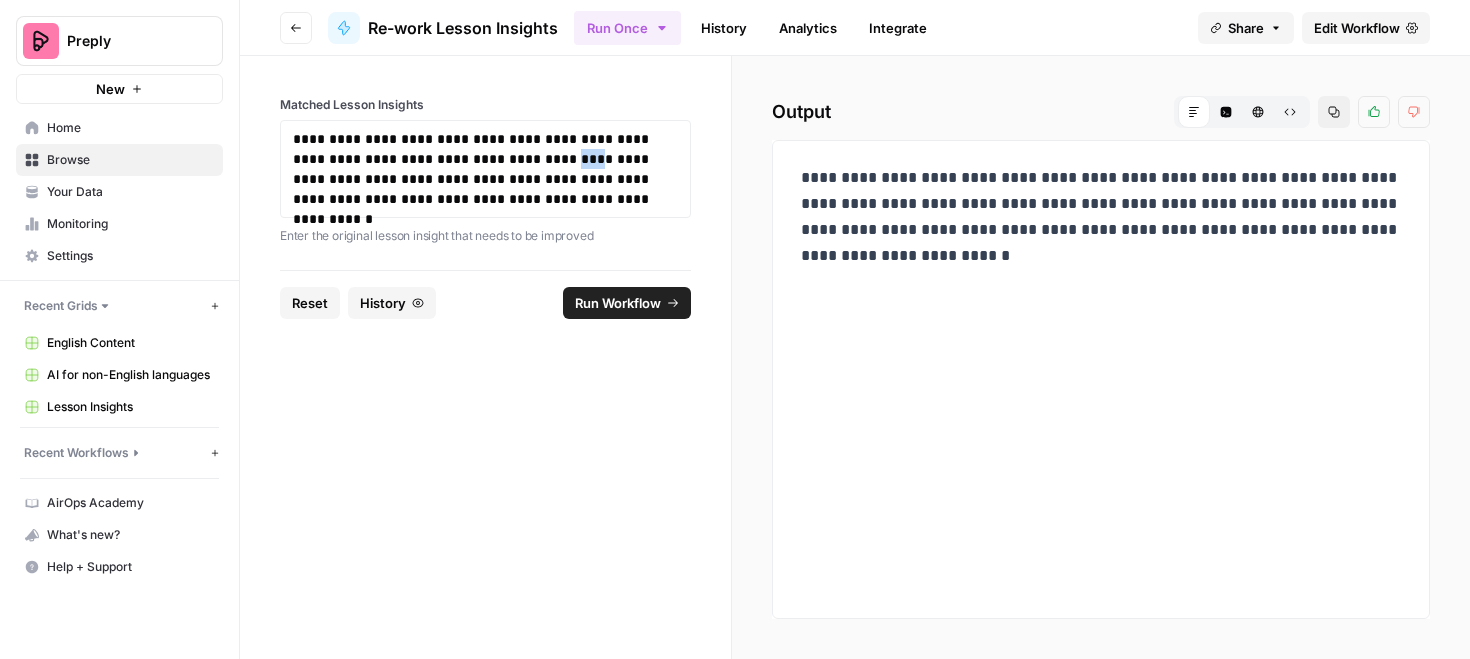 click on "**********" at bounding box center [485, 169] 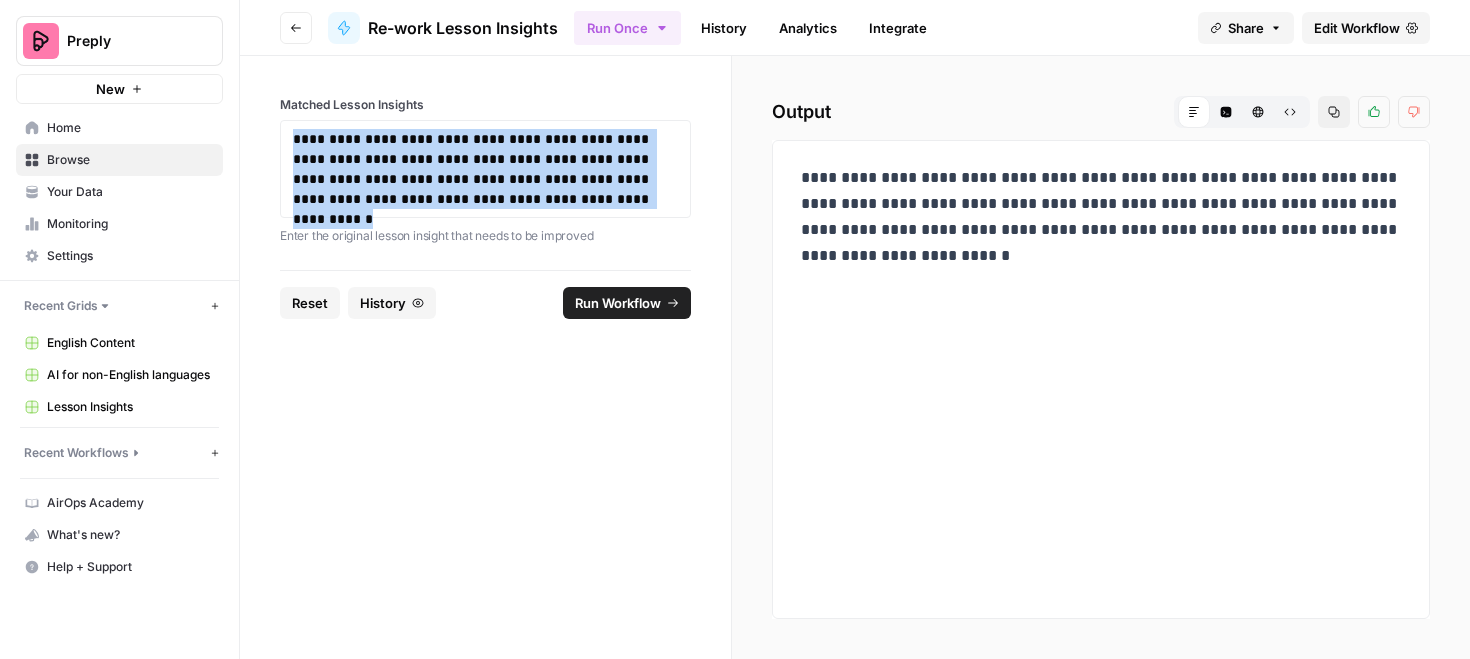 click on "**********" at bounding box center [485, 169] 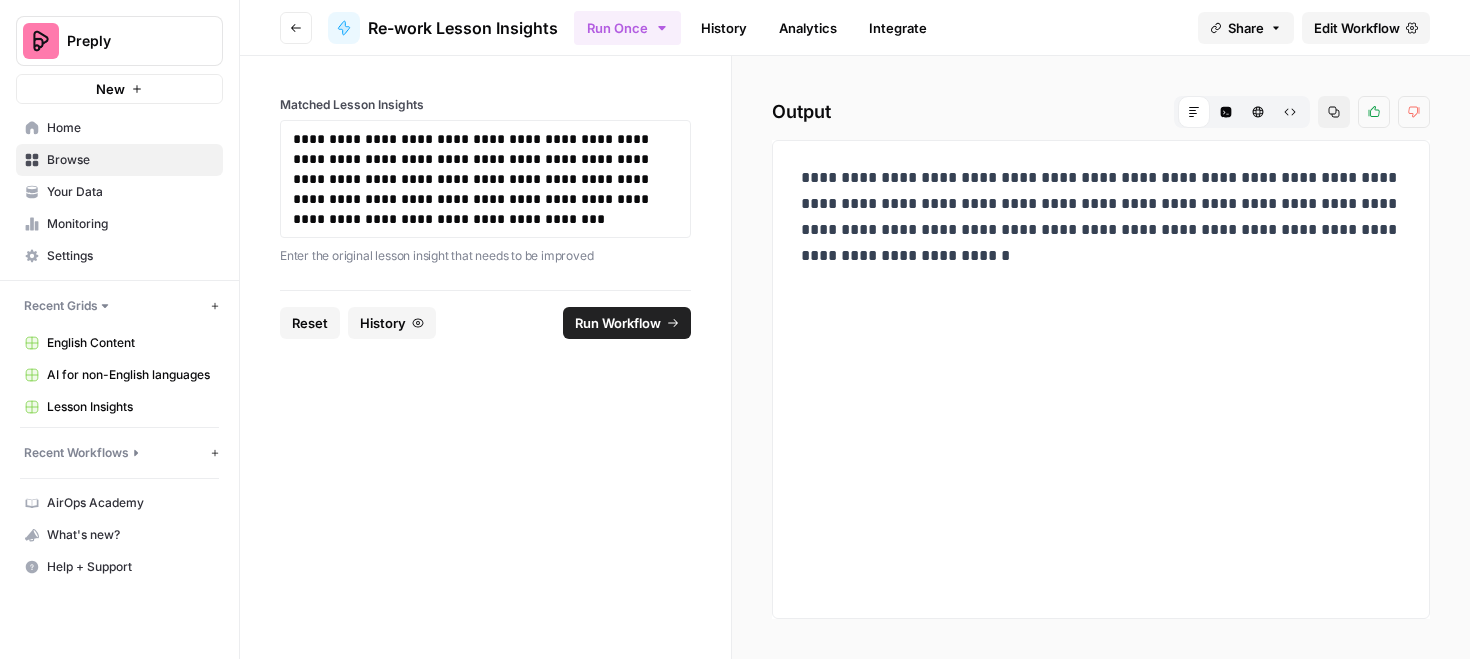 click on "Run Workflow" at bounding box center [618, 323] 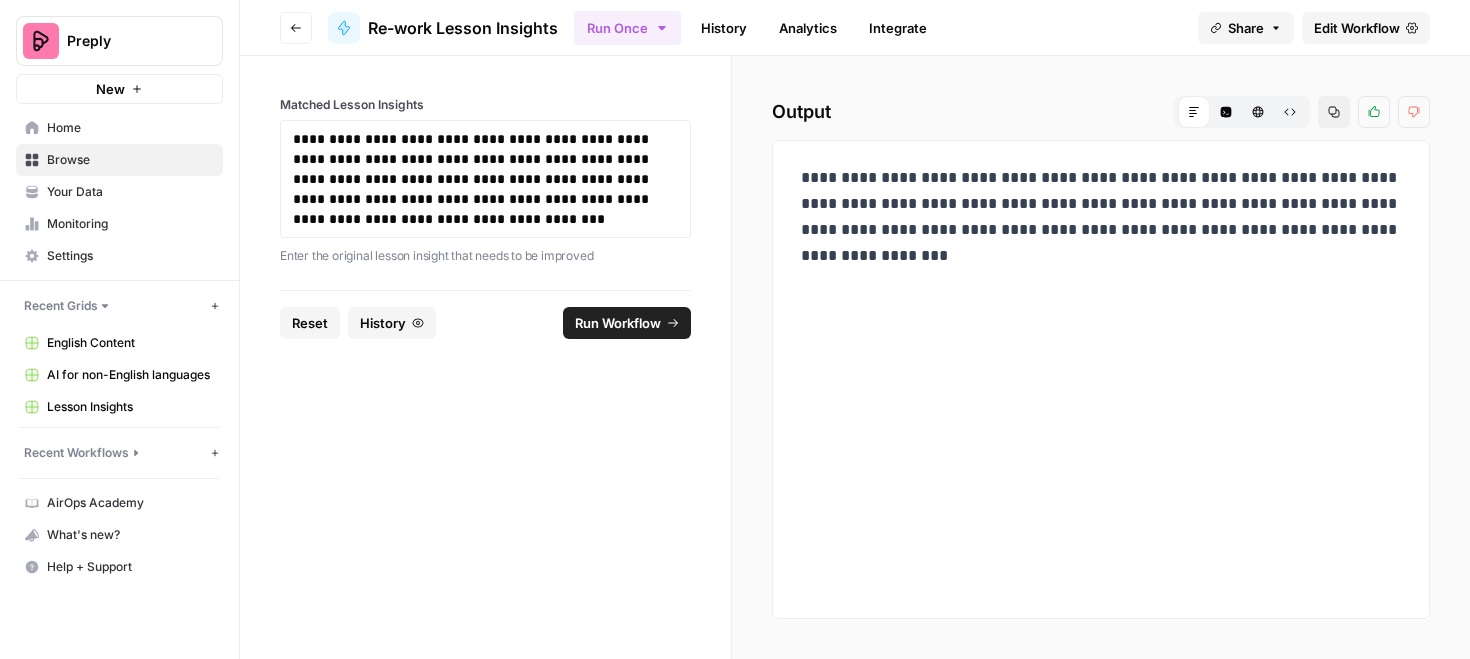 click on "**********" at bounding box center (1101, 217) 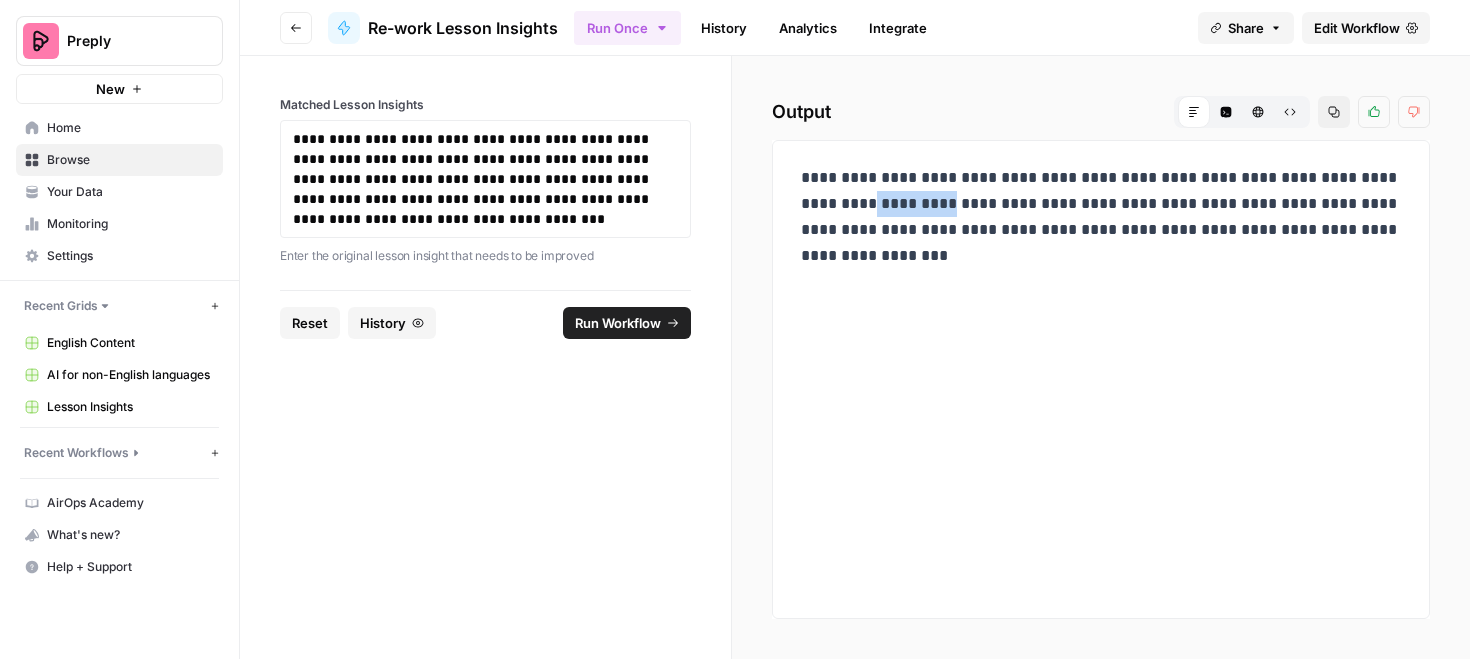 click on "**********" at bounding box center (1101, 217) 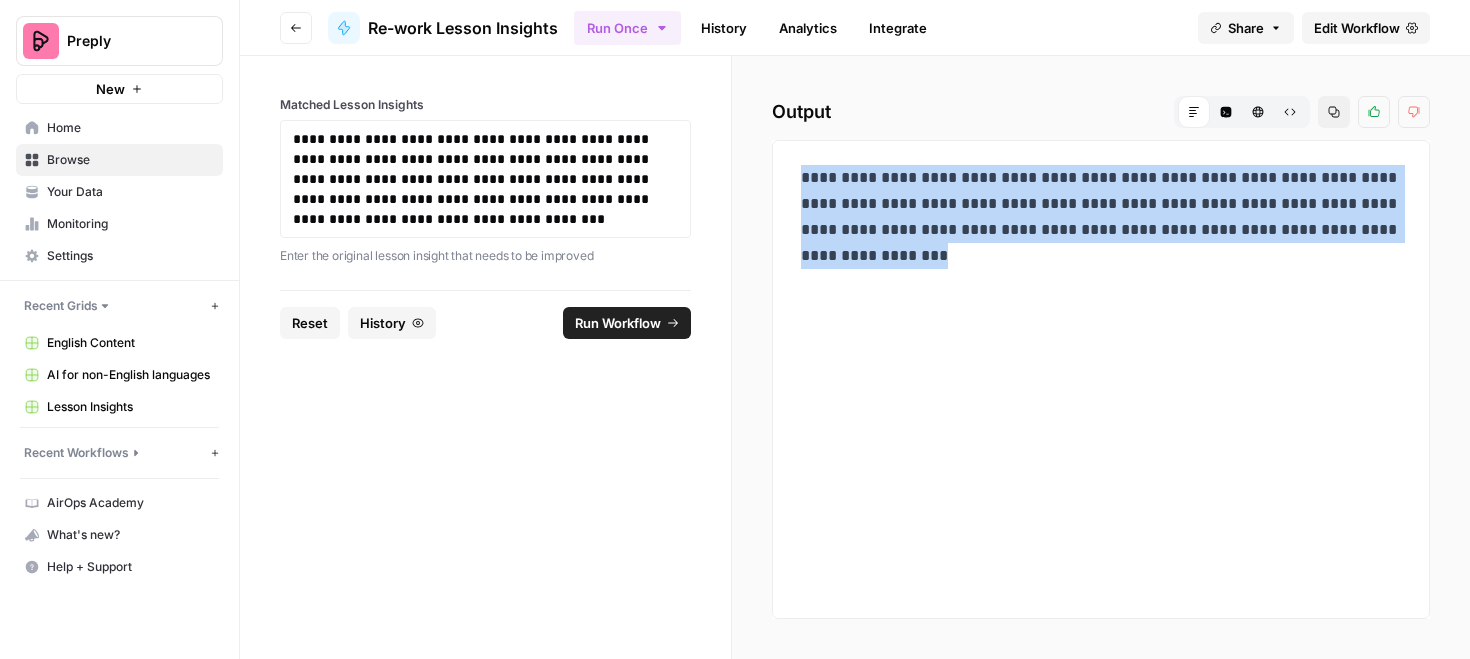 click on "**********" at bounding box center [1101, 217] 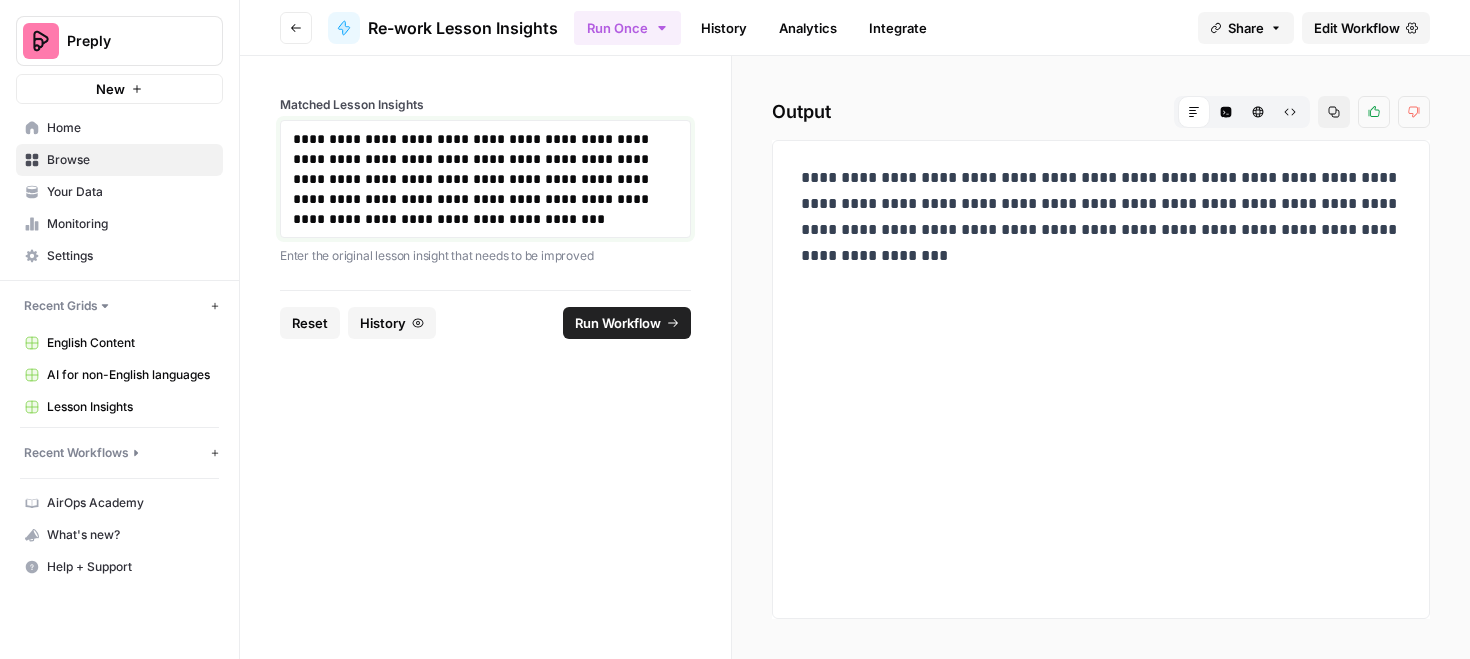 click on "**********" at bounding box center (485, 179) 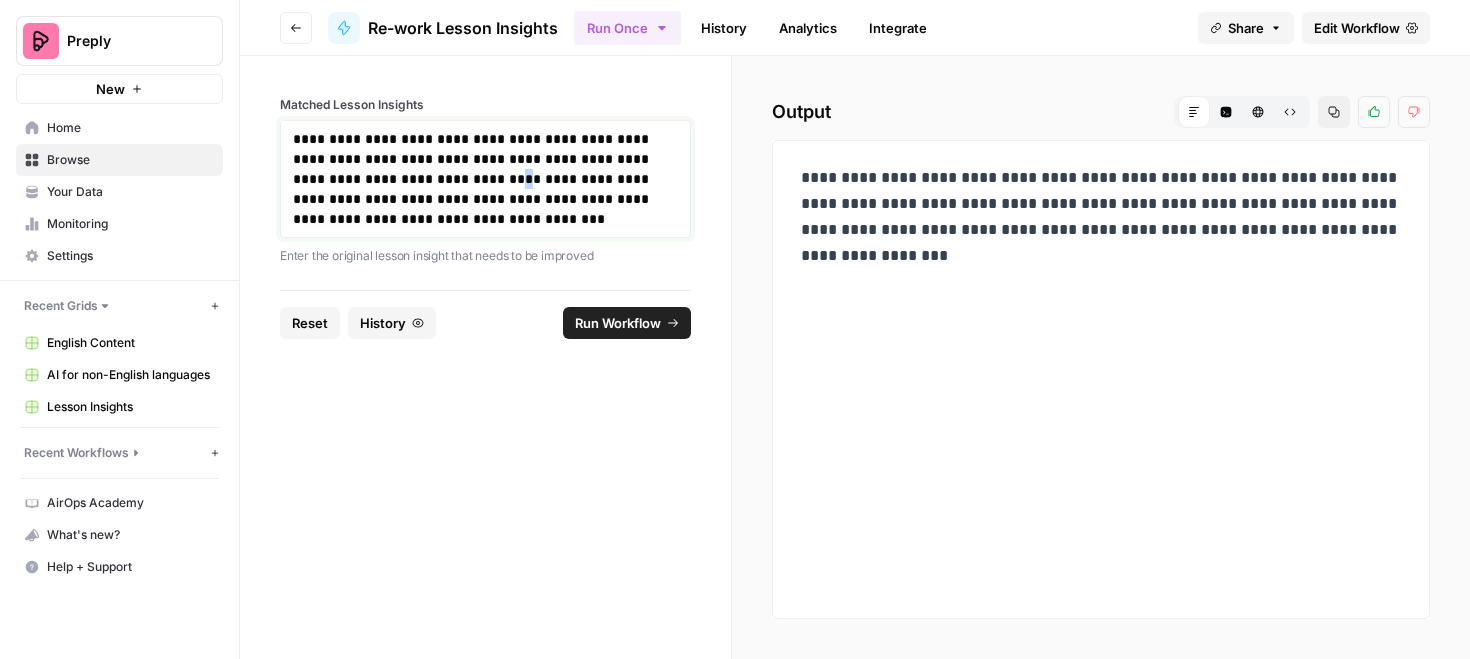 click on "**********" at bounding box center [485, 179] 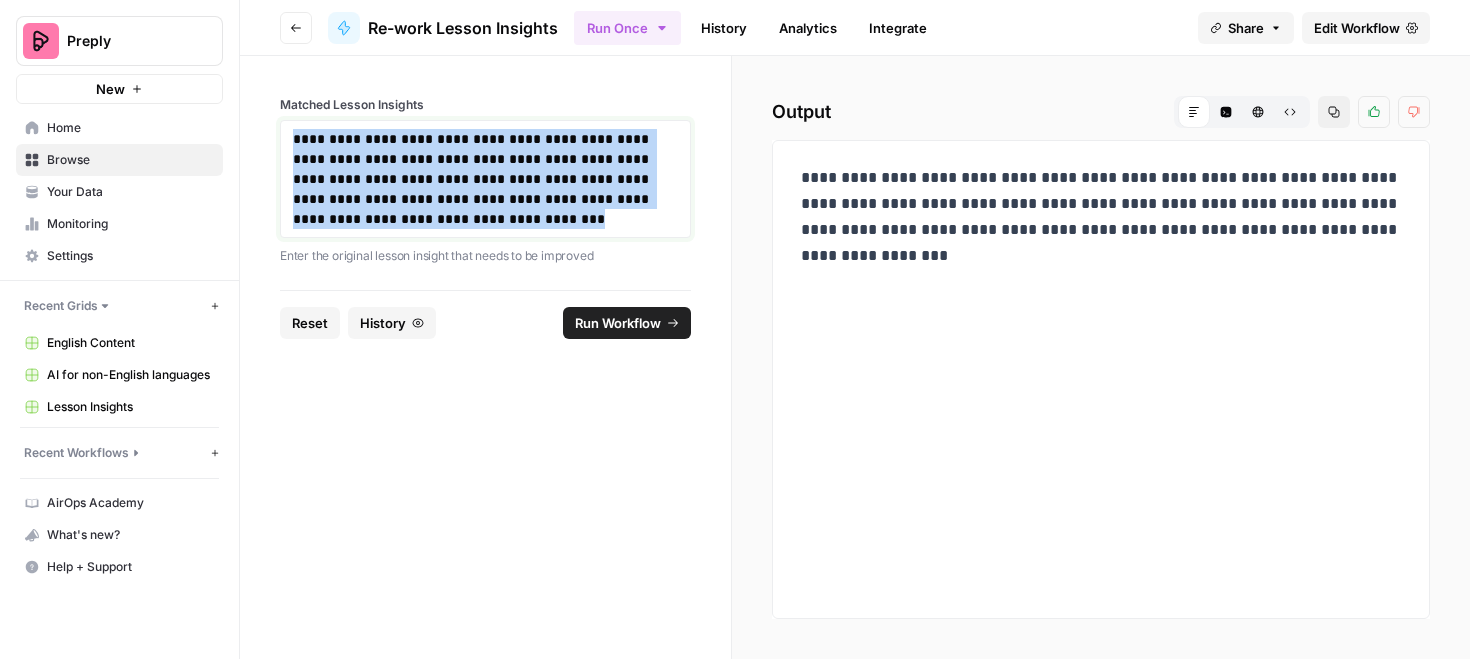 click on "**********" at bounding box center [485, 179] 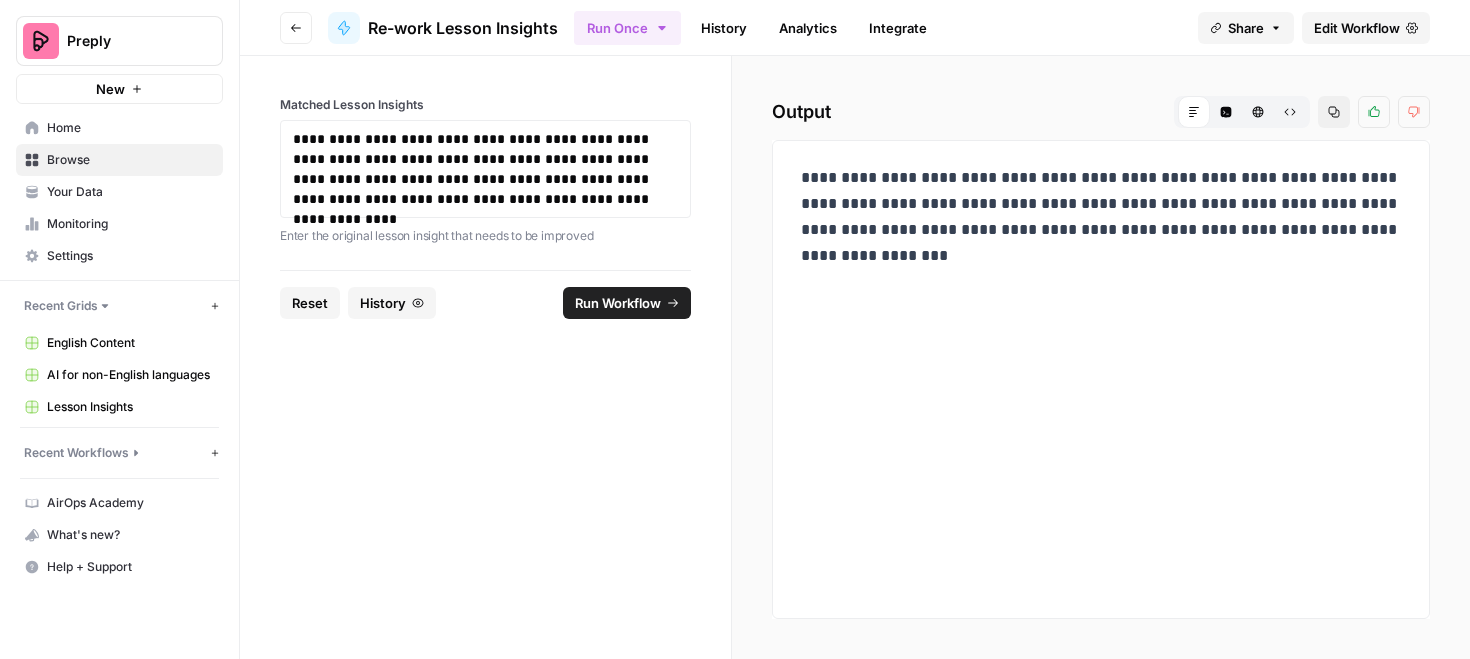 click on "Reset History Run Workflow" at bounding box center (485, 302) 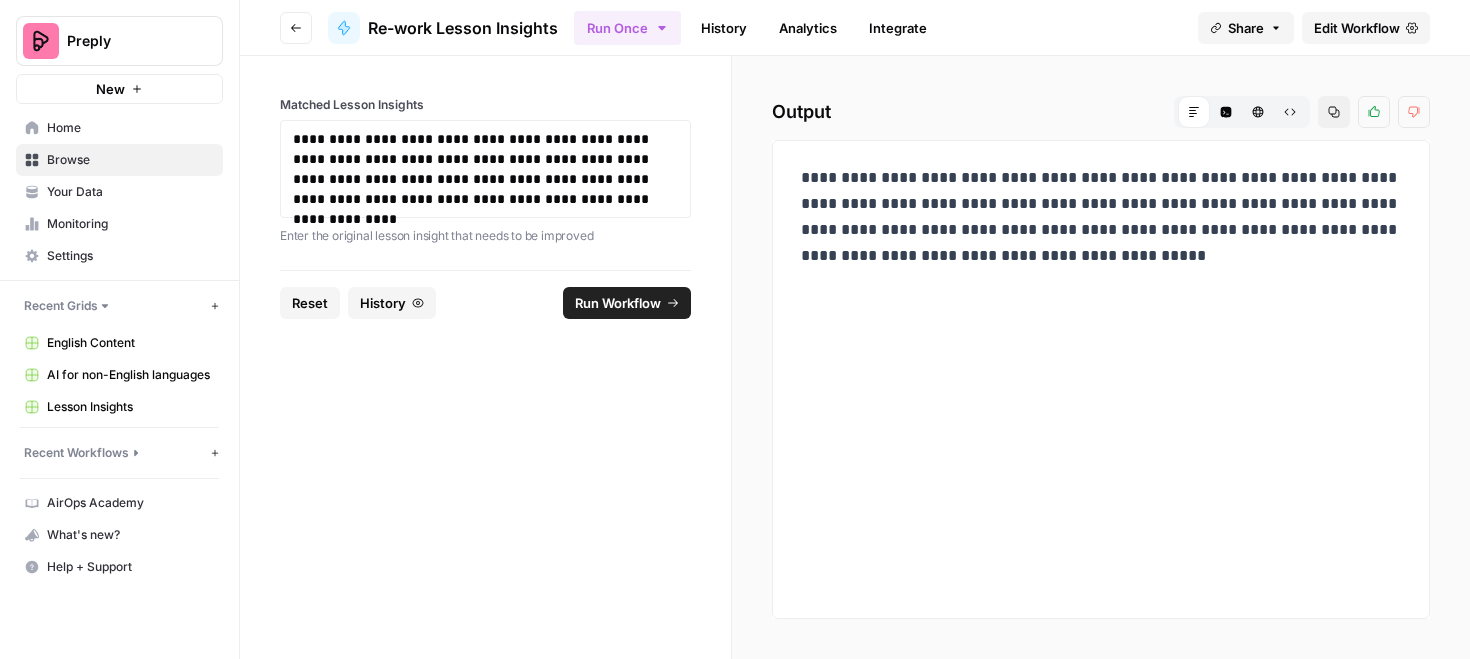 click on "**********" at bounding box center [1101, 217] 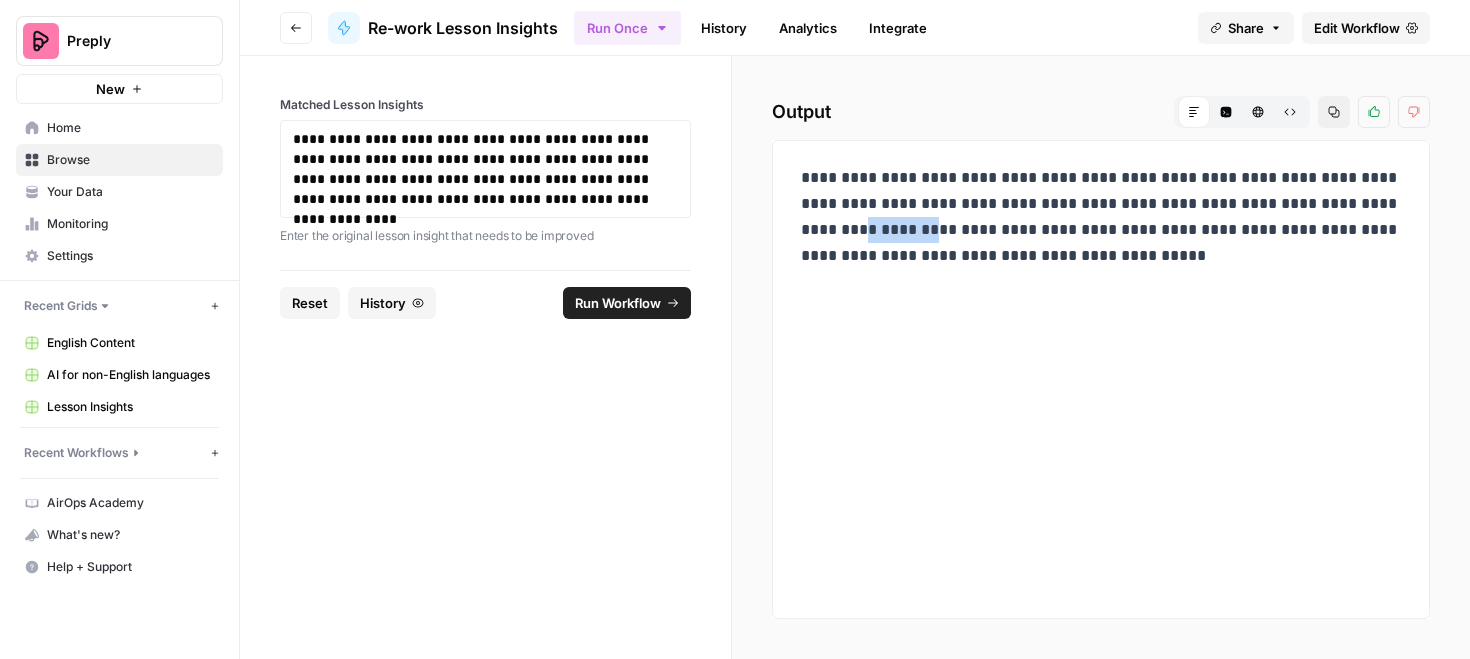 click on "**********" at bounding box center (1101, 217) 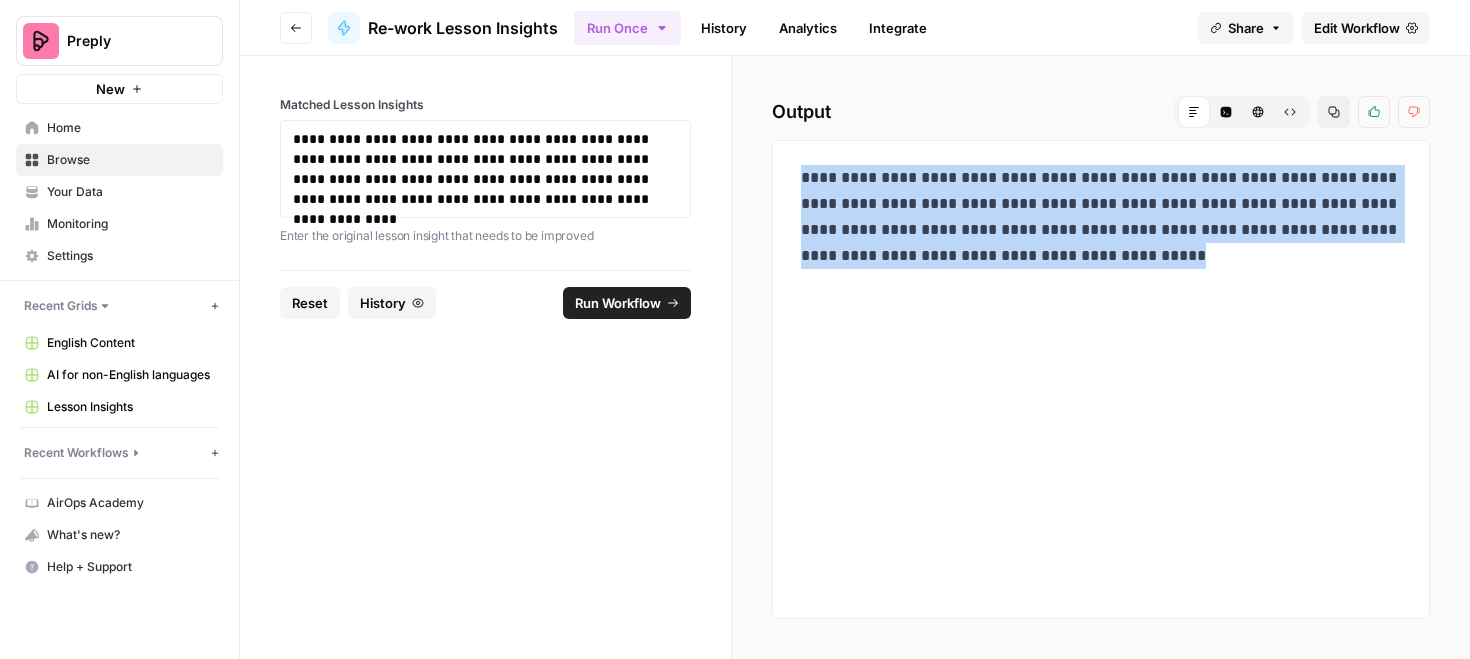 click on "**********" at bounding box center [1101, 217] 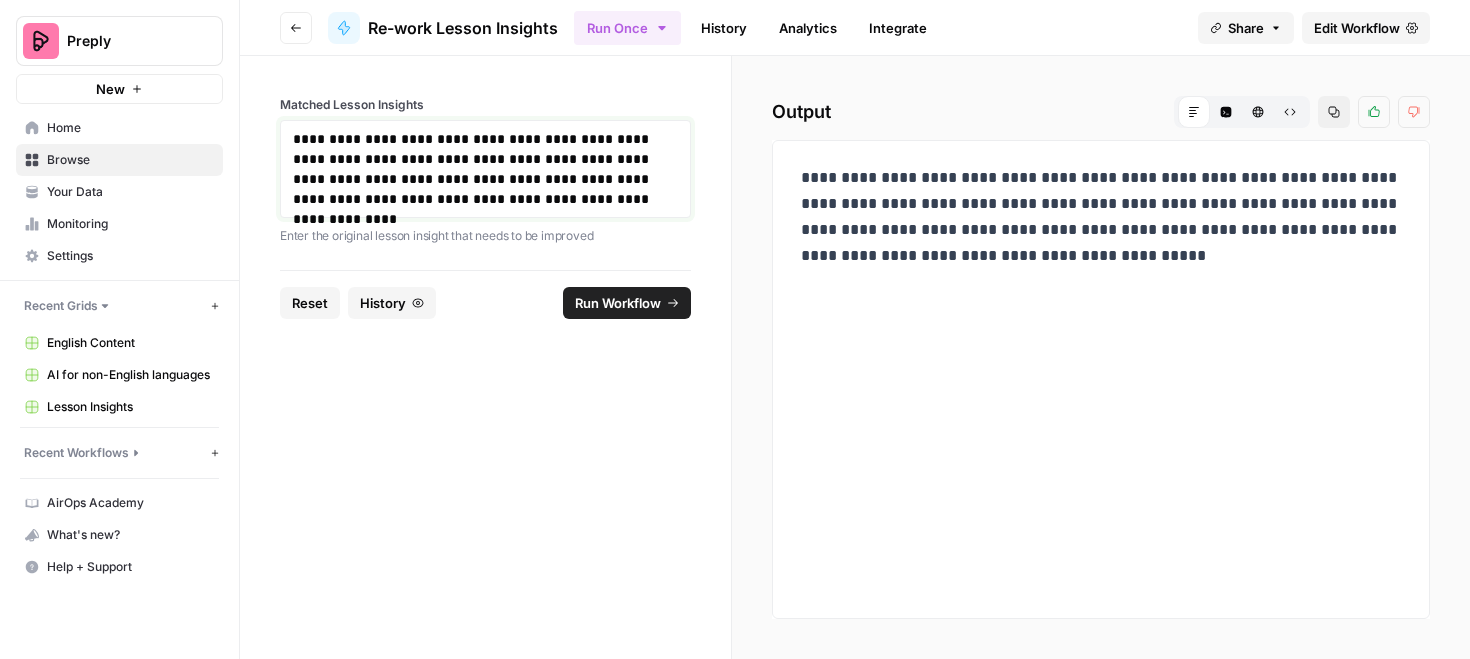 click on "**********" at bounding box center [485, 169] 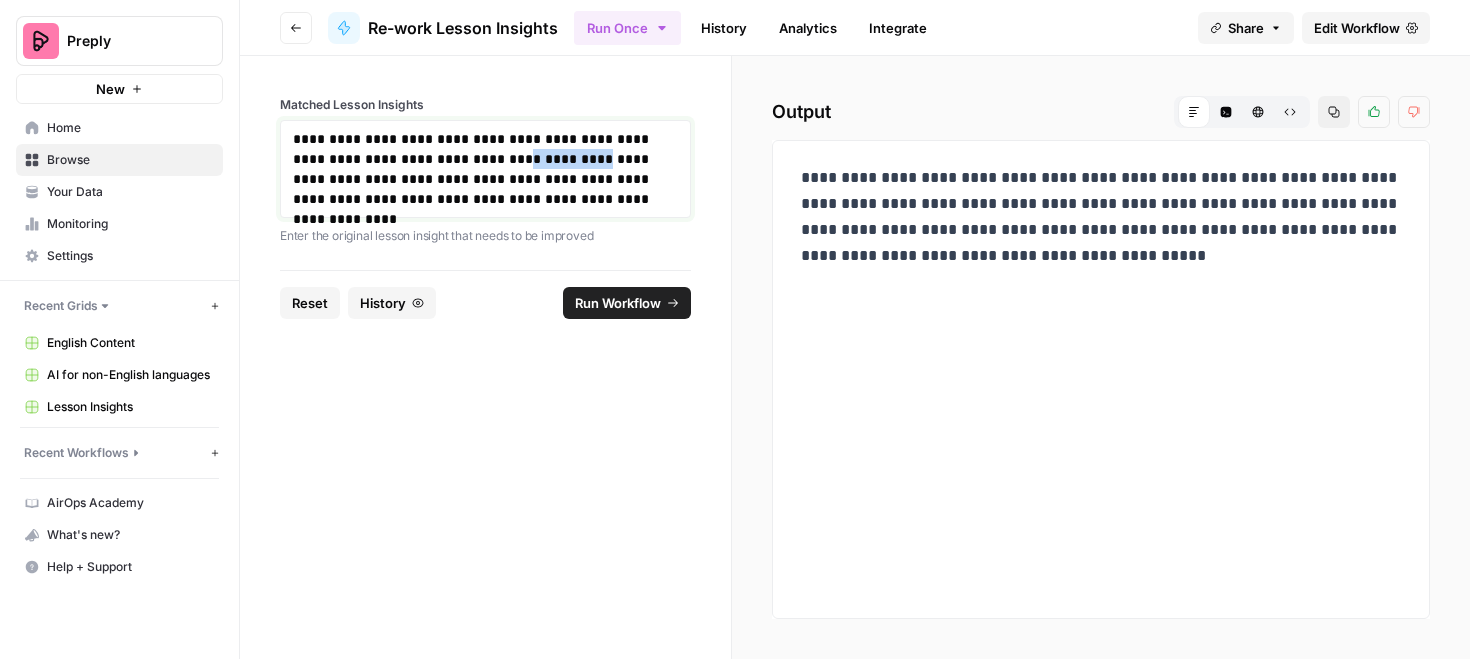 click on "**********" at bounding box center [485, 169] 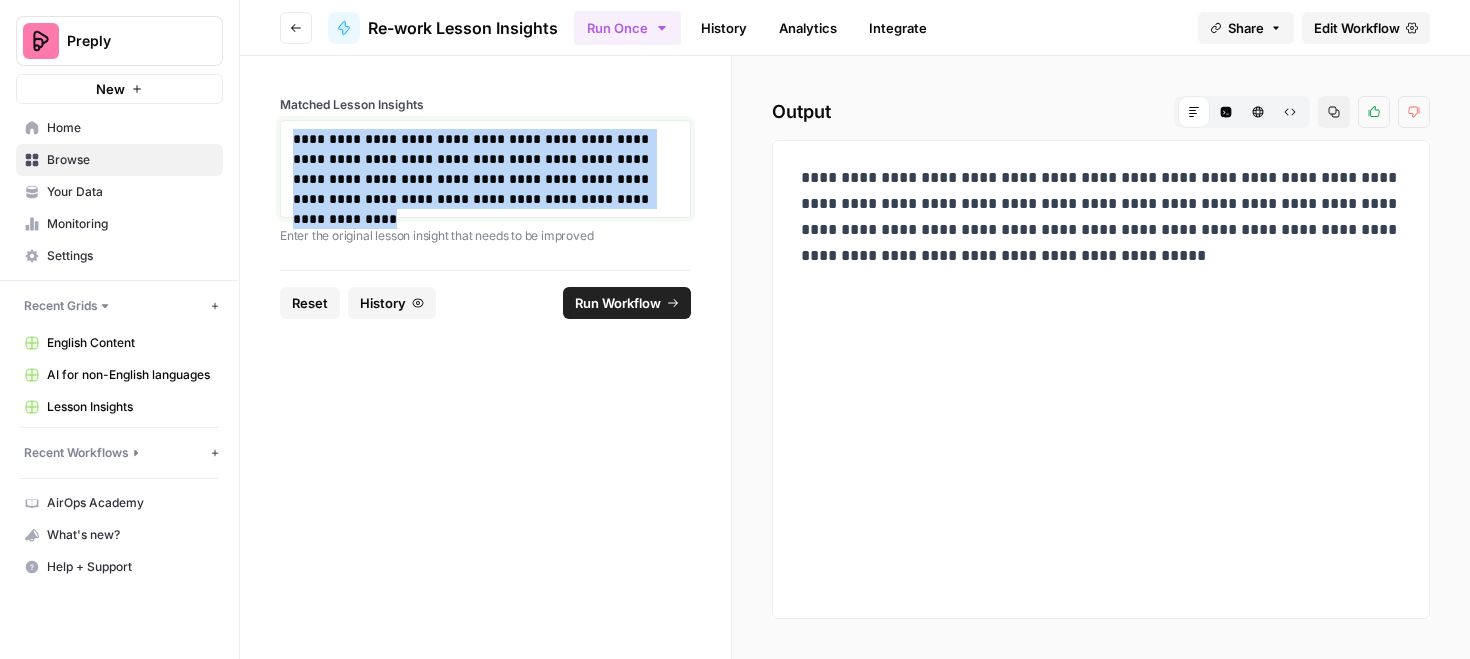 click on "**********" at bounding box center (485, 169) 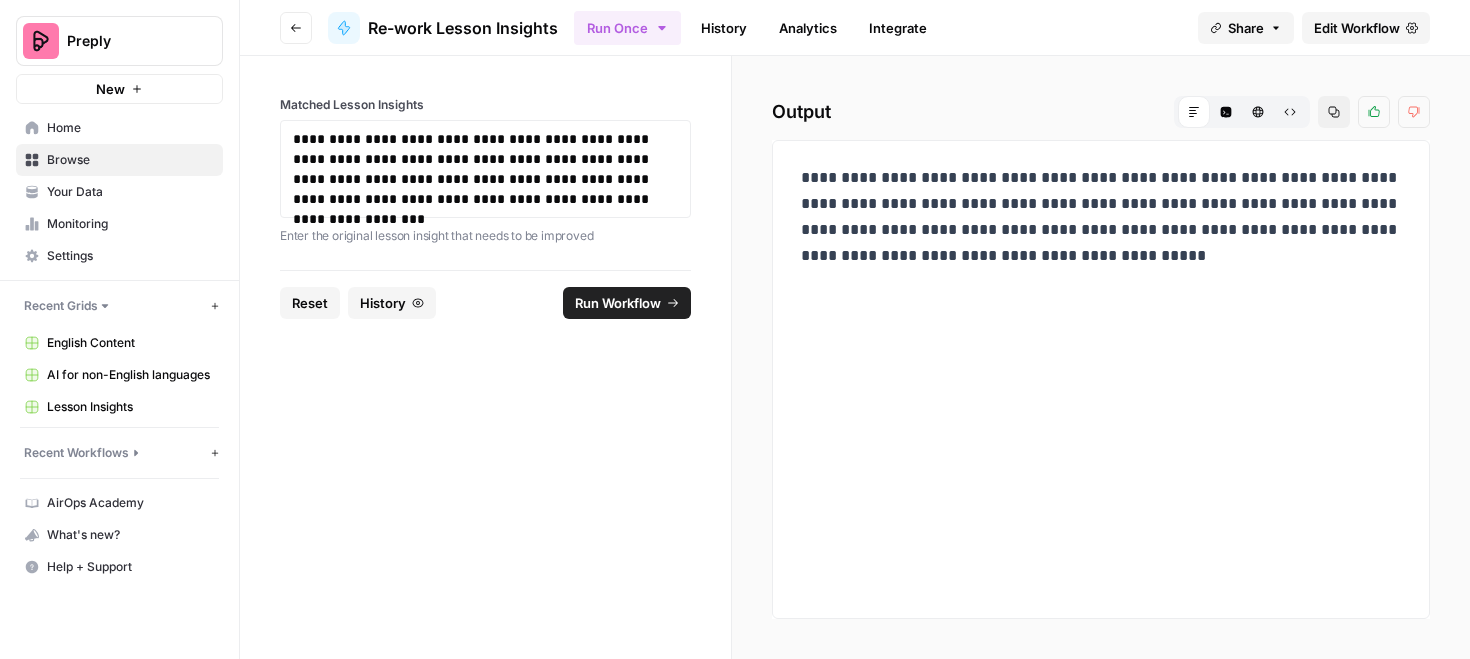 click on "Run Workflow" at bounding box center [618, 303] 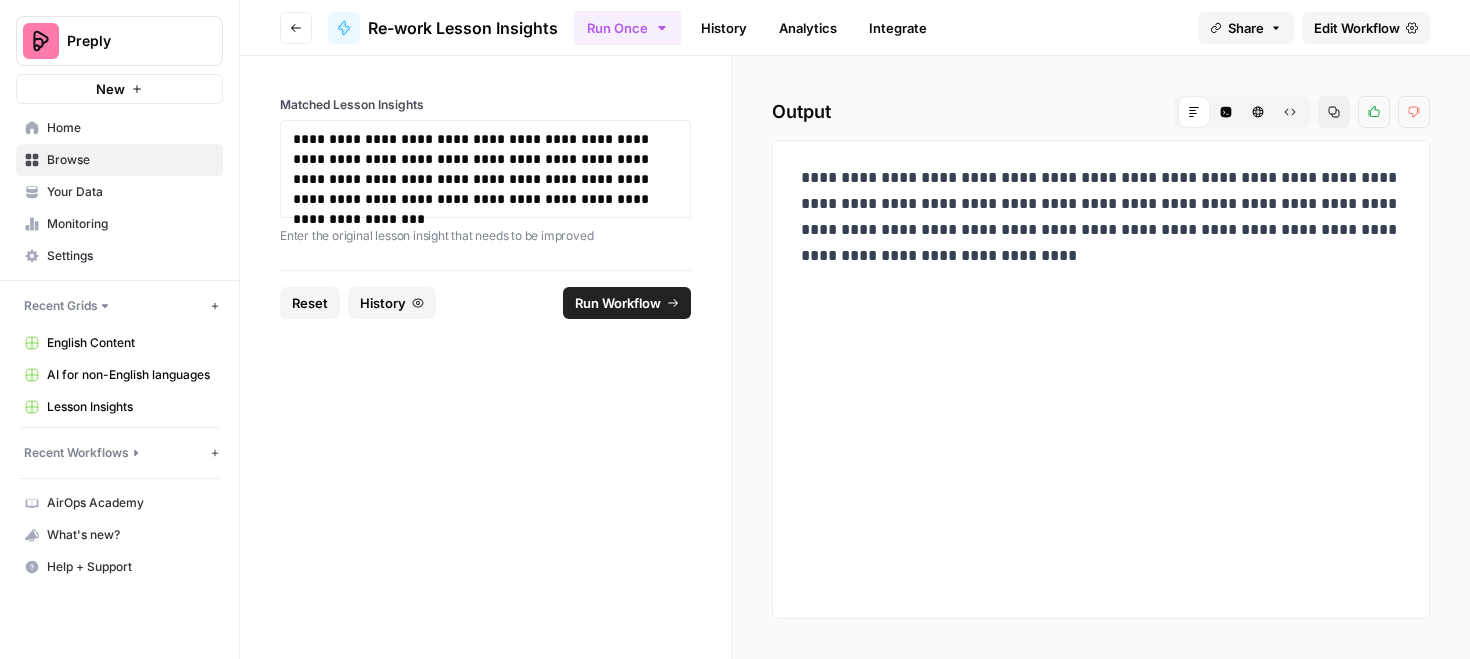 click on "**********" at bounding box center (1101, 217) 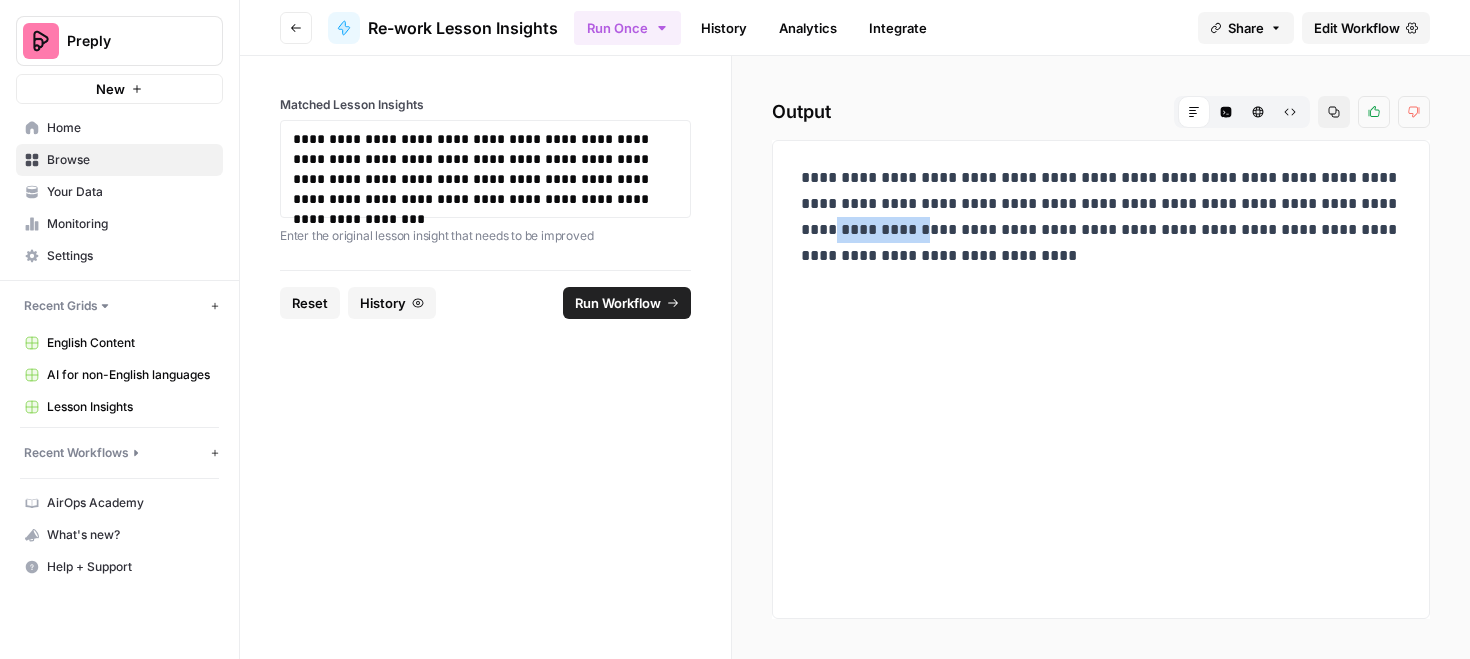 click on "**********" at bounding box center [1101, 217] 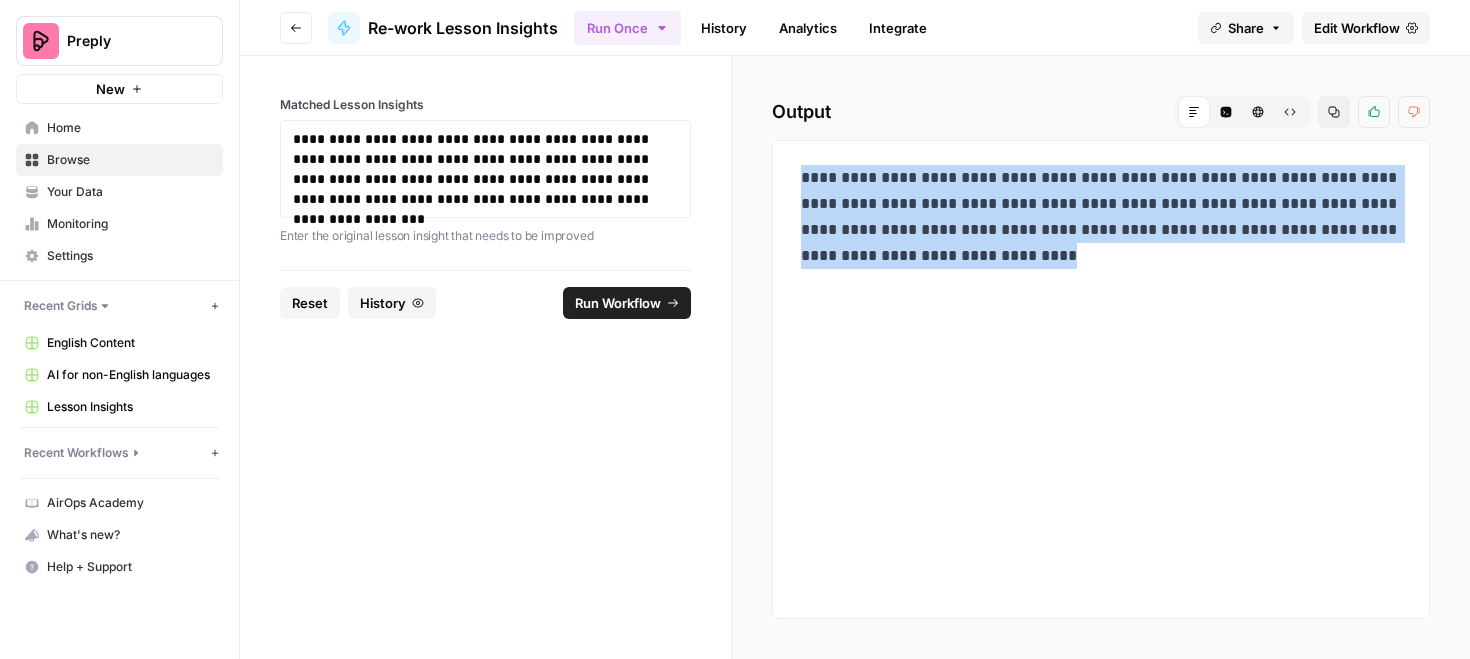 click on "**********" at bounding box center [1101, 217] 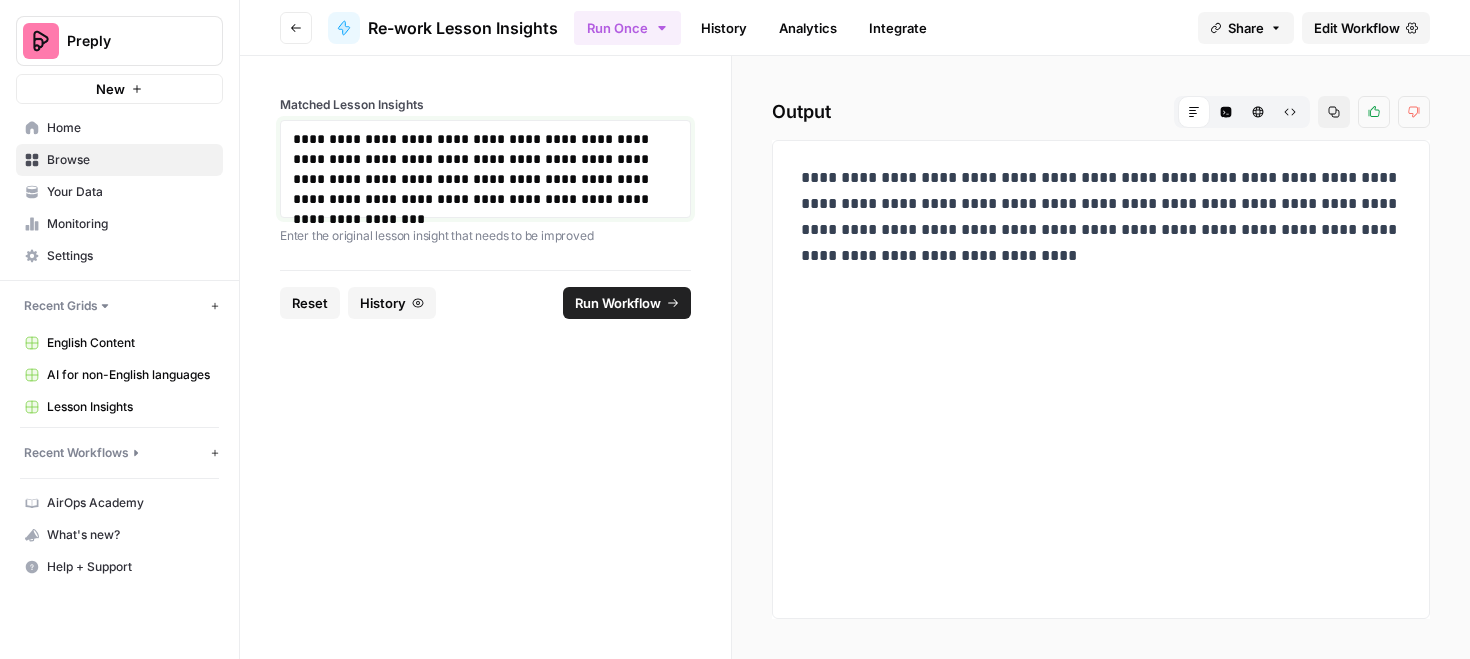 click on "**********" at bounding box center [485, 169] 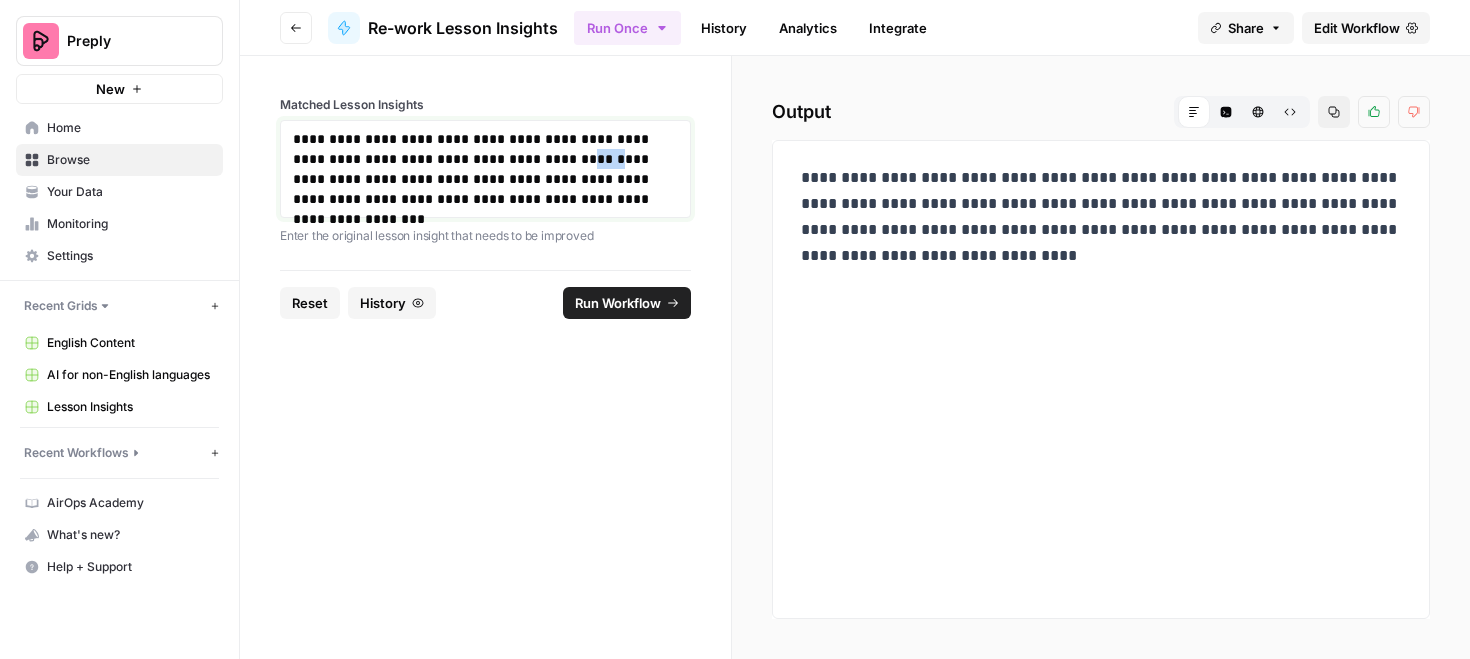 click on "**********" at bounding box center [485, 169] 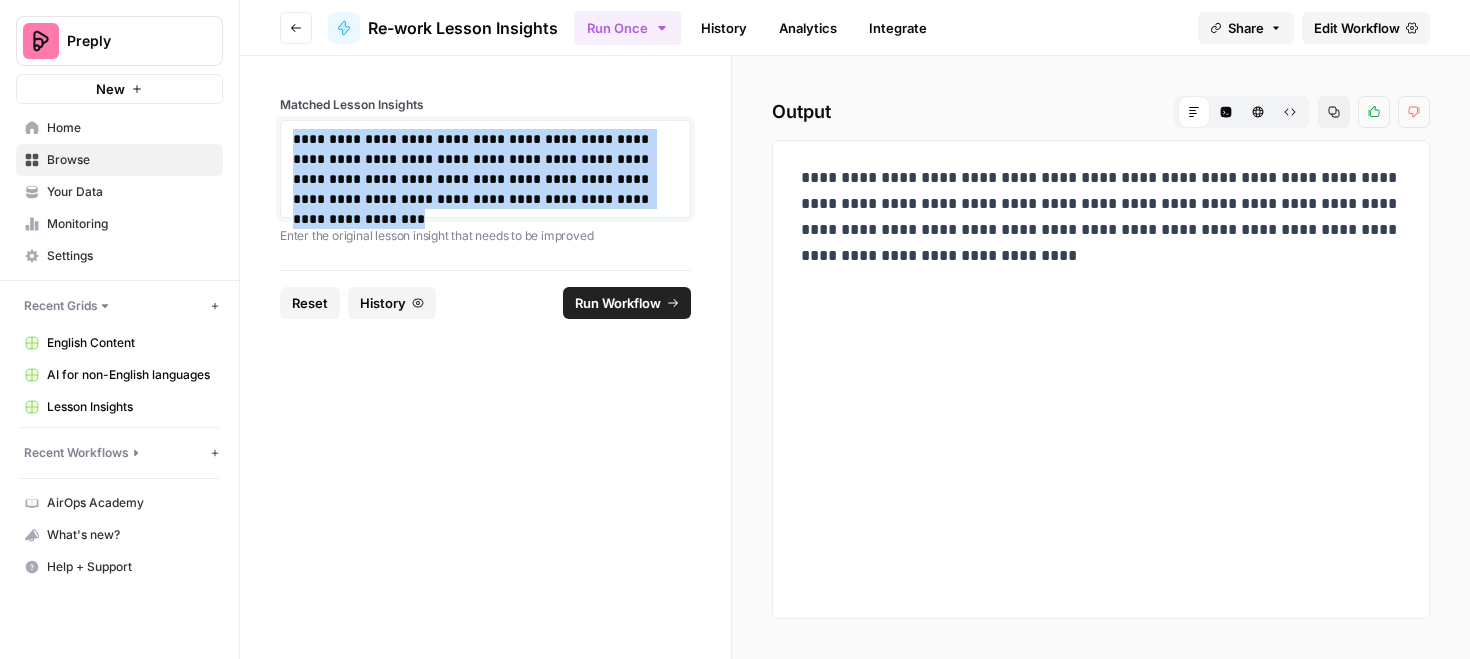 click on "**********" at bounding box center [485, 169] 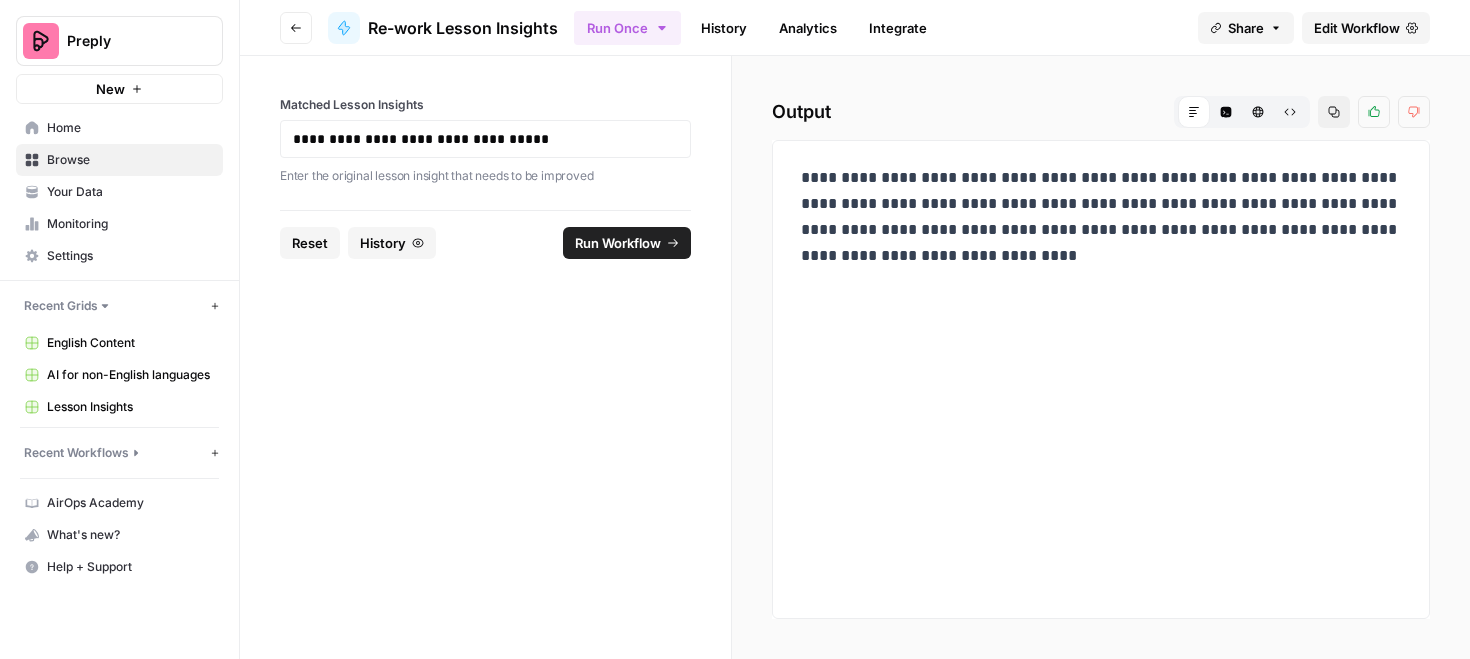 click on "**********" at bounding box center (485, 139) 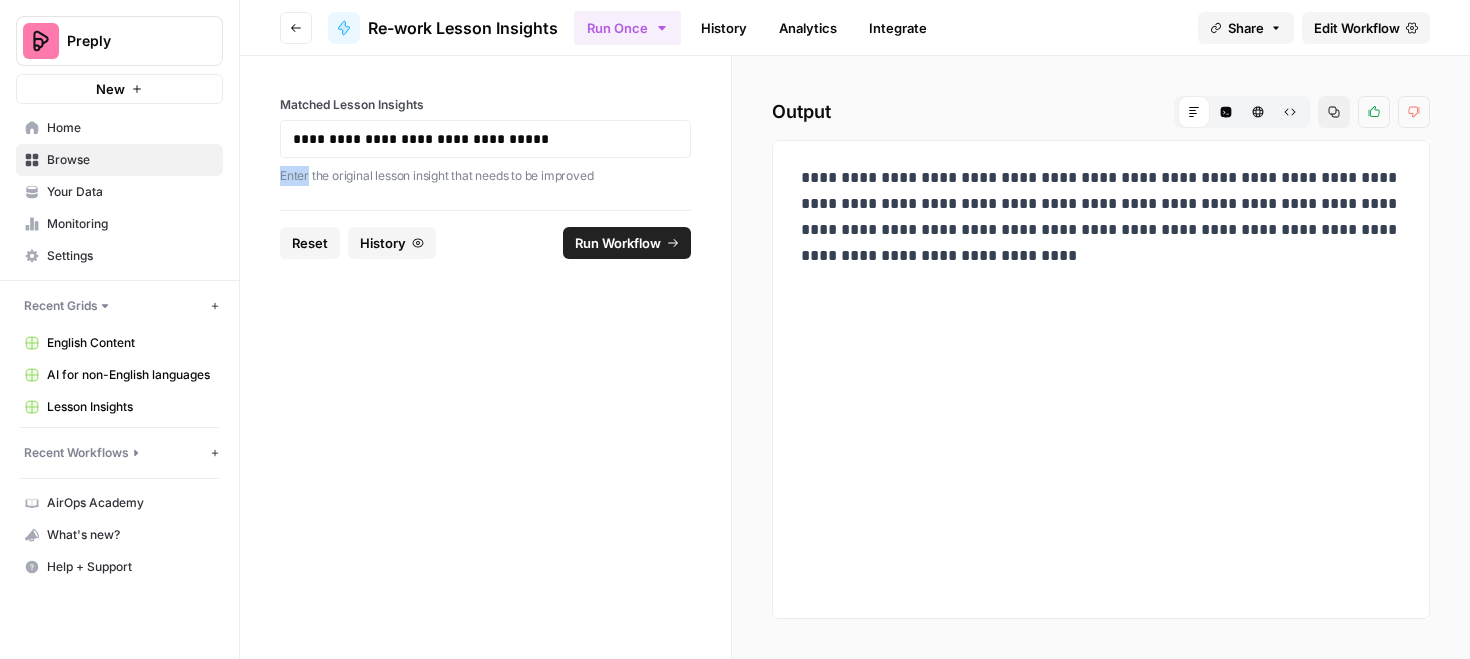 click on "**********" at bounding box center (485, 139) 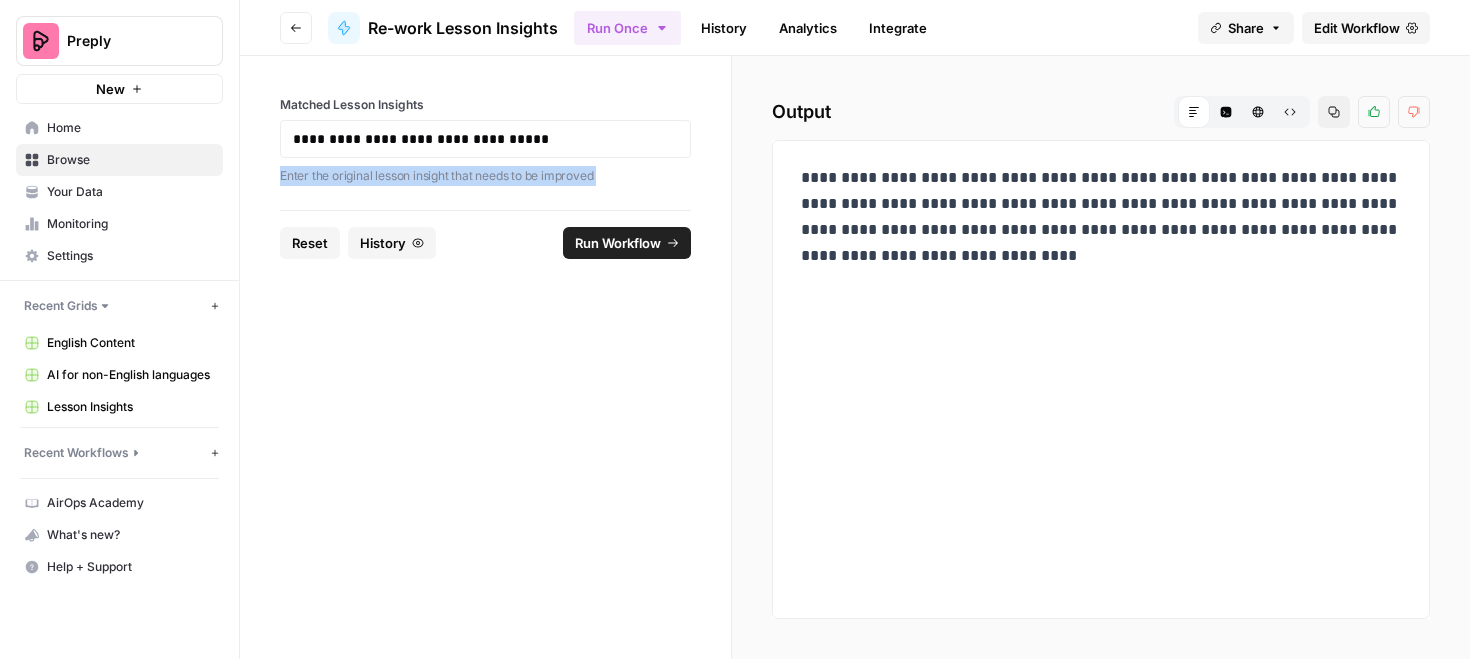 click on "**********" at bounding box center (485, 139) 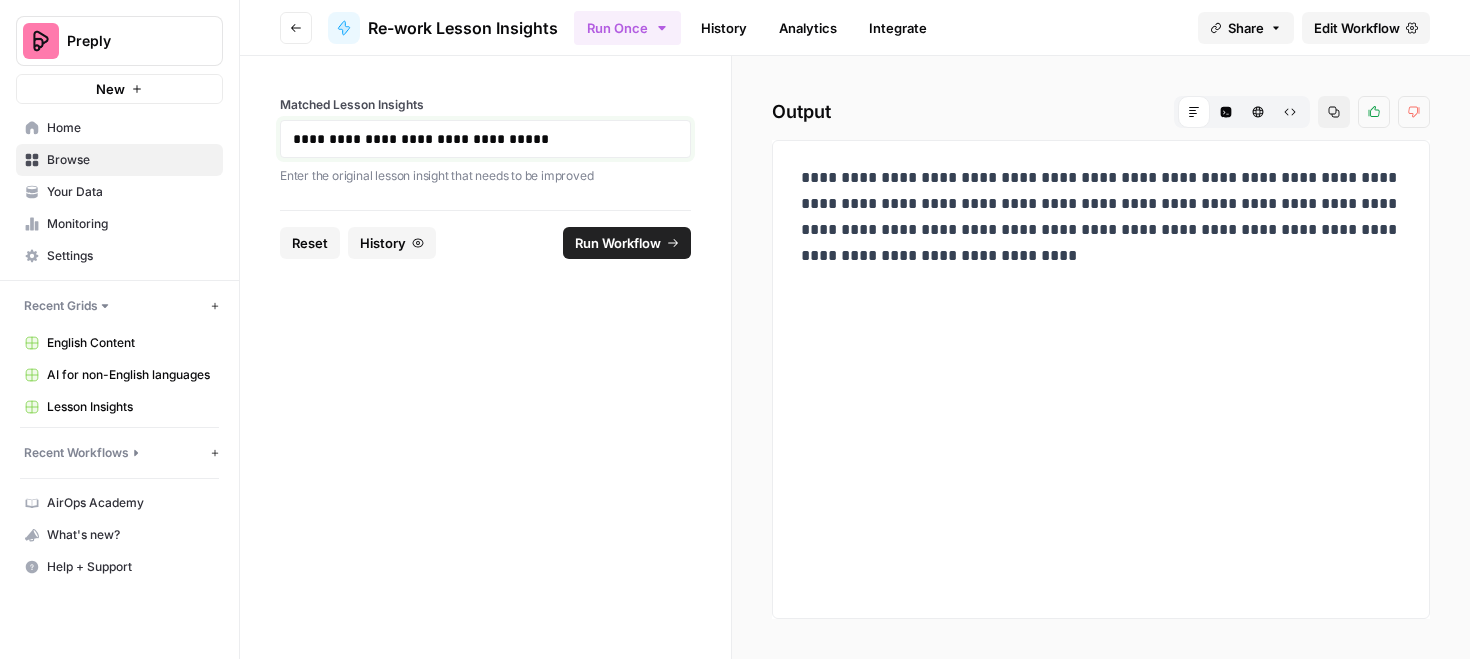 click on "**********" at bounding box center (485, 139) 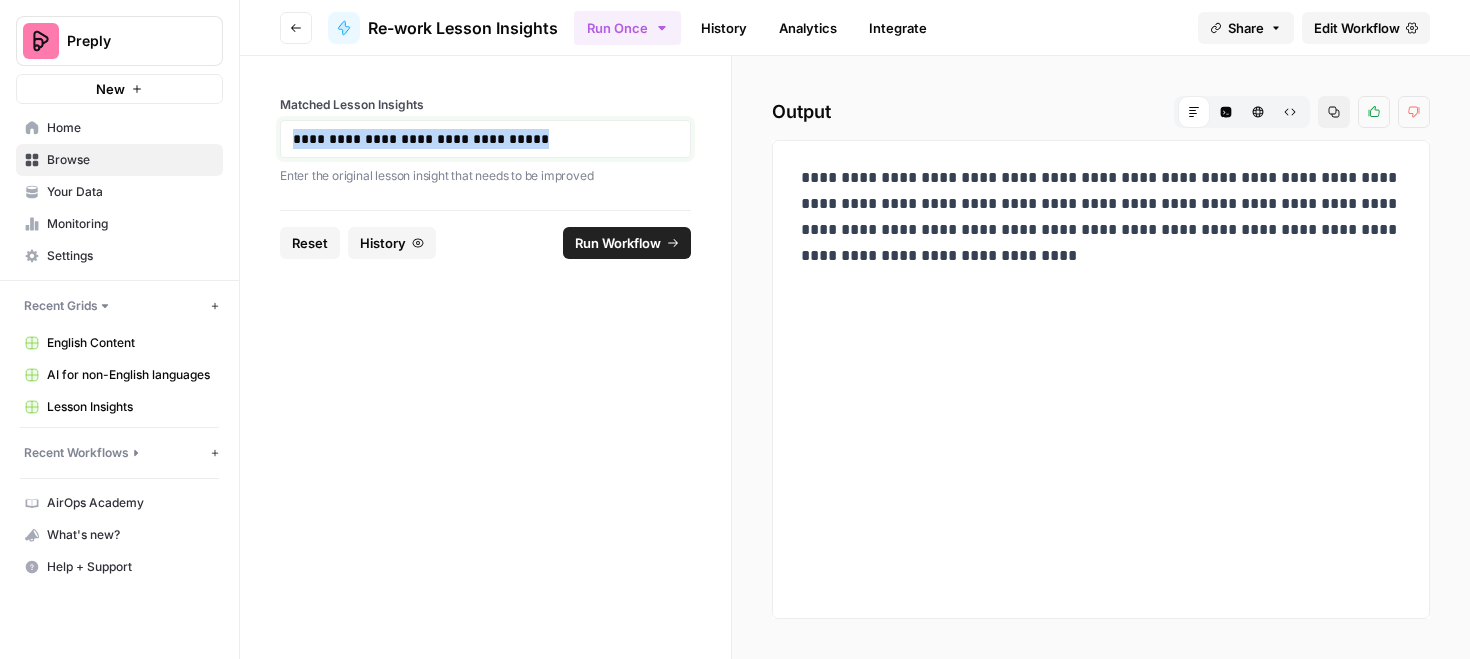 click on "**********" at bounding box center (485, 139) 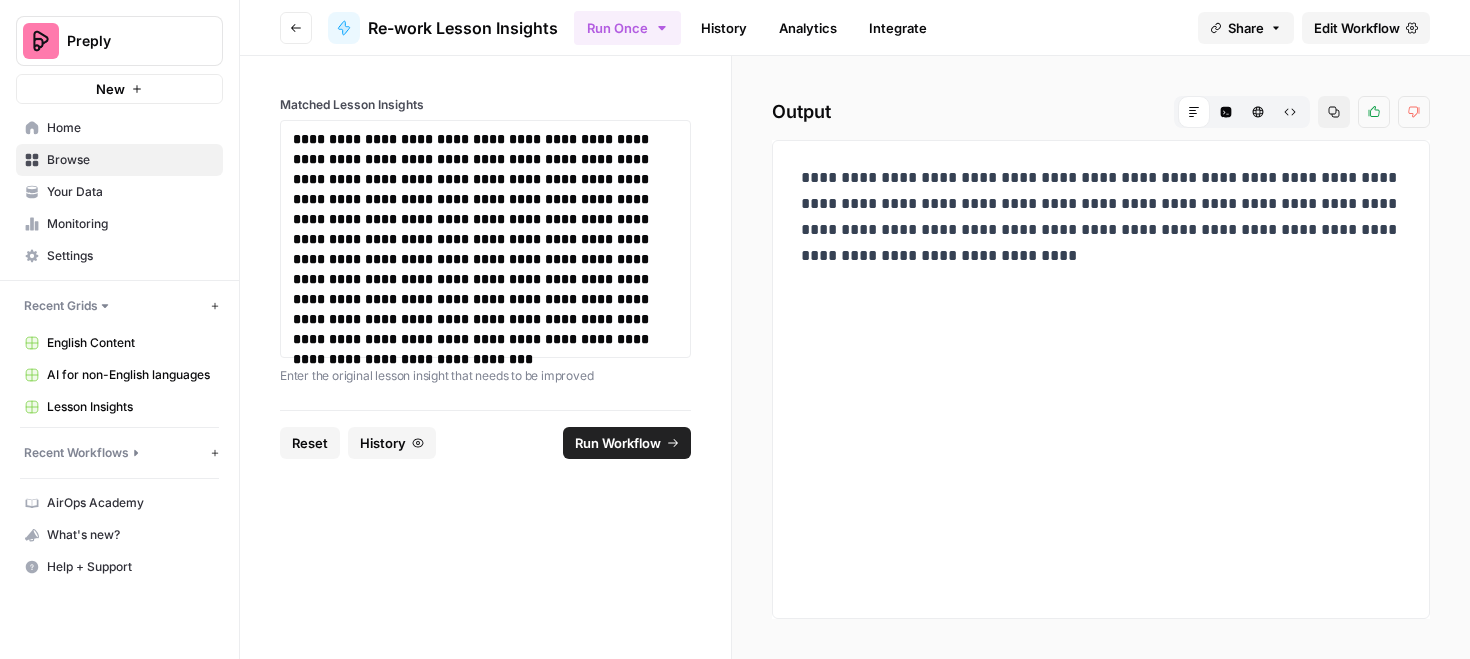 click on "Run Workflow" at bounding box center (618, 443) 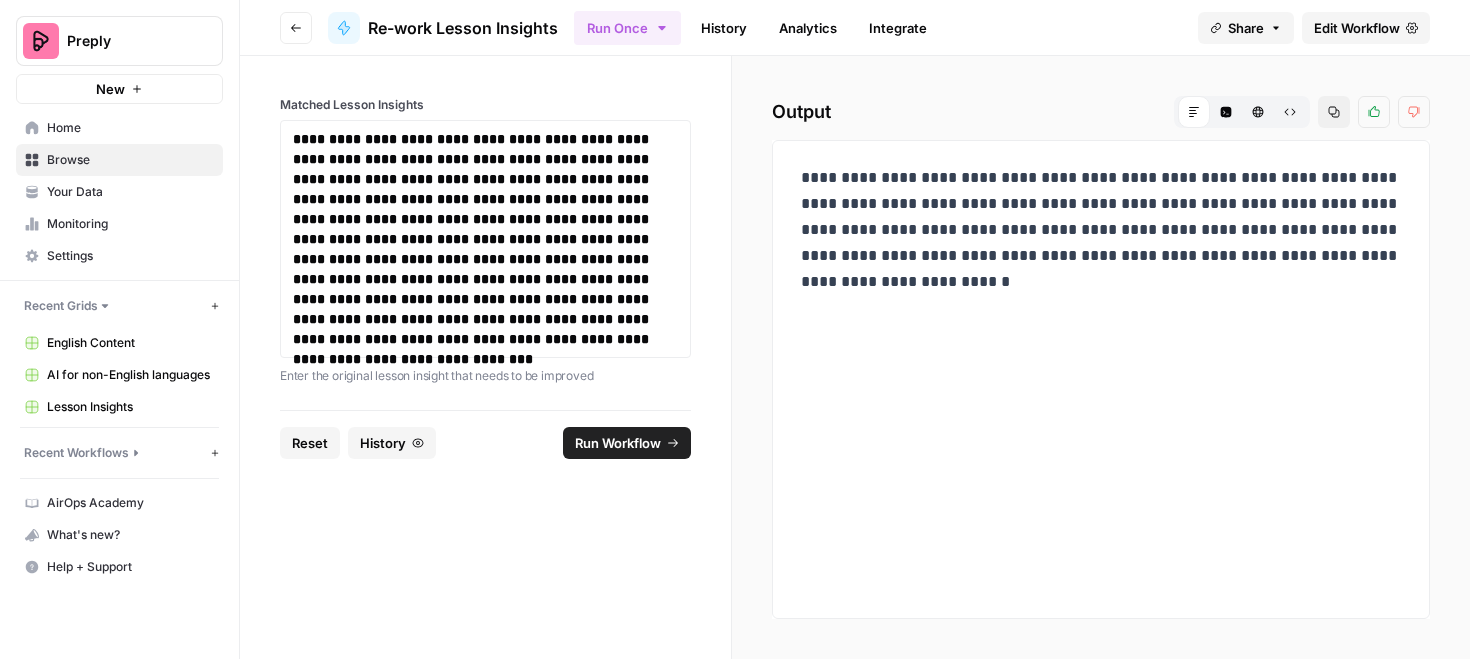 click on "**********" at bounding box center [1101, 230] 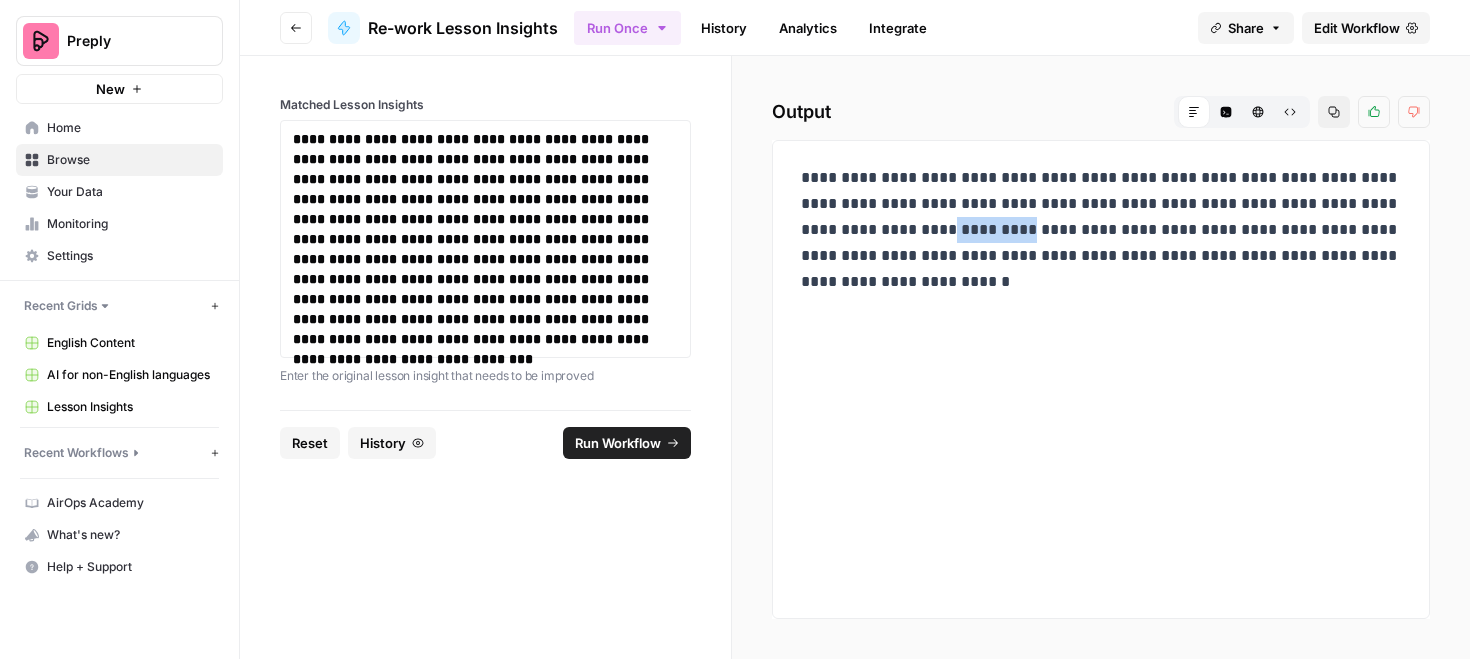 click on "**********" at bounding box center [1101, 230] 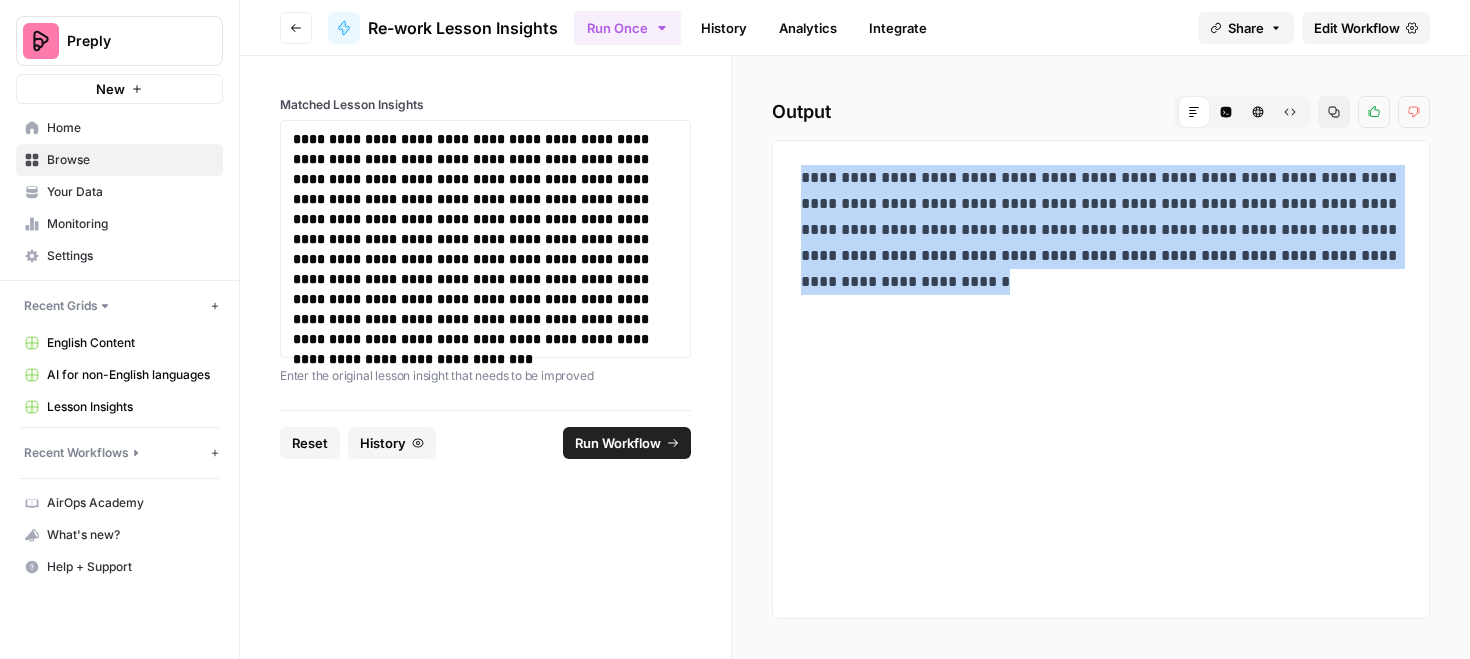 click on "**********" at bounding box center (1101, 230) 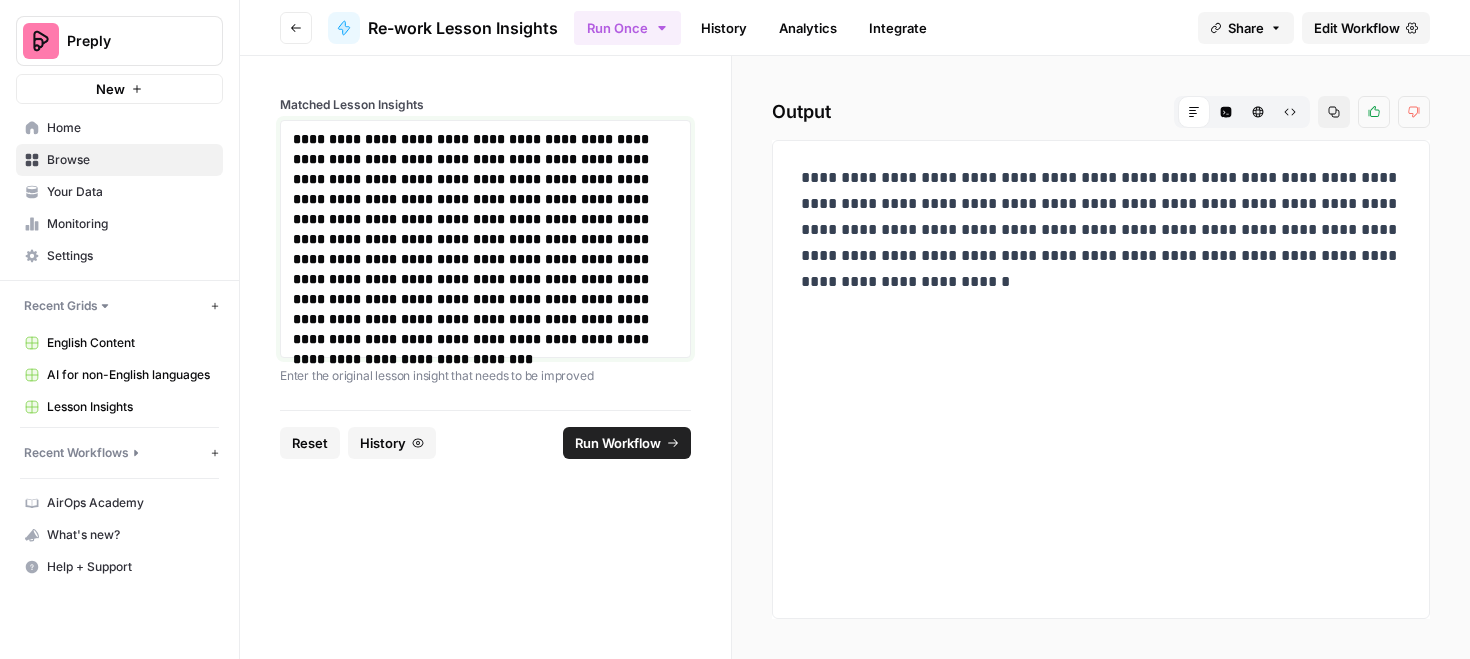 click on "**********" at bounding box center [473, 249] 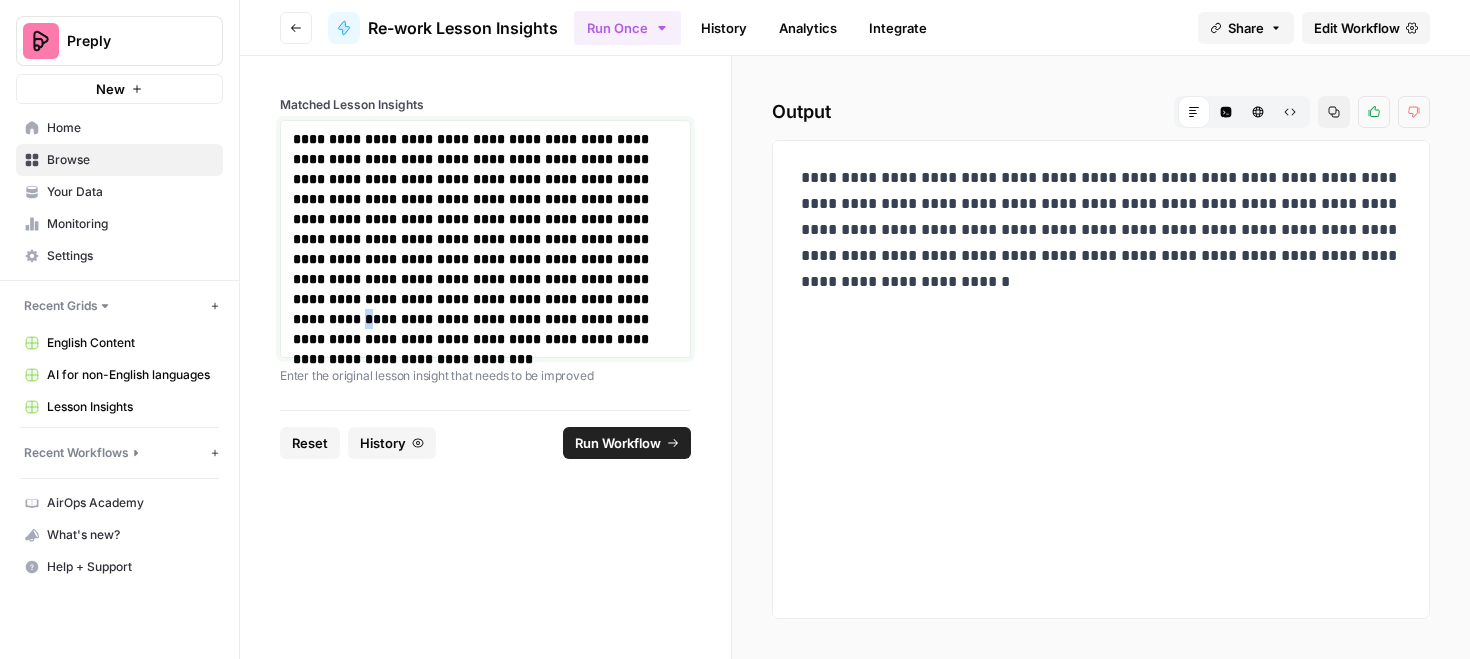 click on "**********" at bounding box center (473, 249) 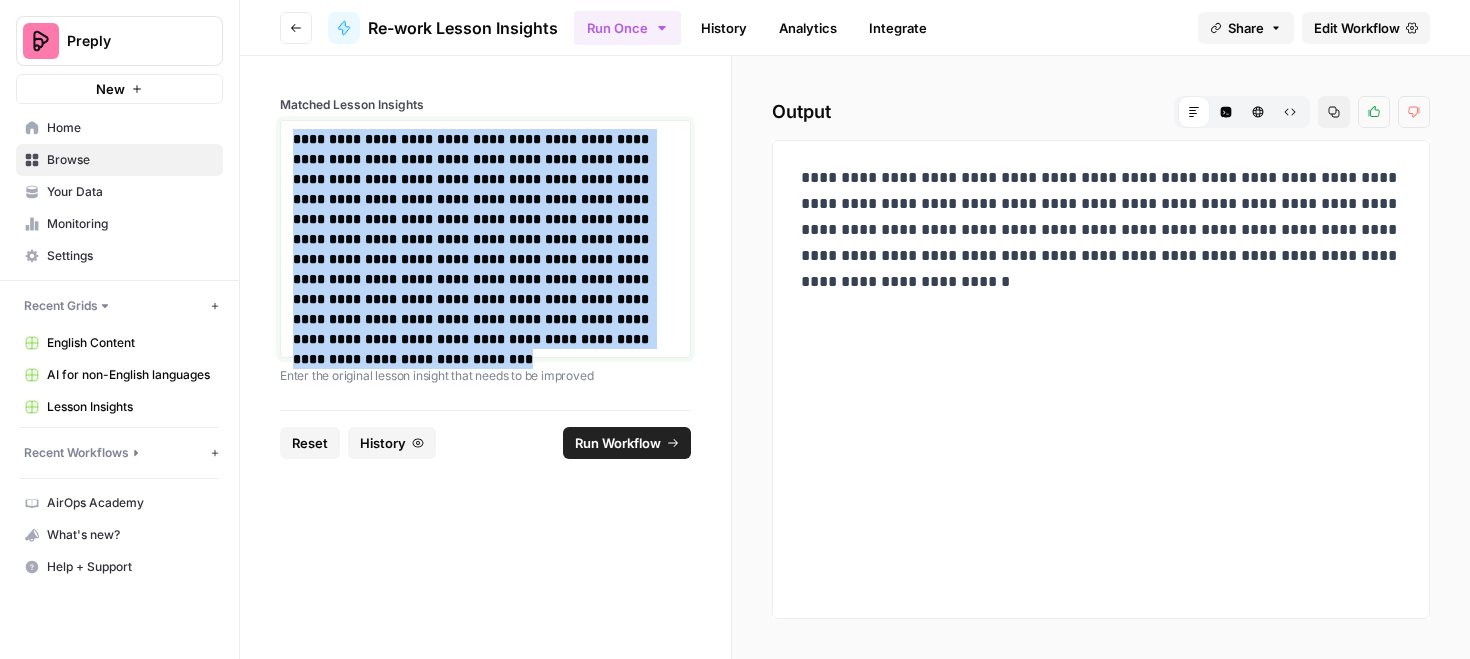click on "**********" at bounding box center (473, 249) 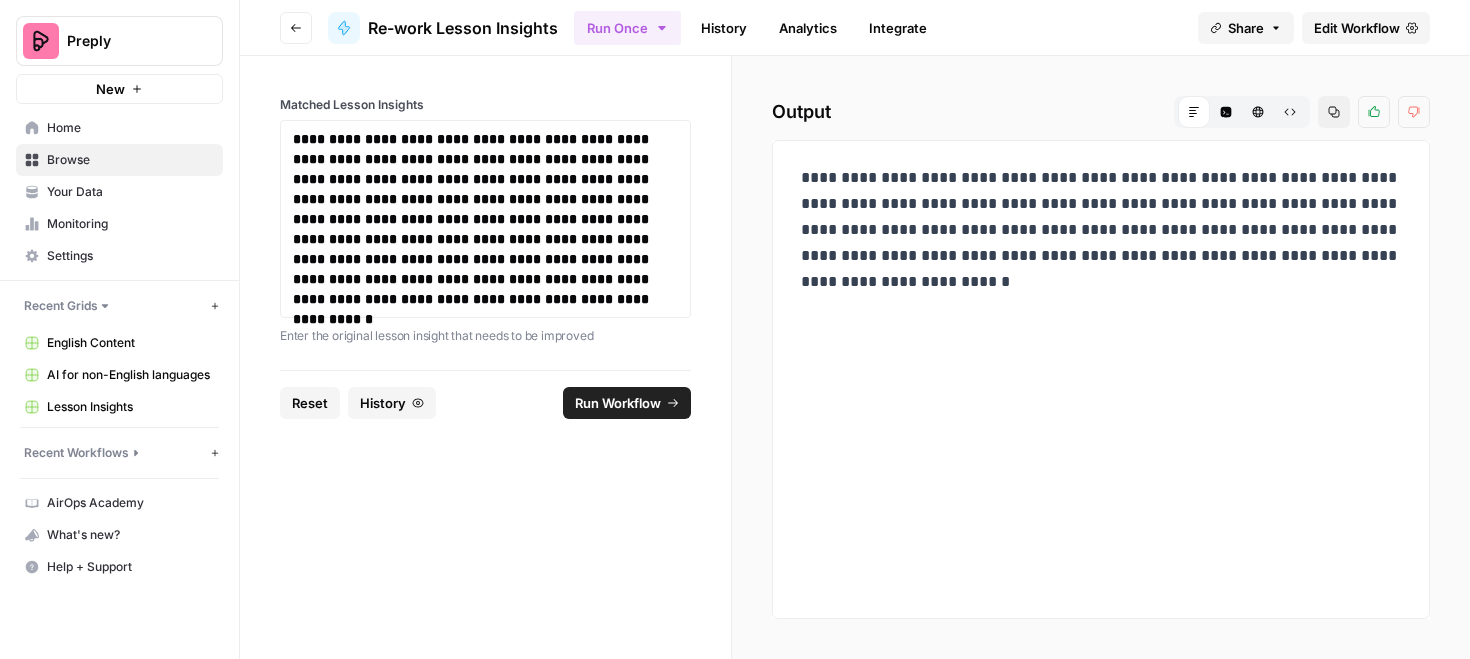 click on "Run Workflow" at bounding box center [618, 403] 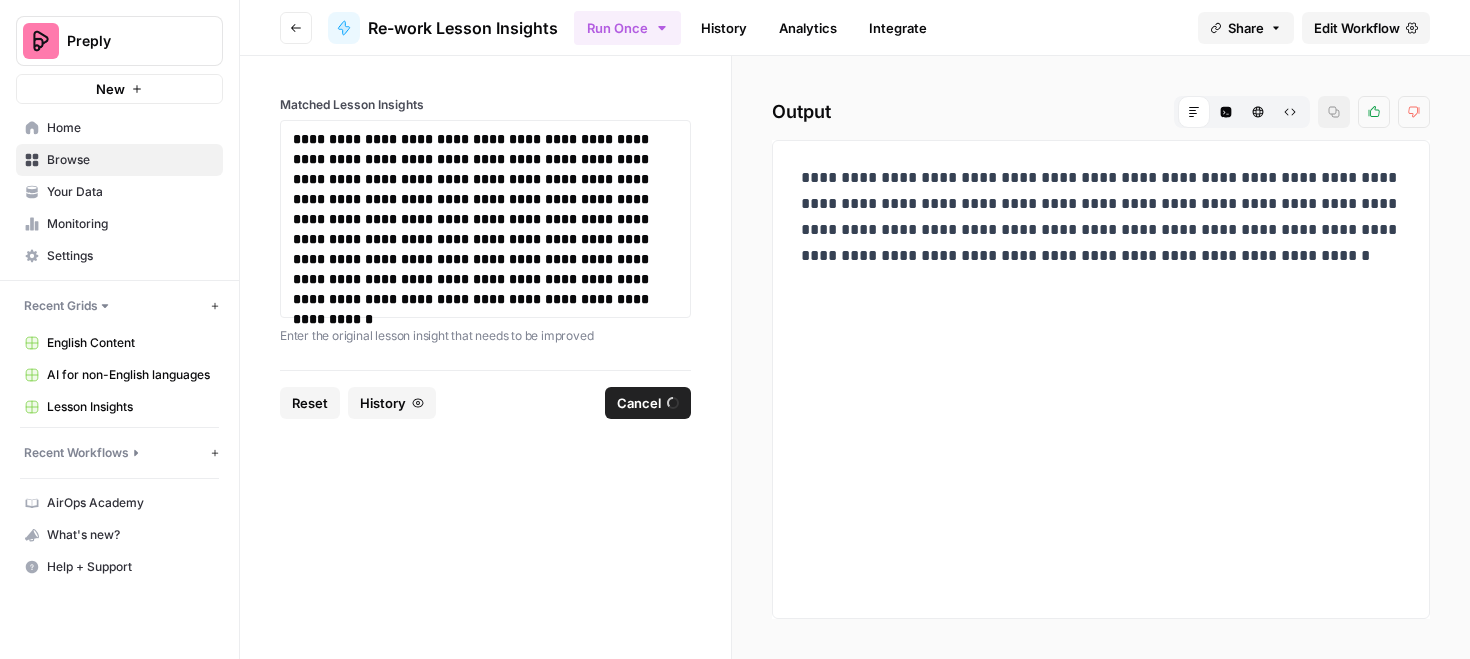 click on "**********" at bounding box center (1101, 217) 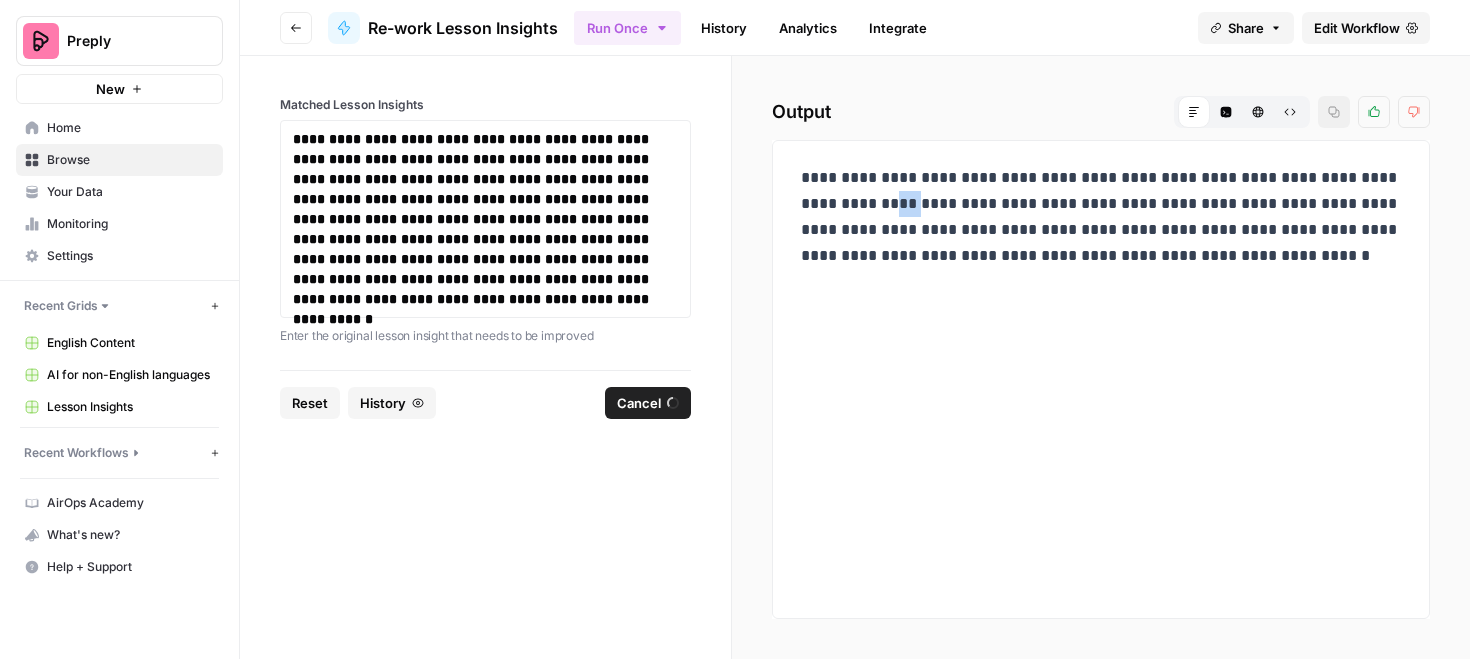 click on "**********" at bounding box center (1101, 217) 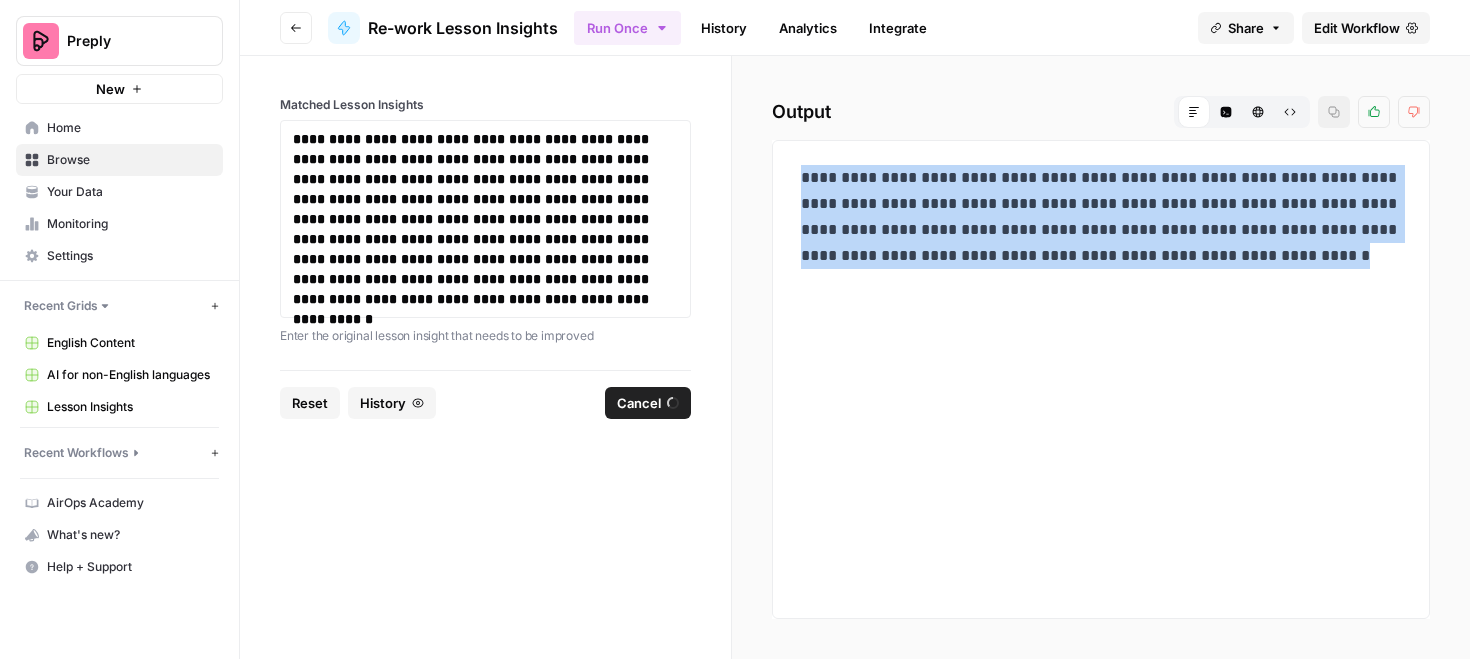 click on "**********" at bounding box center (1101, 217) 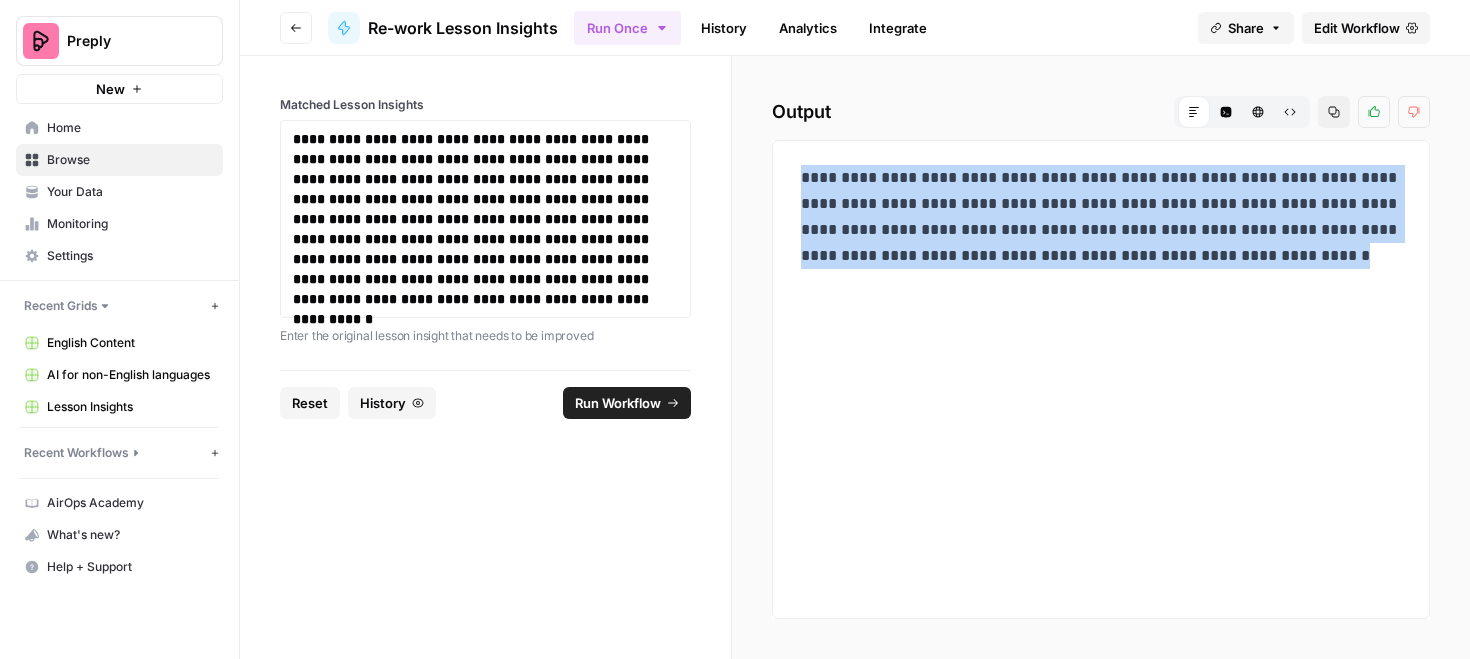 copy on "**********" 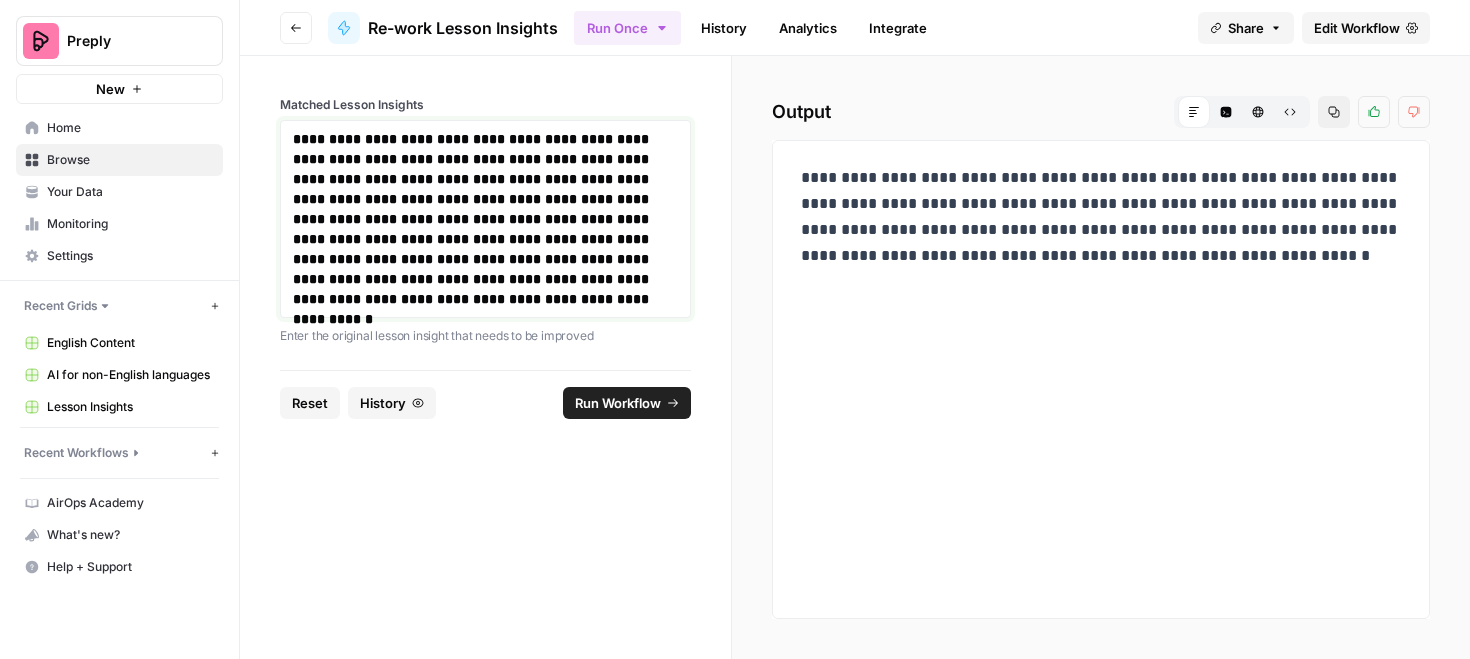 click on "**********" at bounding box center (485, 219) 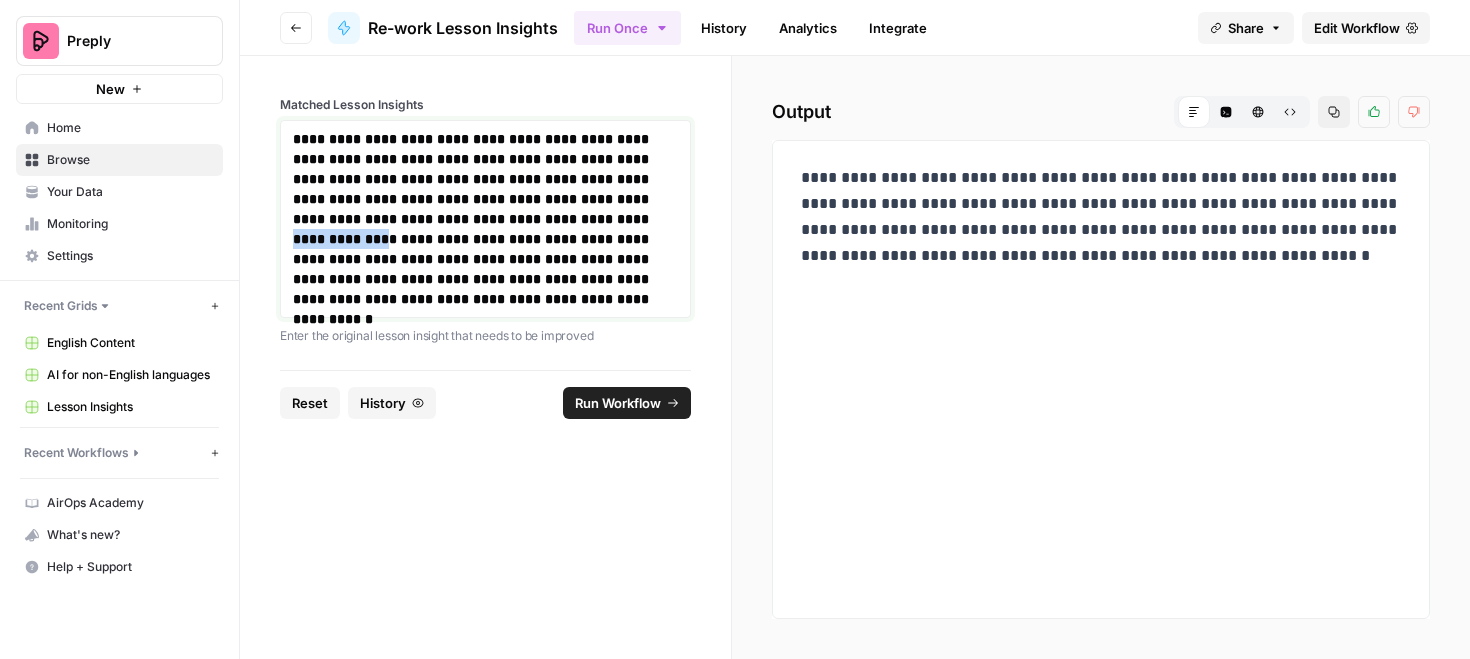 click on "**********" at bounding box center (485, 219) 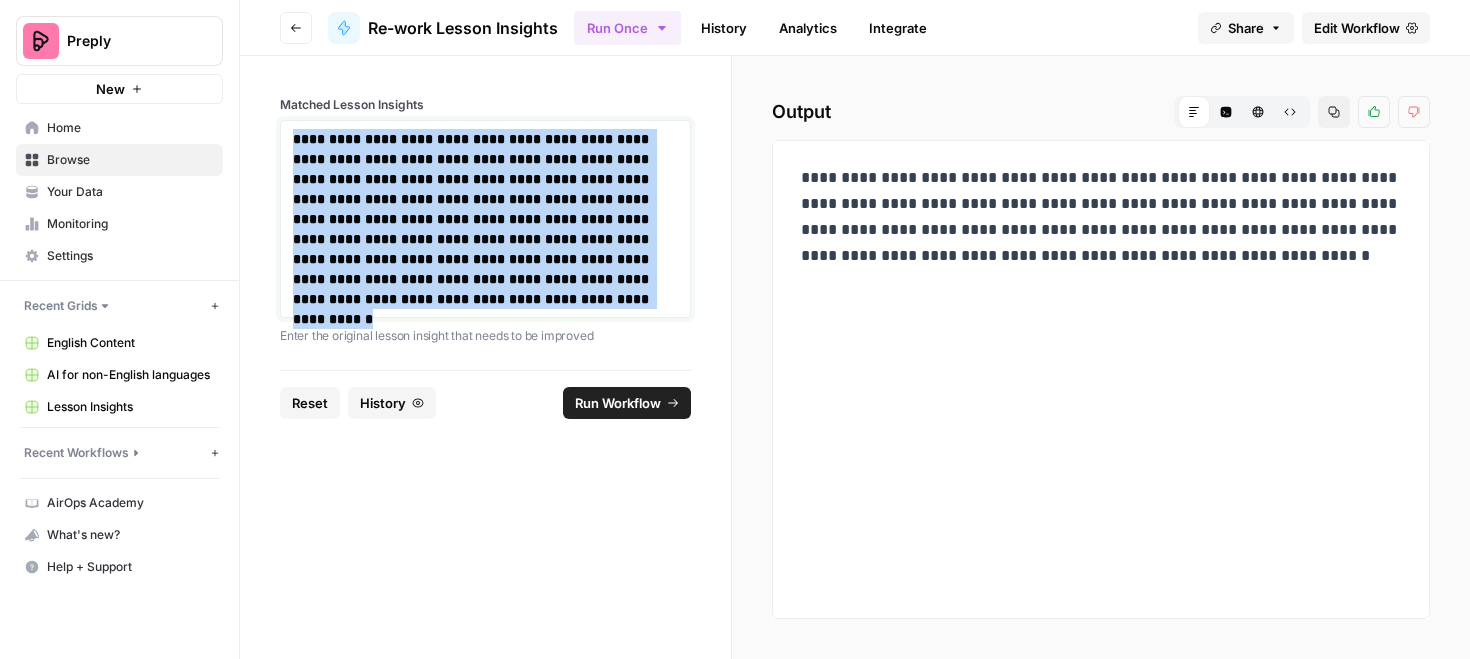 click on "**********" at bounding box center (485, 219) 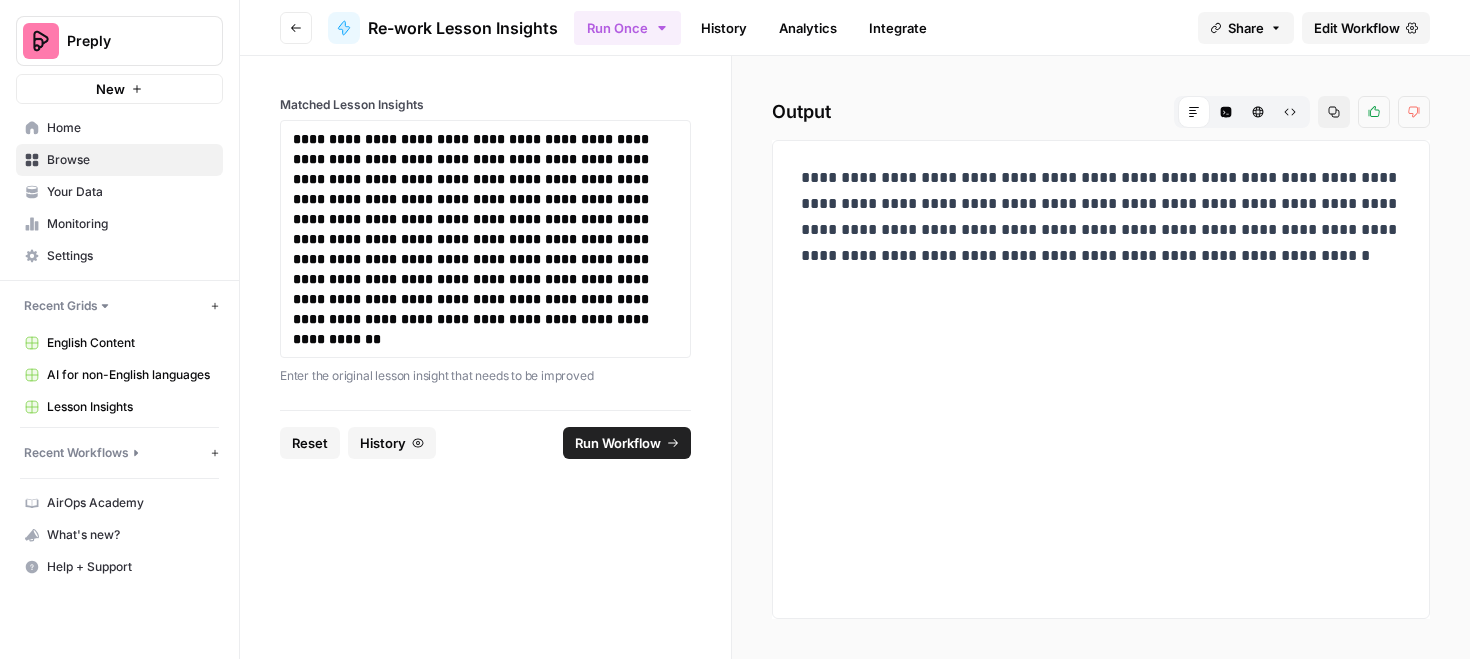 click on "Run Workflow" at bounding box center (618, 443) 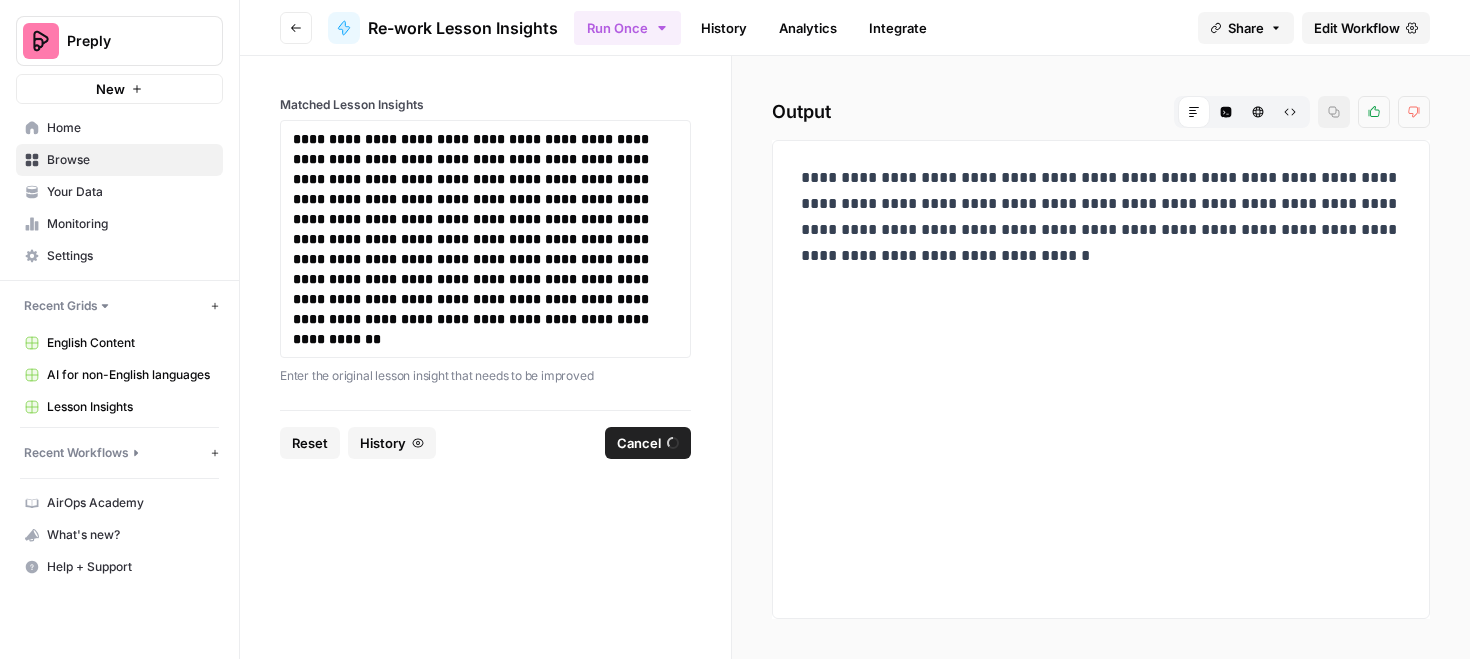 click on "**********" at bounding box center [1101, 217] 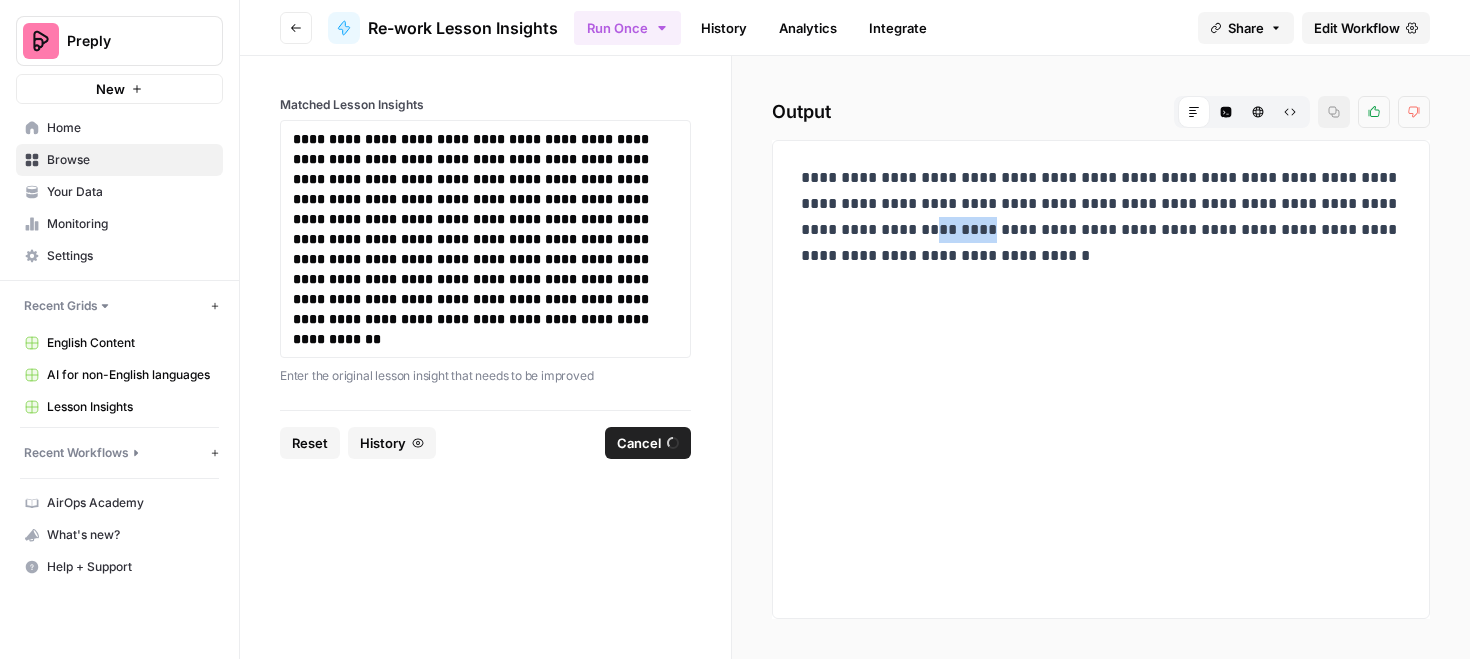 click on "**********" at bounding box center [1101, 217] 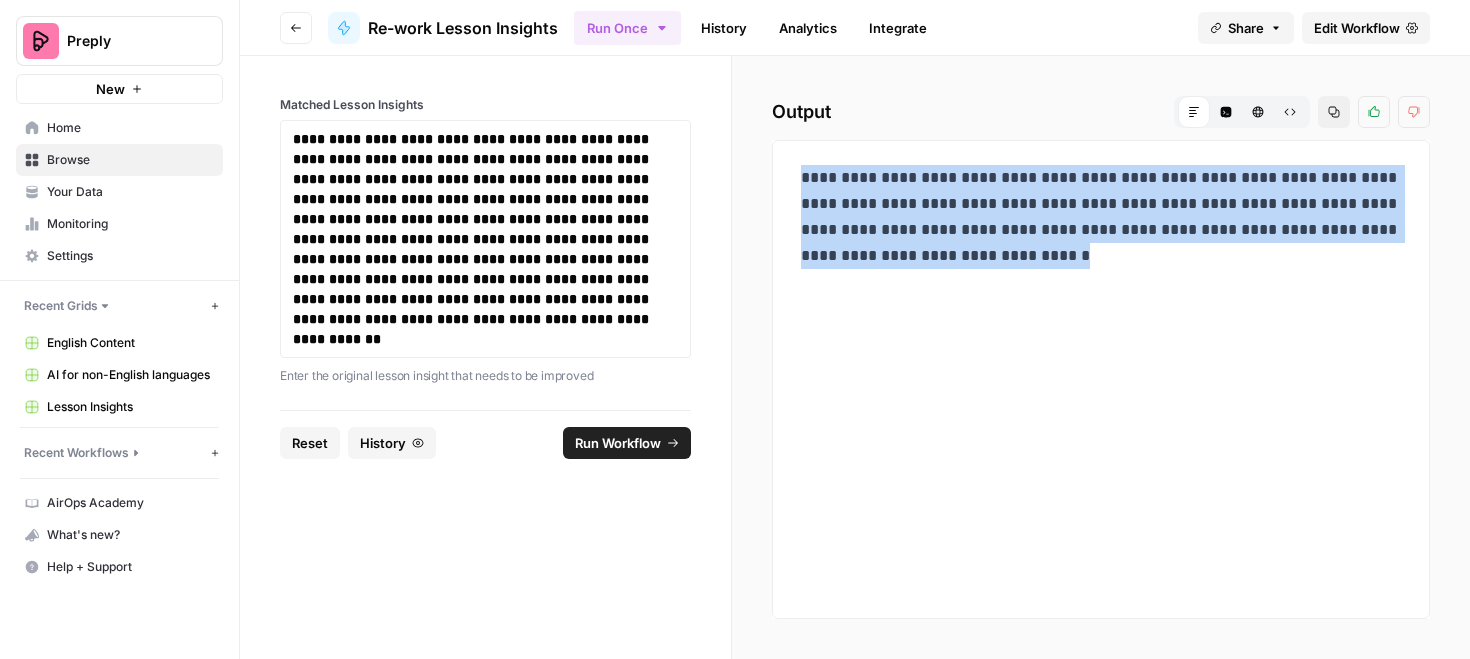 click on "**********" at bounding box center (1101, 217) 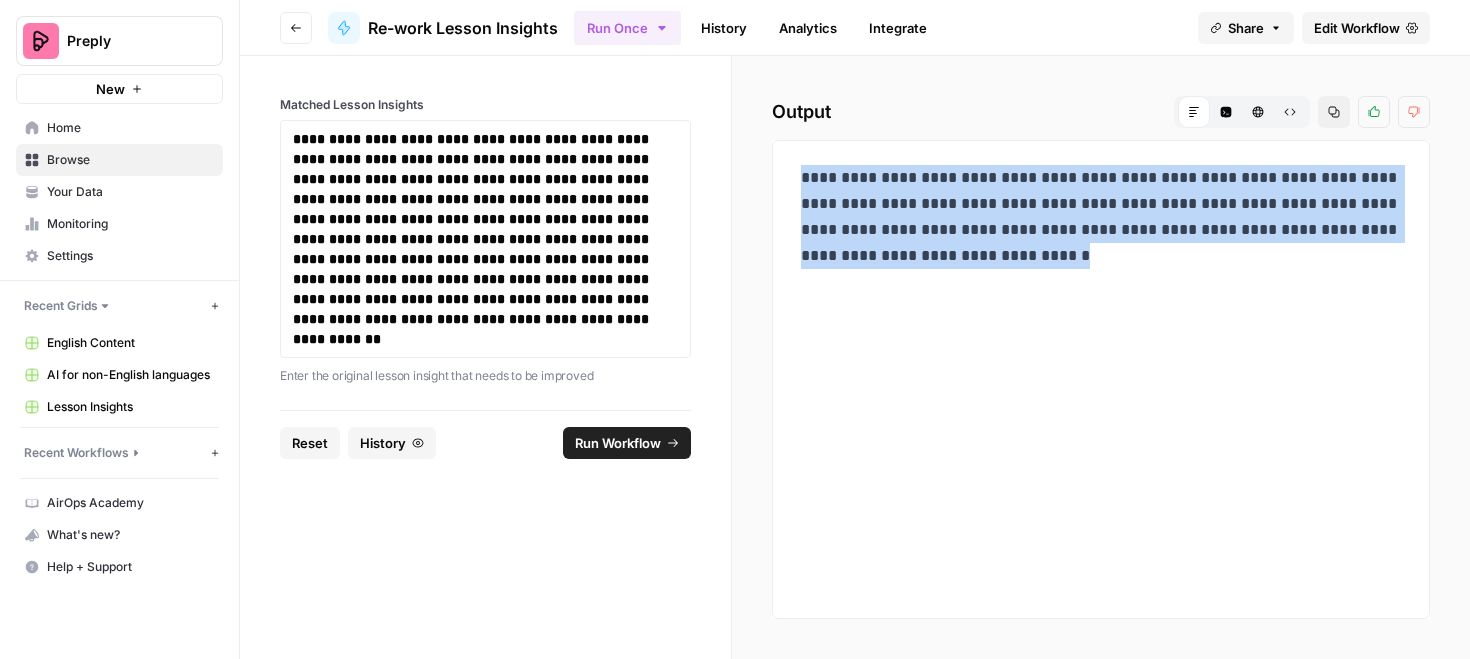click on "**********" at bounding box center (1101, 217) 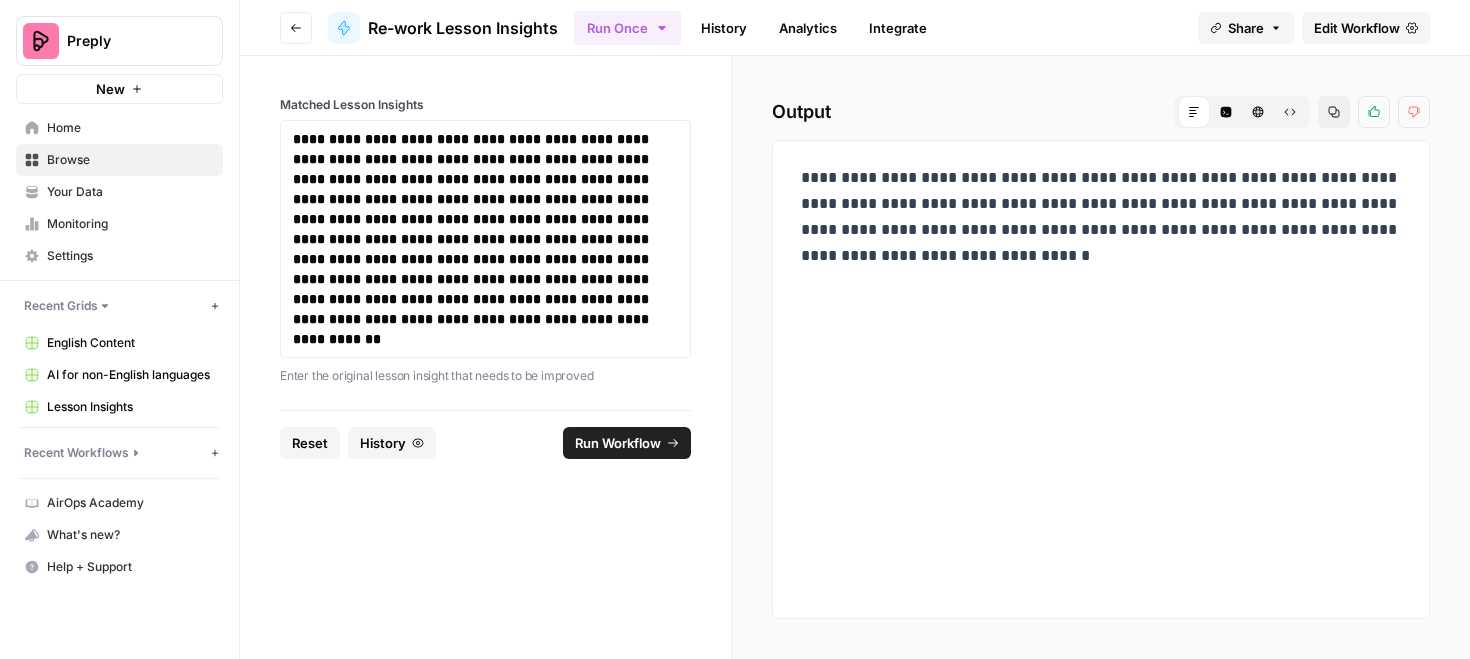 click on "**********" at bounding box center (1101, 217) 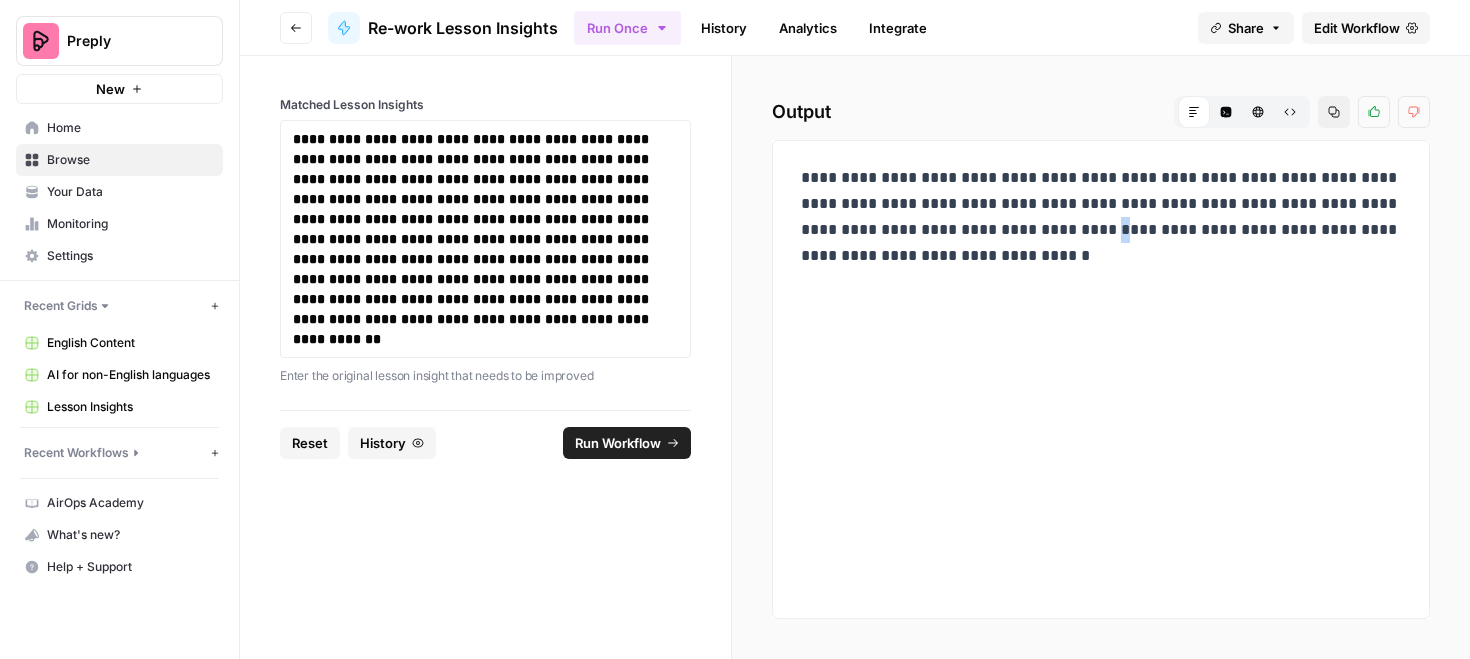 click on "**********" at bounding box center [1101, 217] 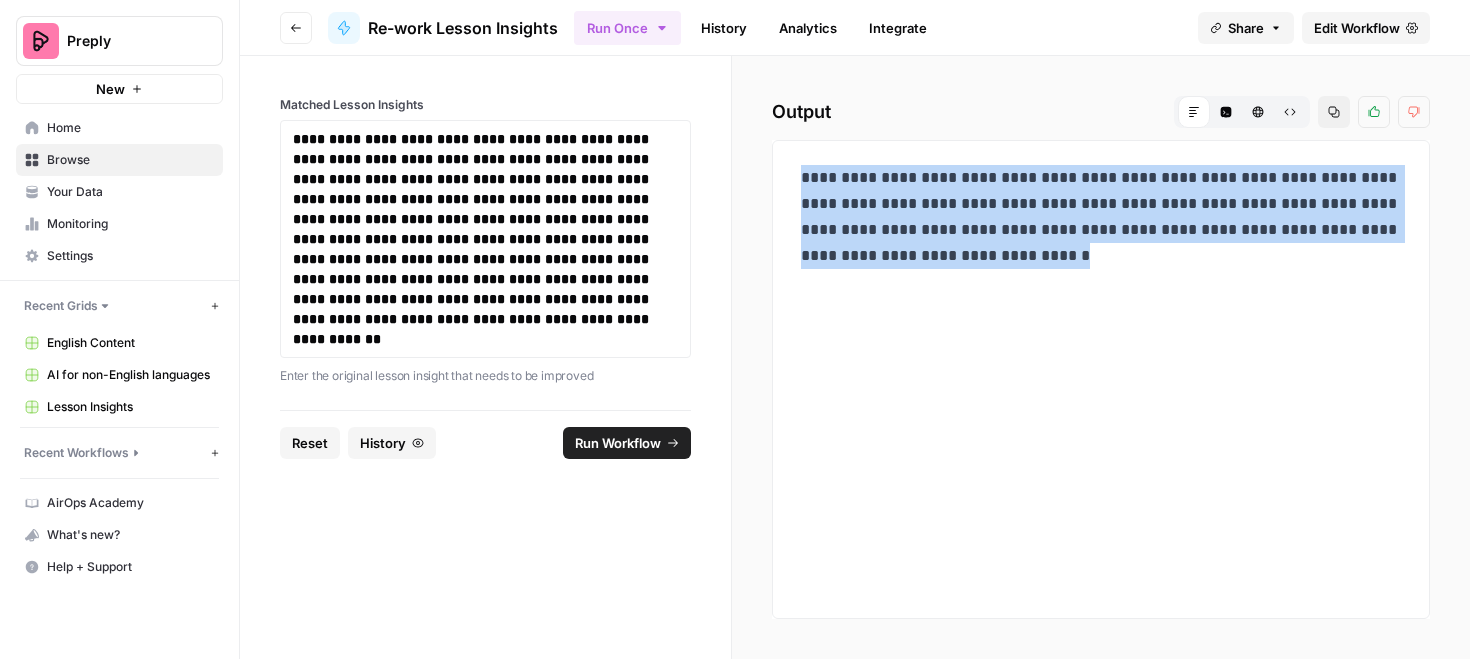 click on "**********" at bounding box center (1101, 217) 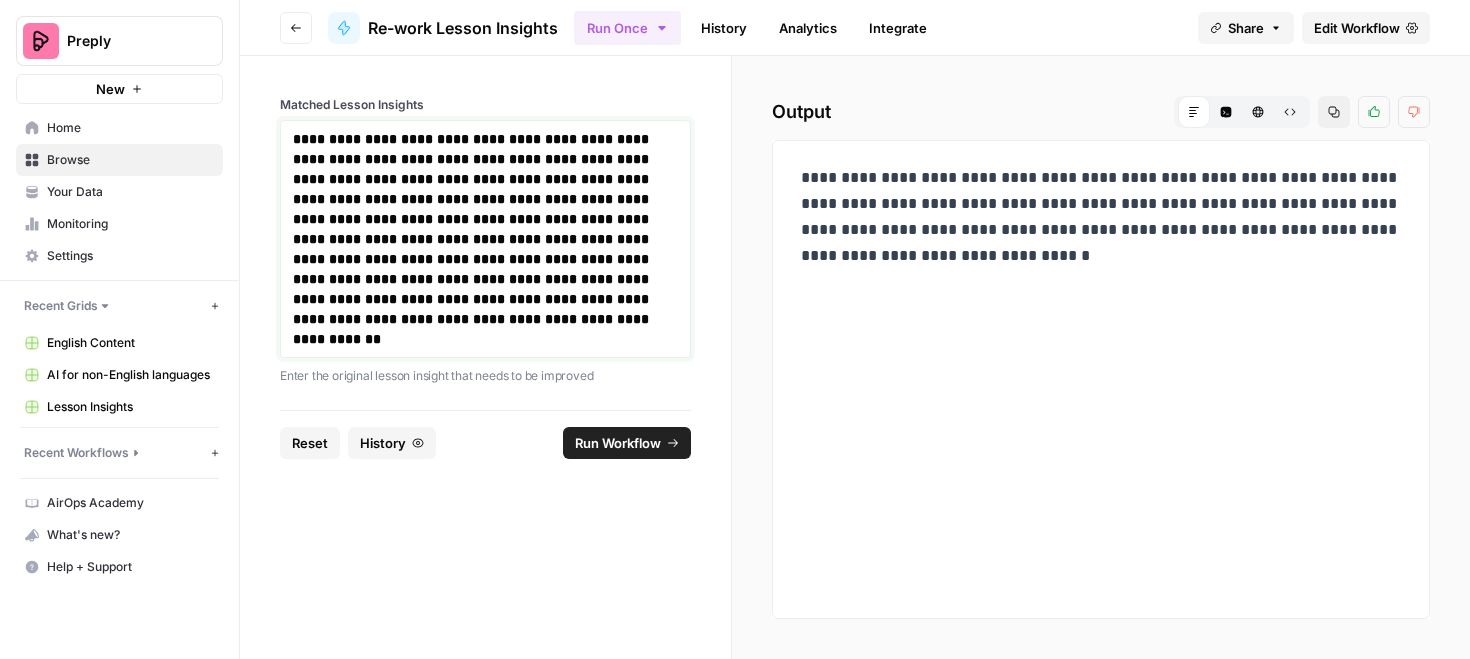 click on "**********" at bounding box center [473, 239] 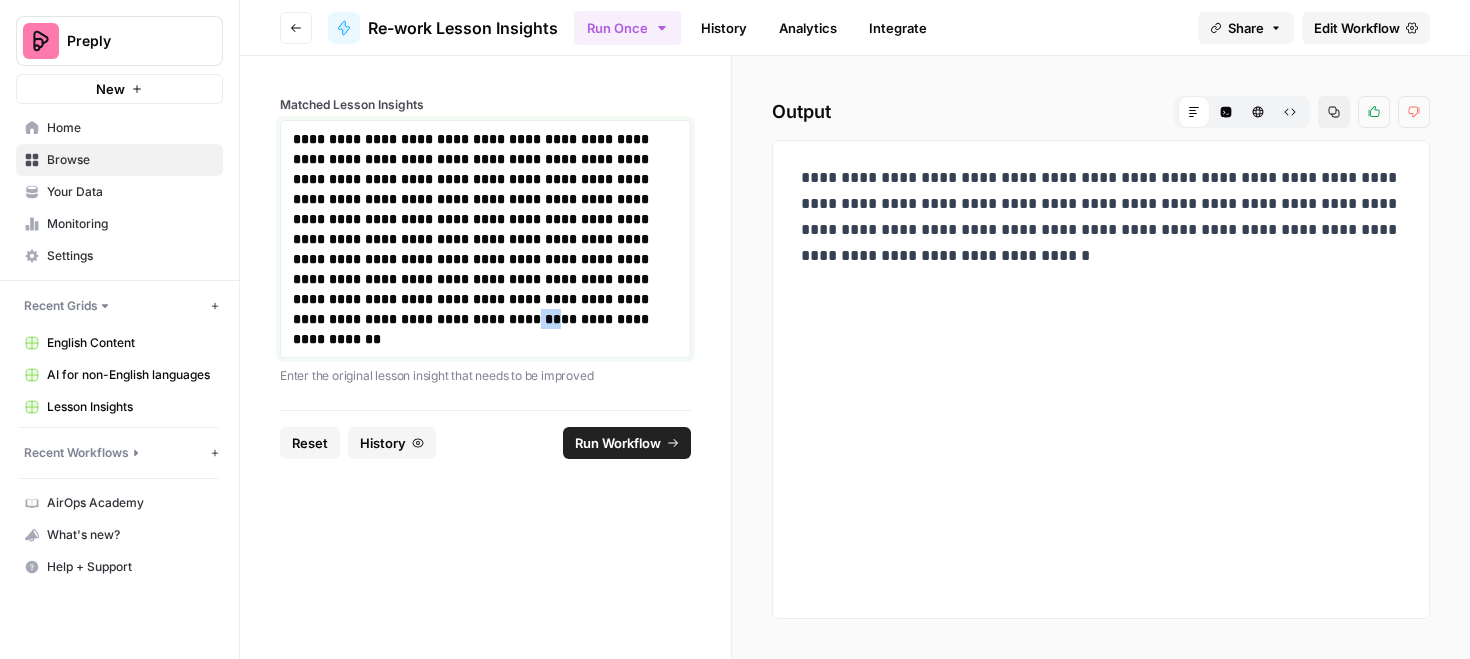 click on "**********" at bounding box center (473, 239) 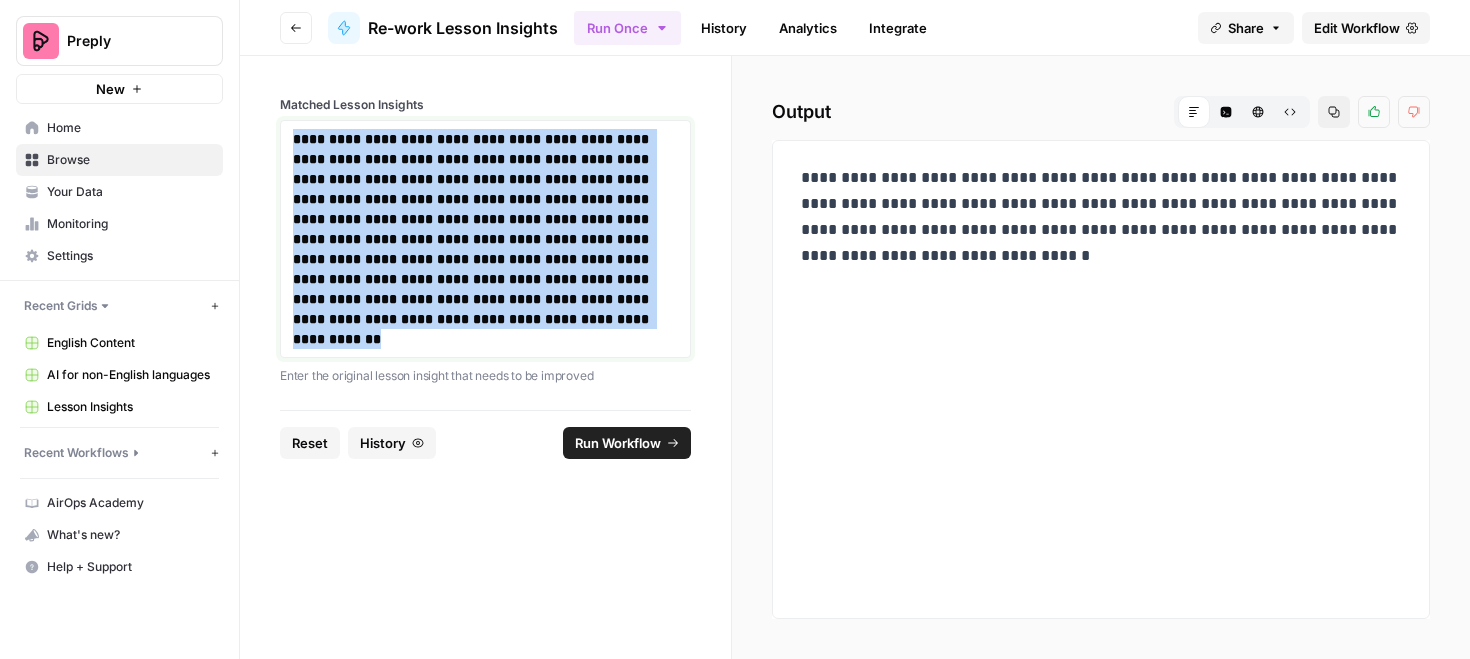 click on "**********" at bounding box center [473, 239] 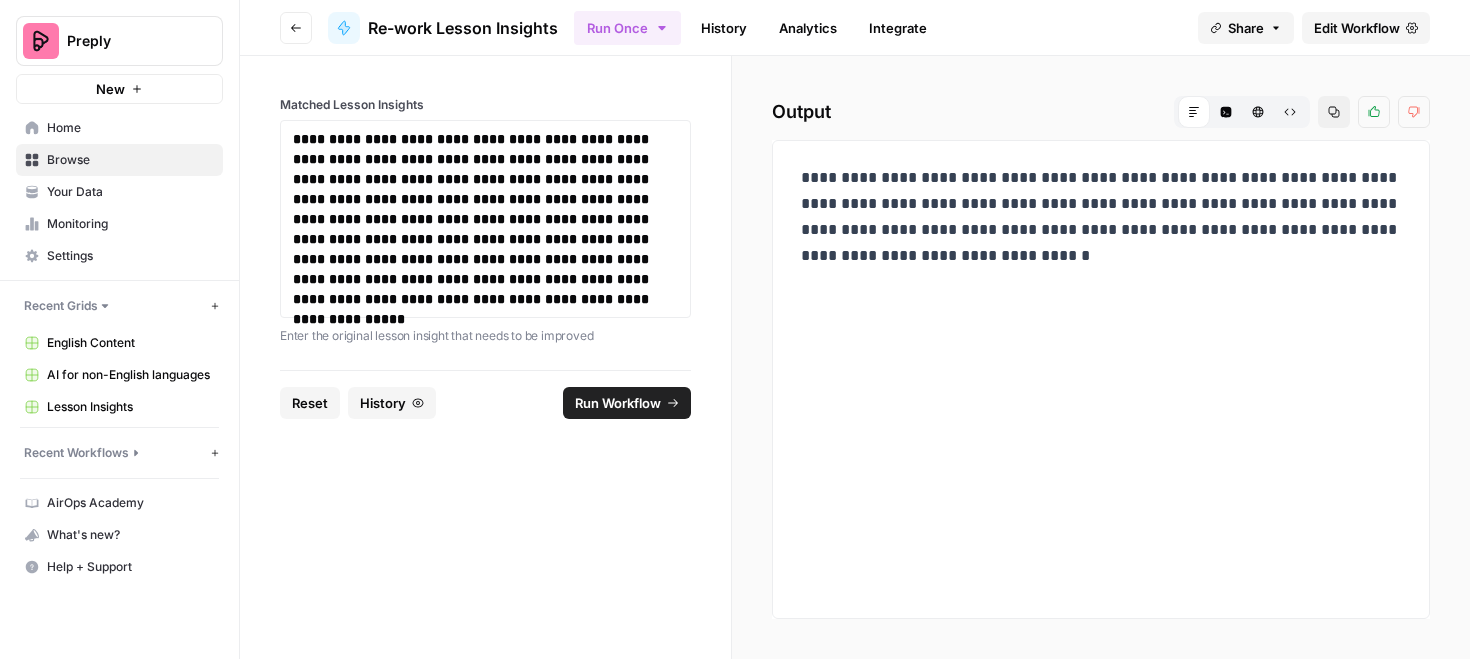 click on "Run Workflow" at bounding box center [618, 403] 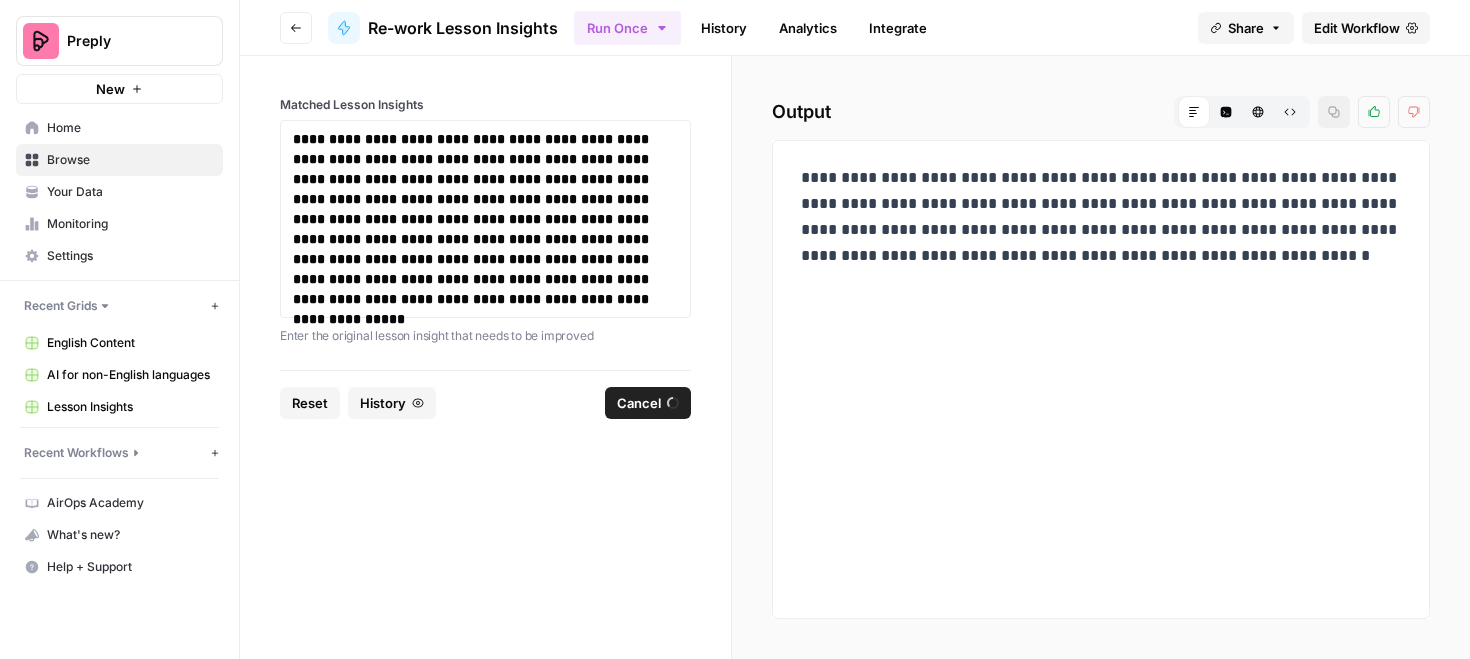 click on "**********" at bounding box center [1101, 217] 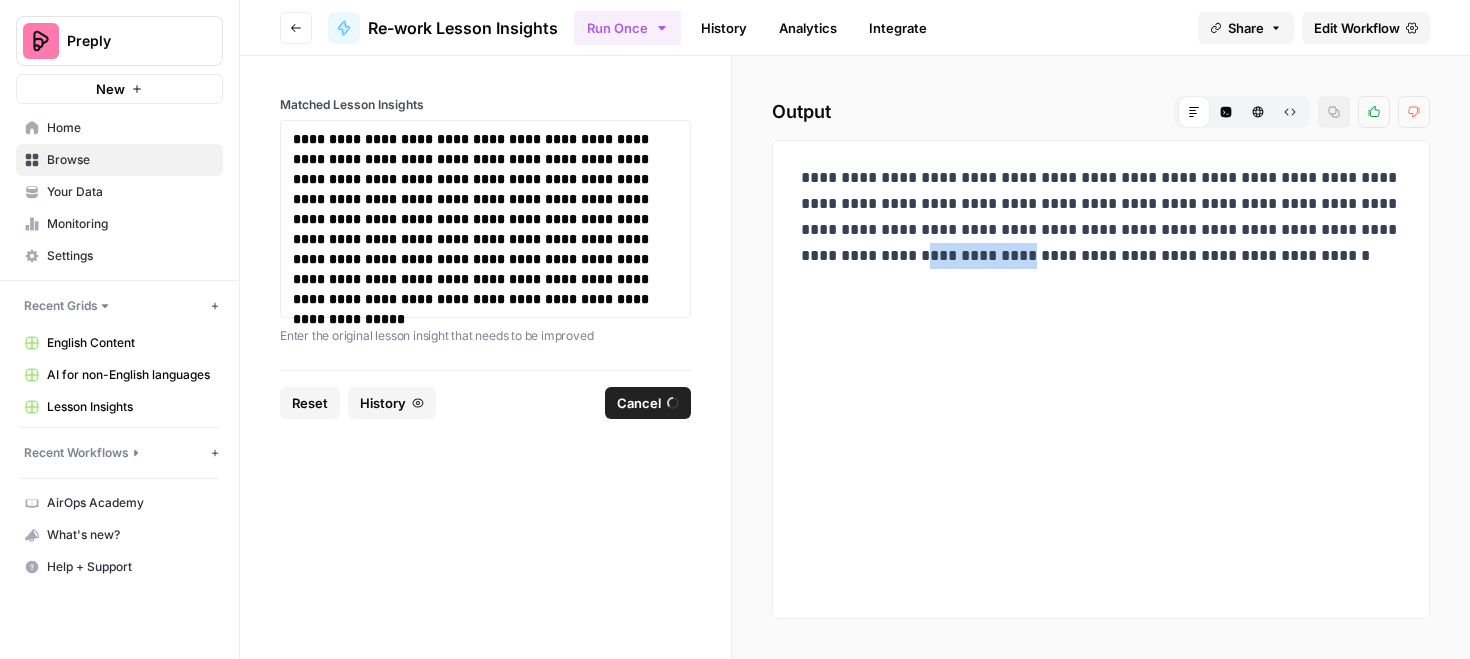 click on "**********" at bounding box center (1101, 217) 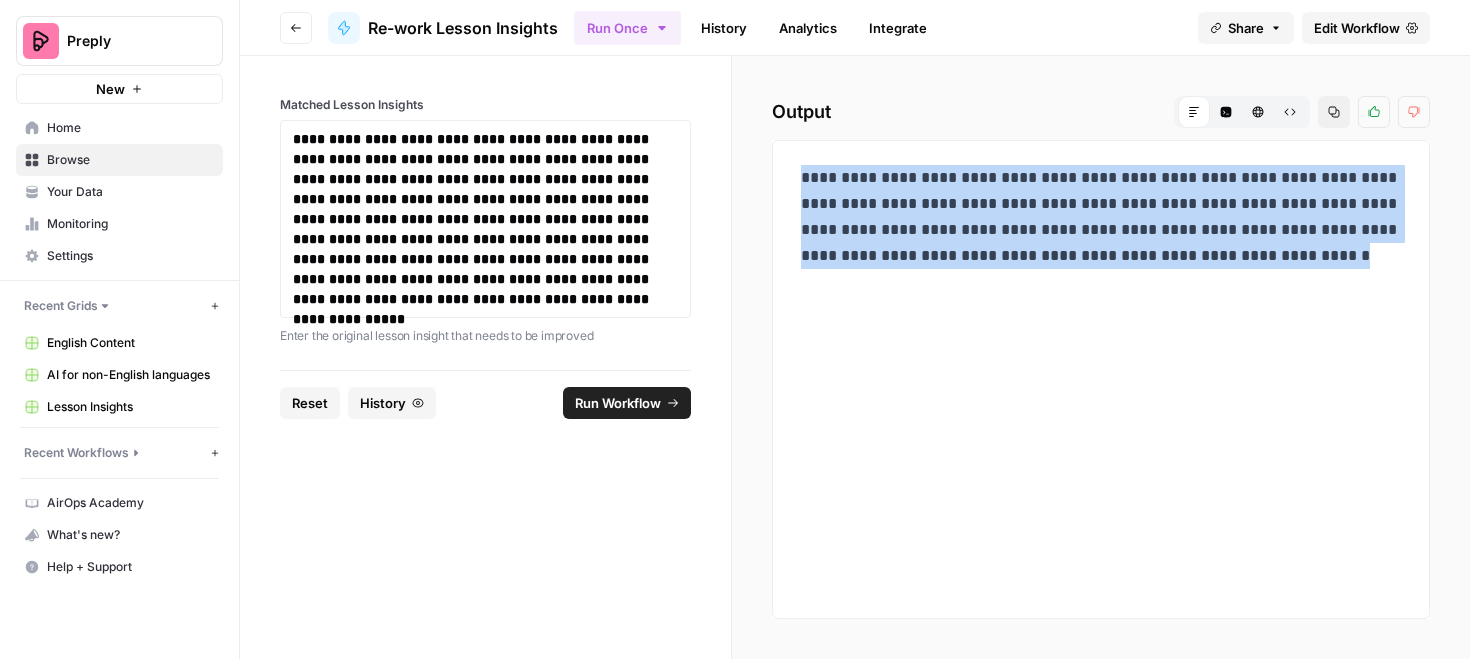 click on "**********" at bounding box center (1101, 217) 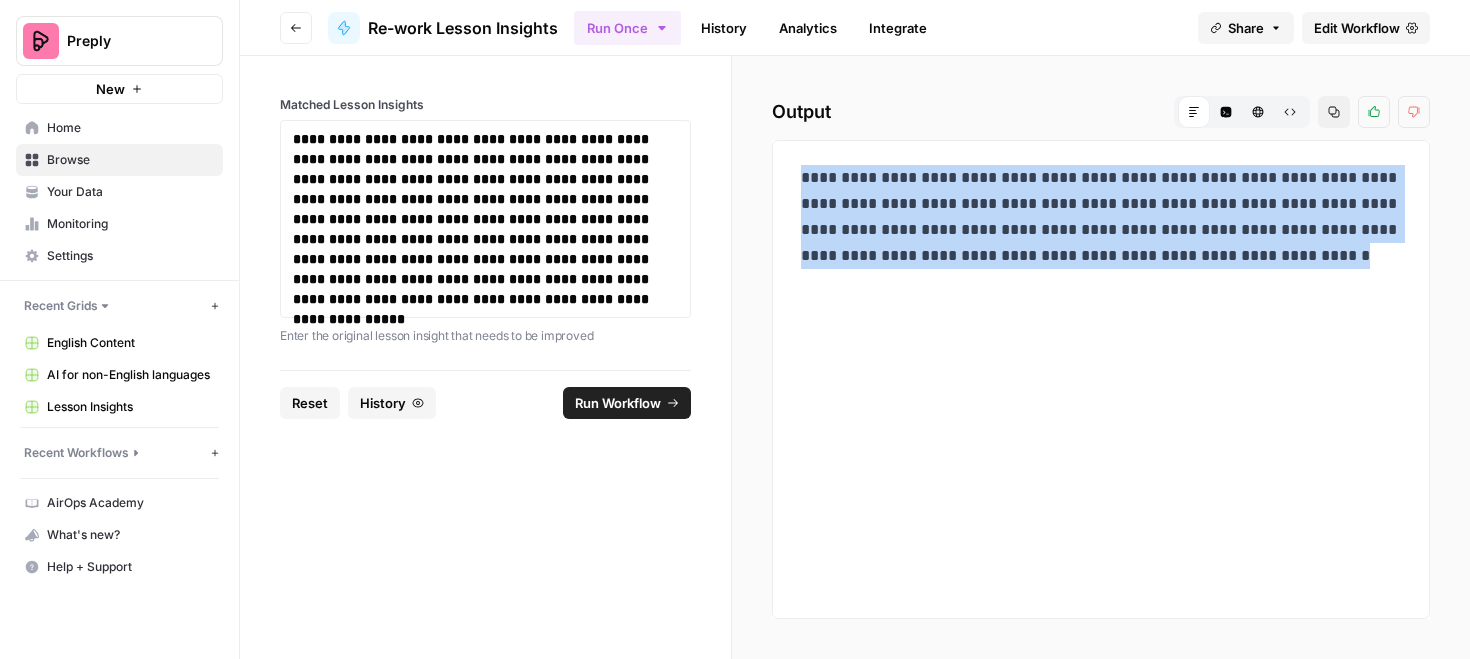 copy on "**********" 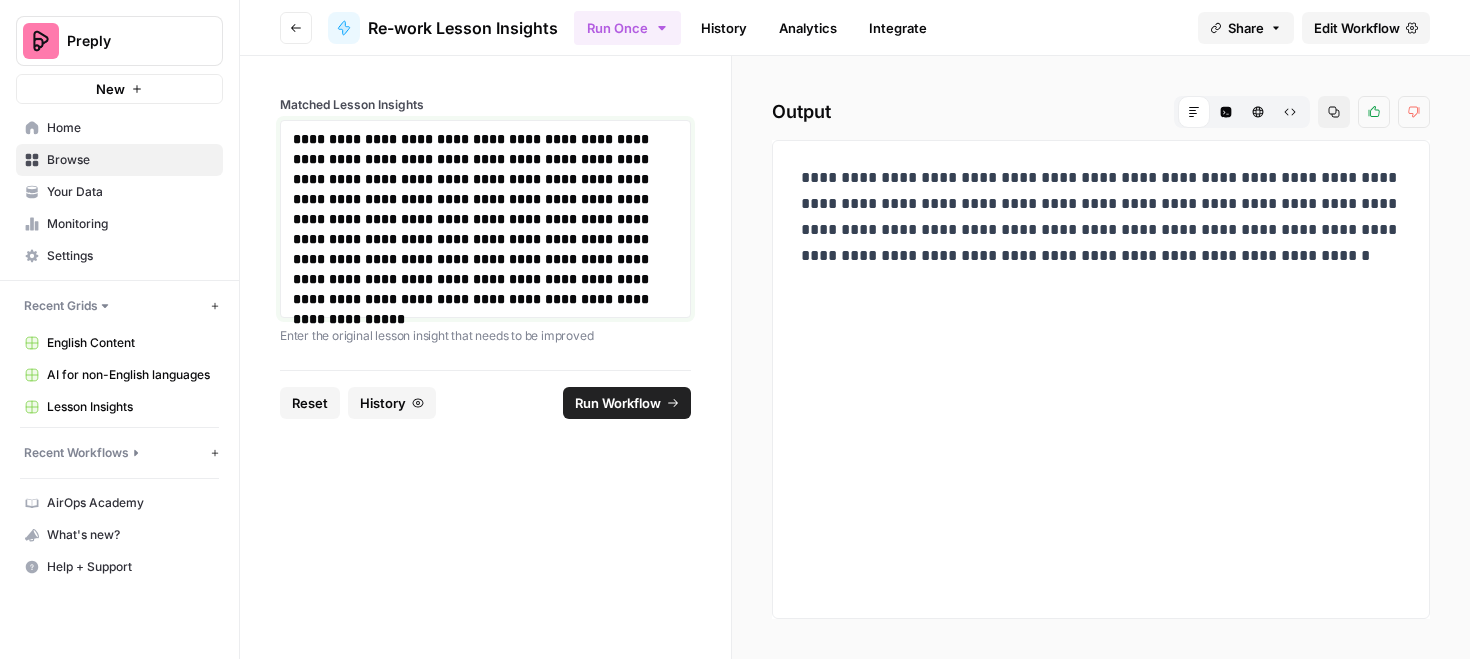 click on "**********" at bounding box center (473, 229) 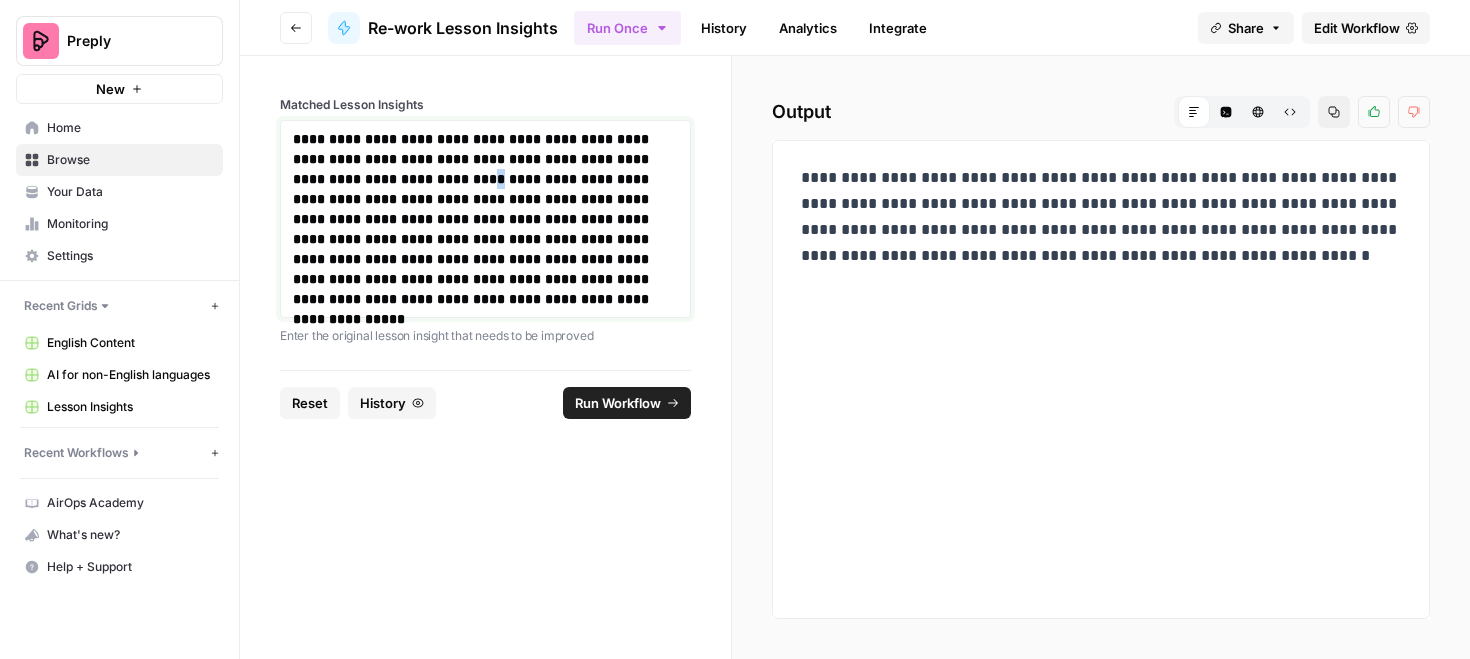 click on "**********" at bounding box center (473, 229) 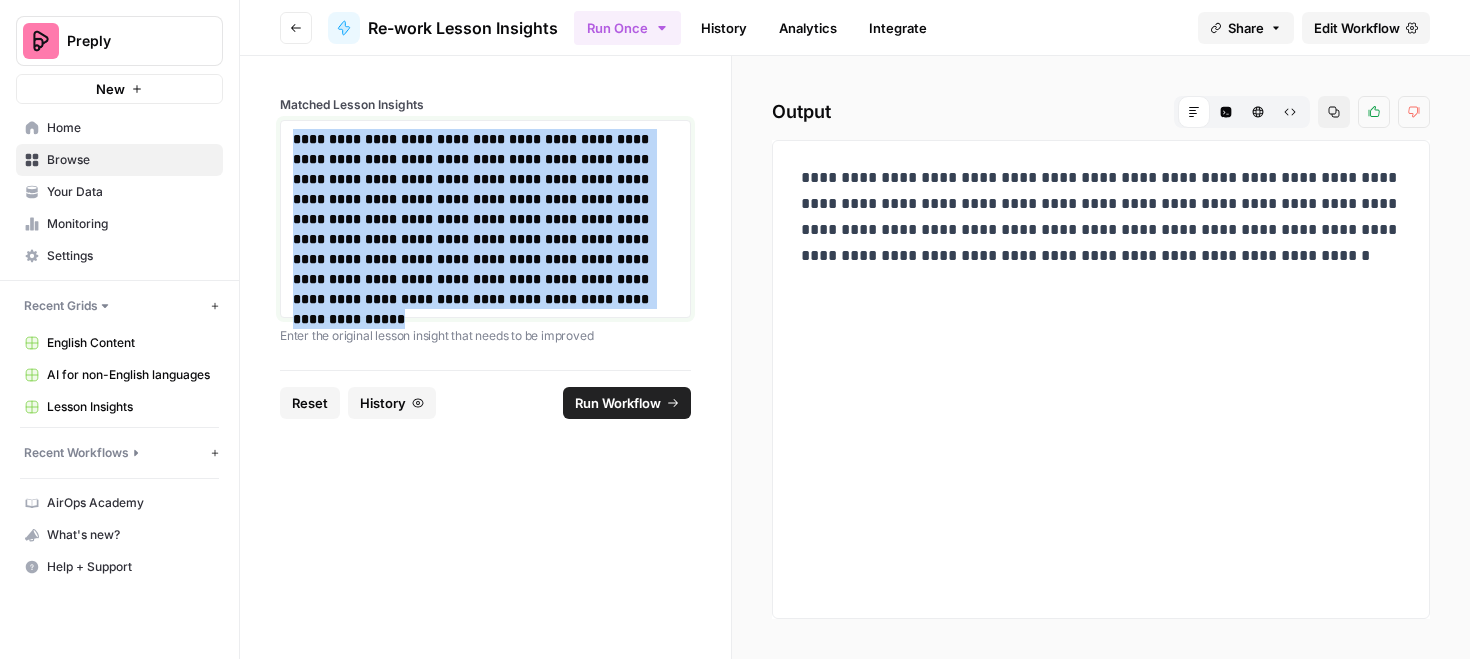 click on "**********" at bounding box center (473, 229) 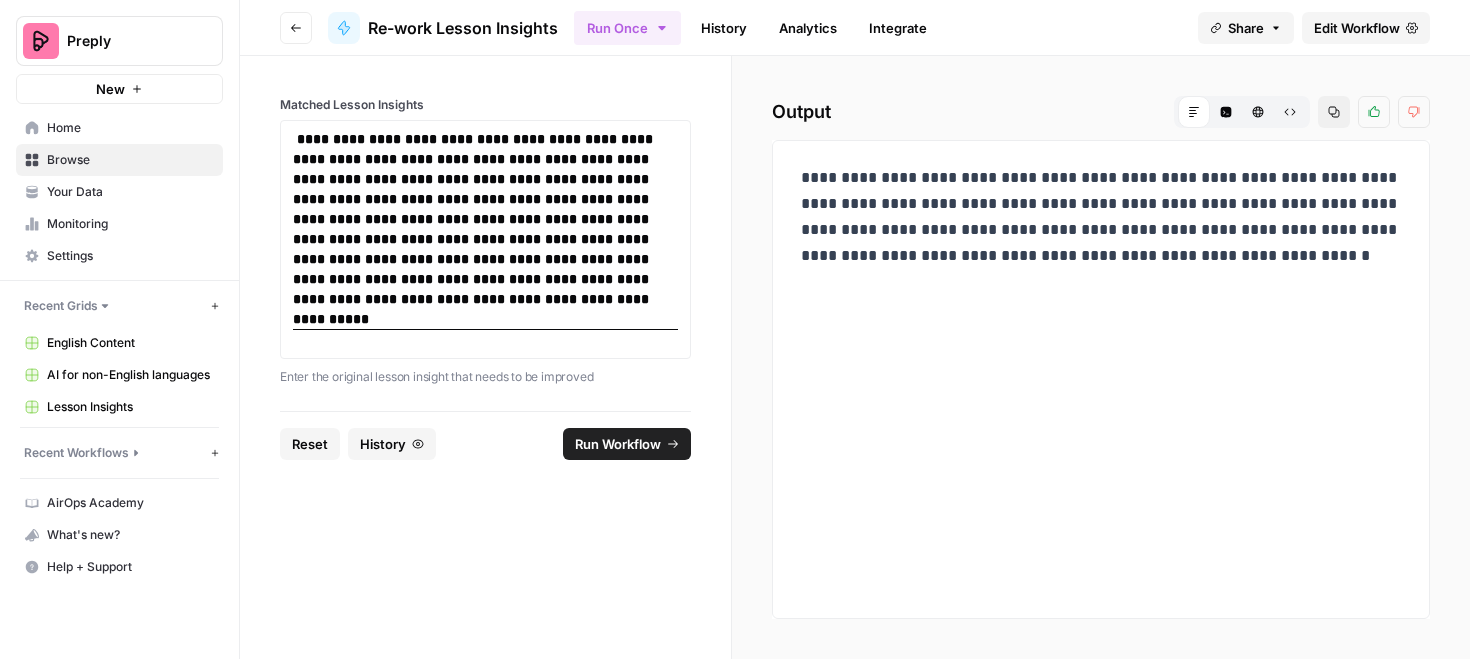 click on "Run Workflow" at bounding box center [618, 444] 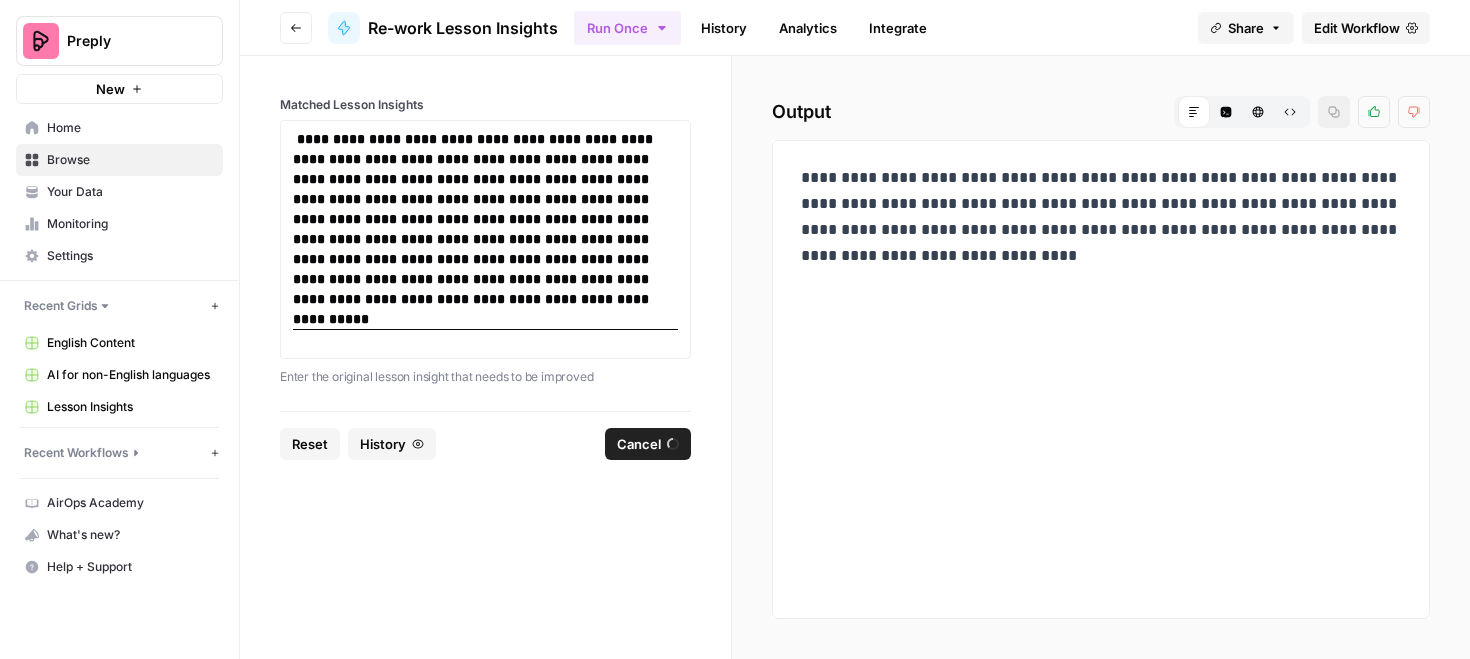 click on "**********" at bounding box center (1101, 217) 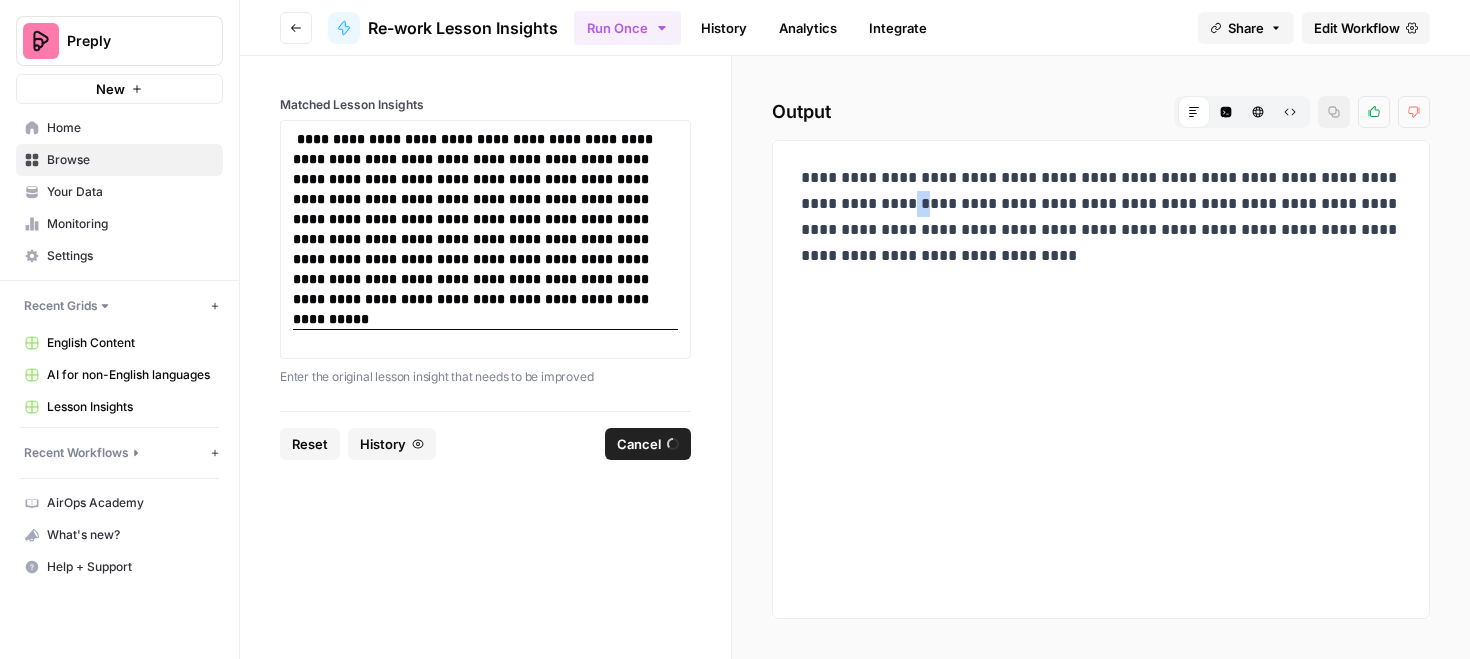 click on "**********" at bounding box center (1101, 217) 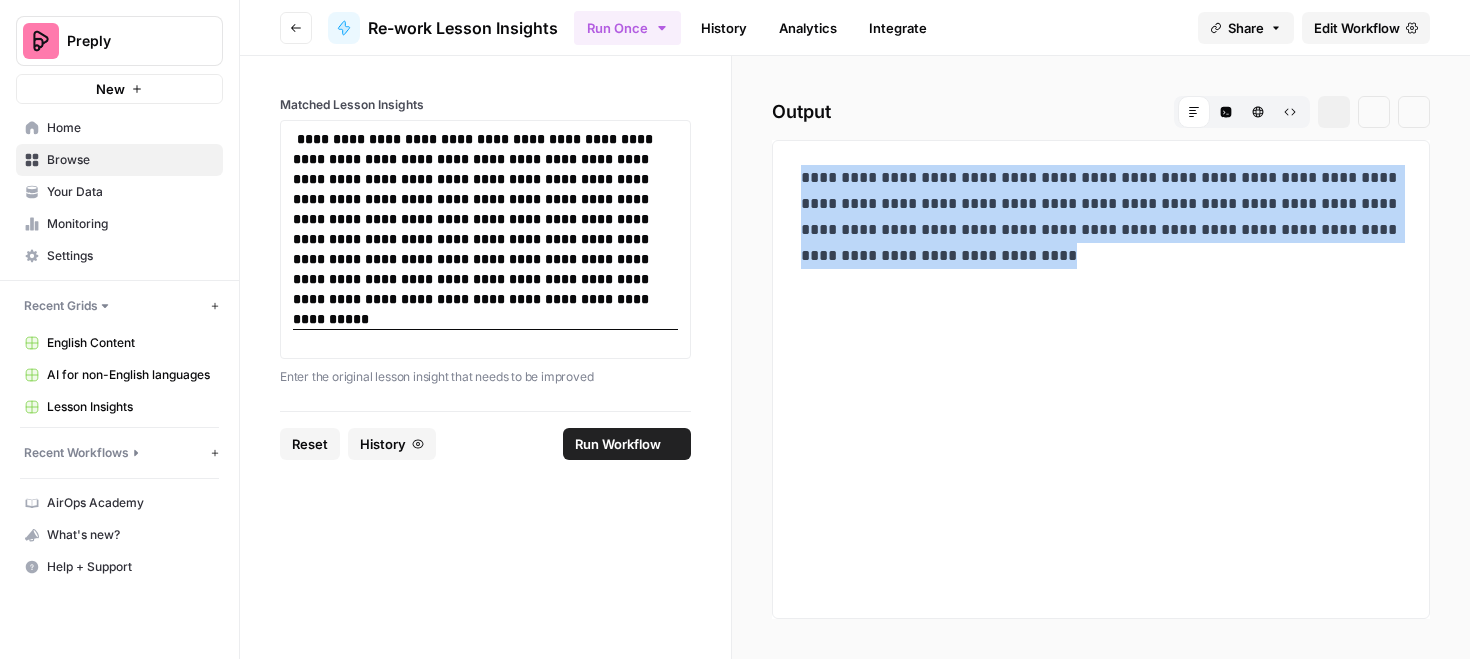 click on "**********" at bounding box center [1101, 217] 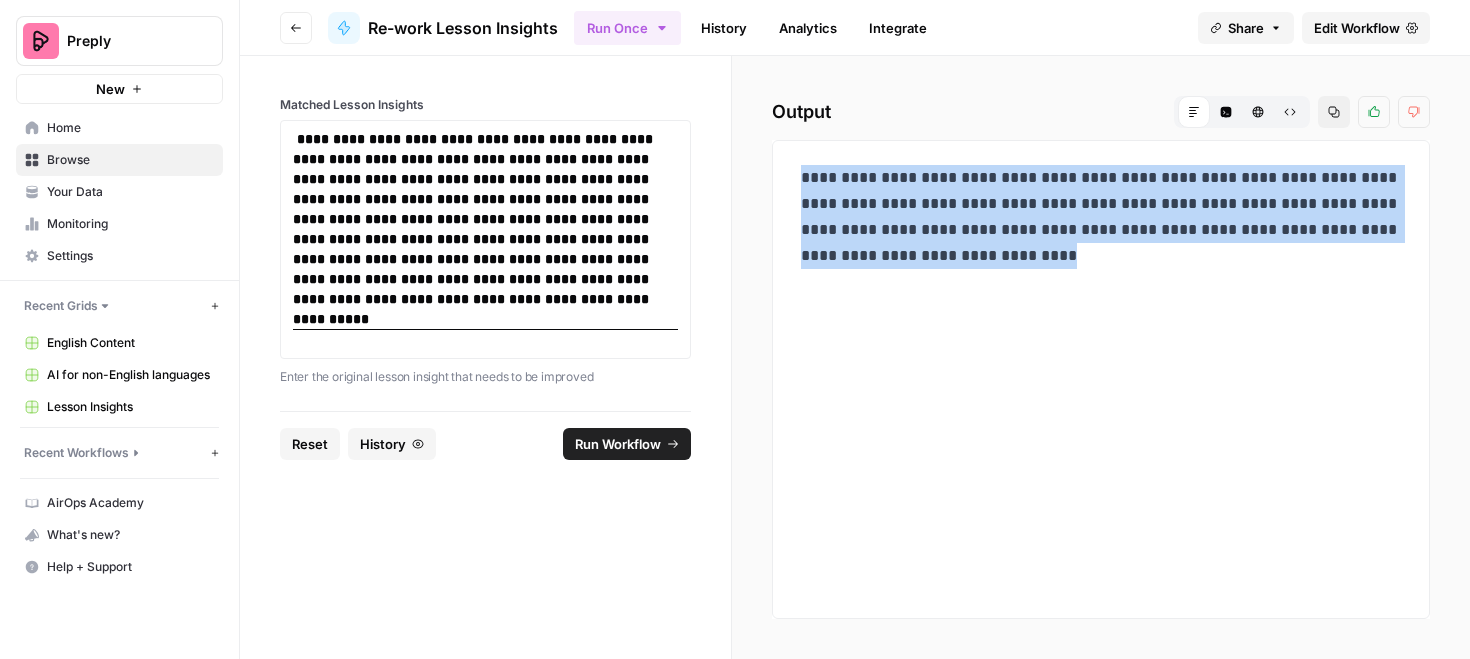 copy on "**********" 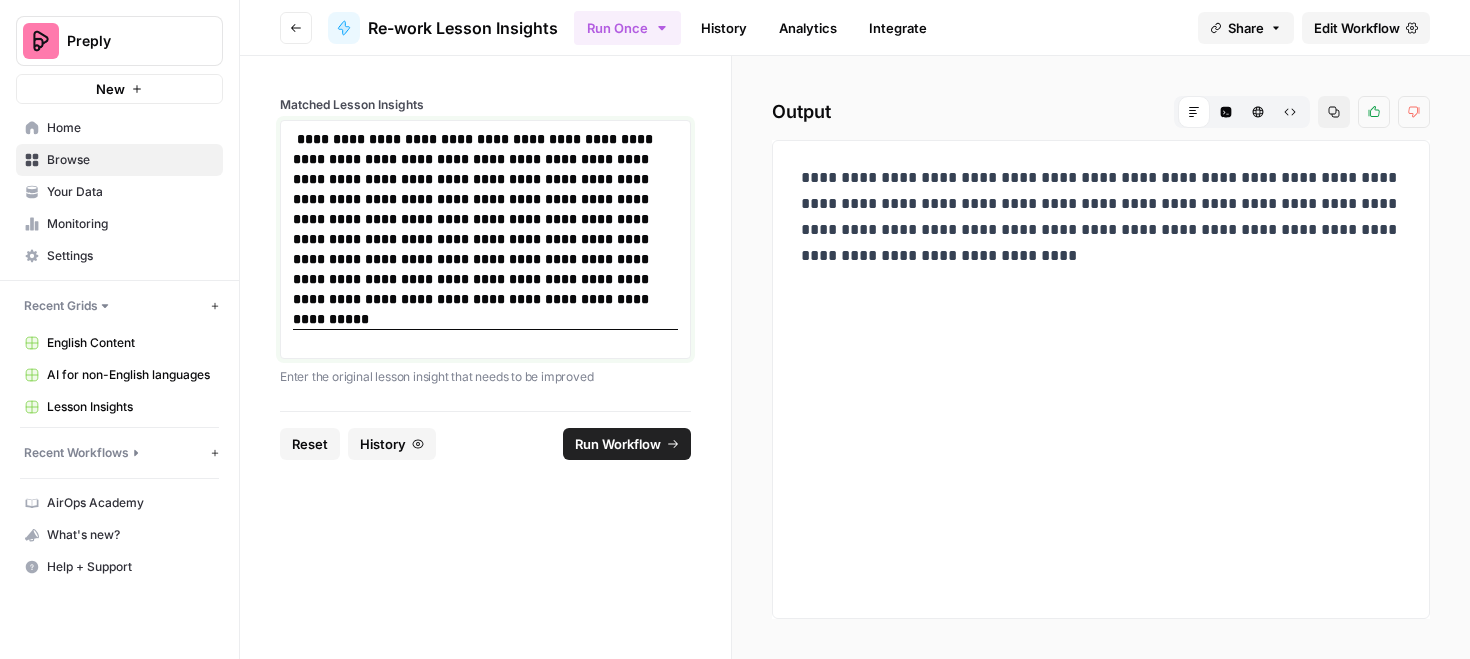 click on "**********" at bounding box center [475, 229] 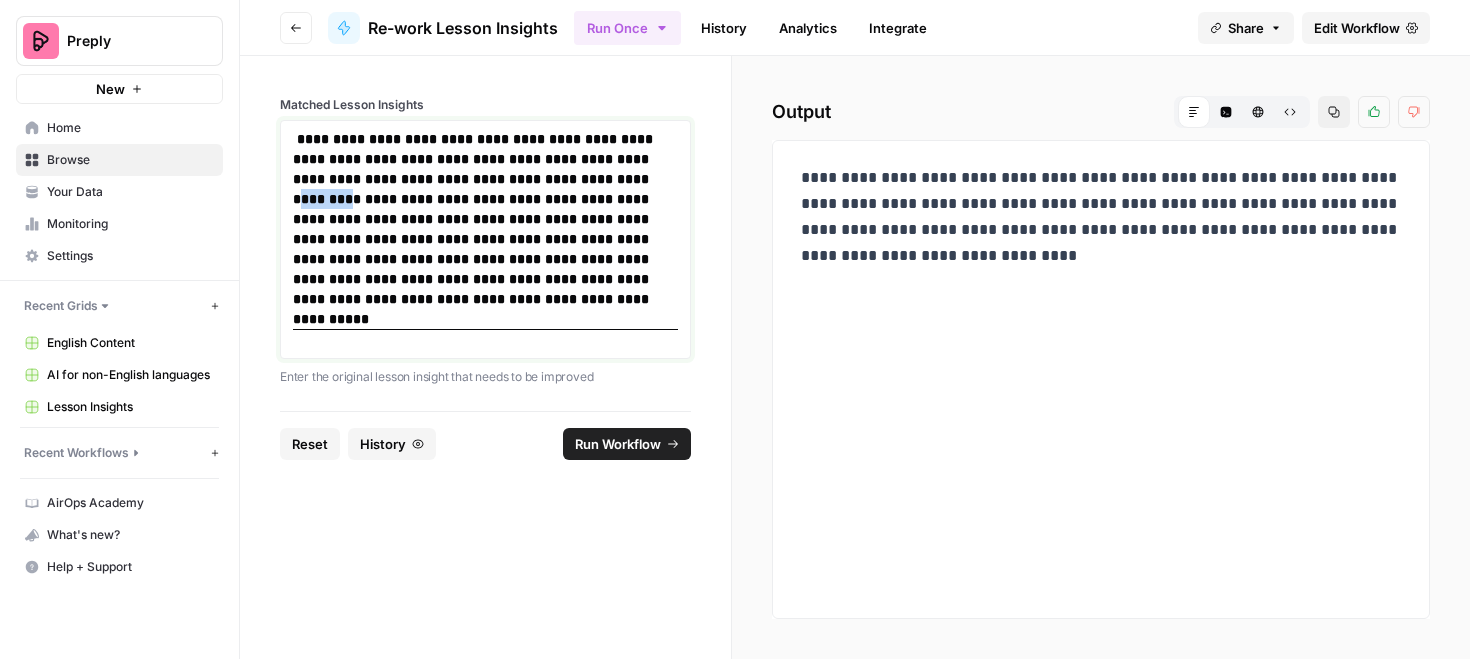 click on "**********" at bounding box center [475, 229] 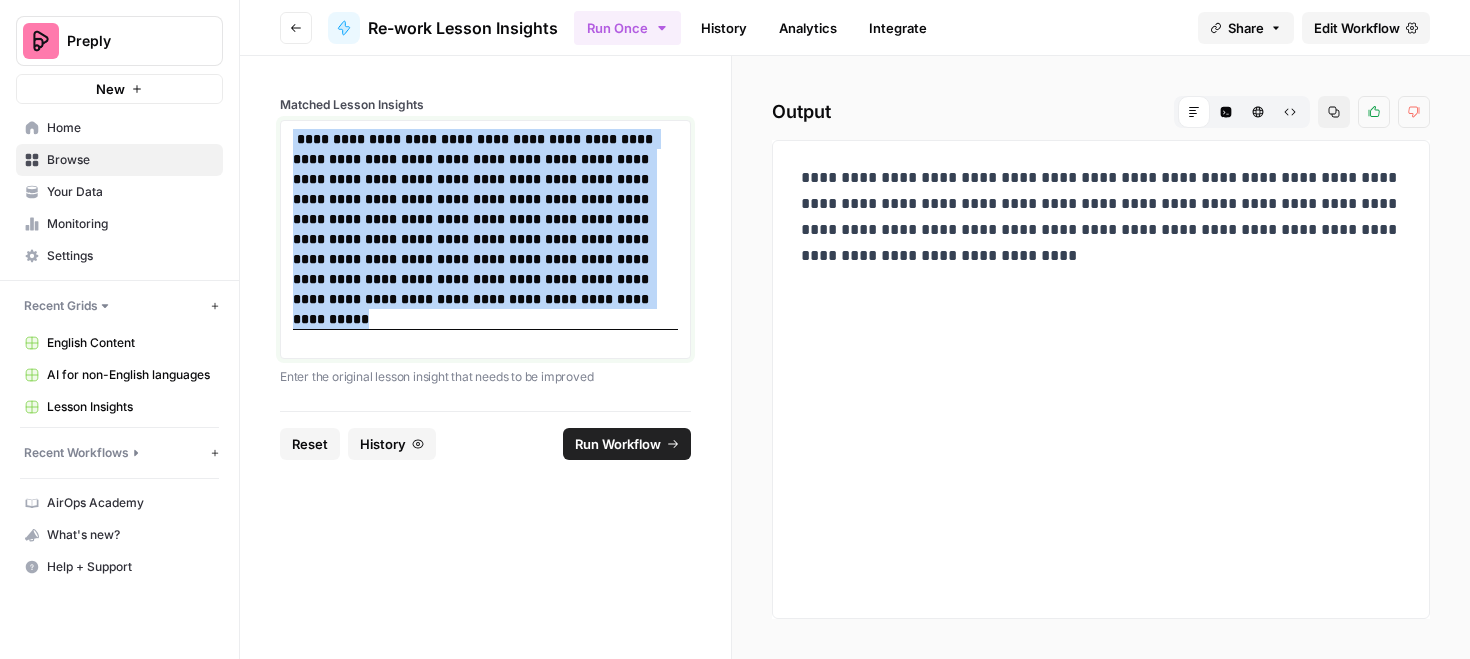 click on "**********" at bounding box center [475, 229] 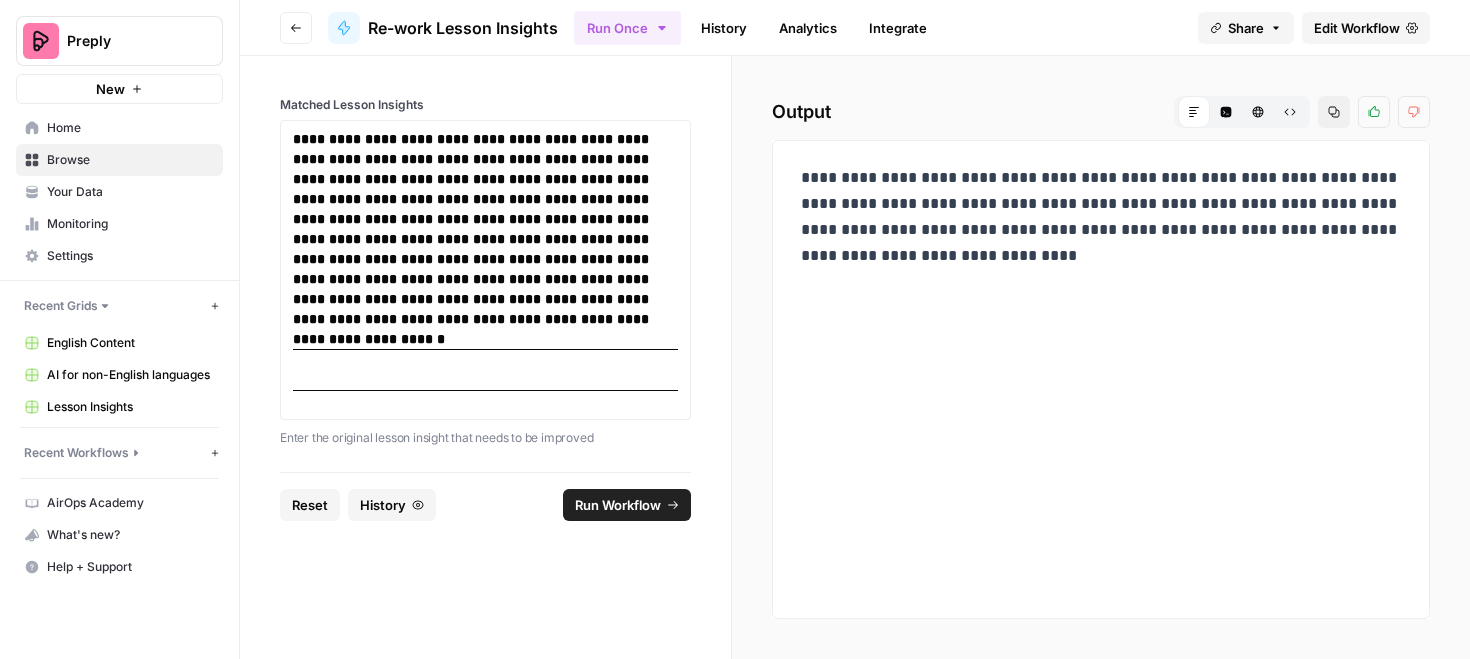 click on "Run Workflow" at bounding box center (618, 505) 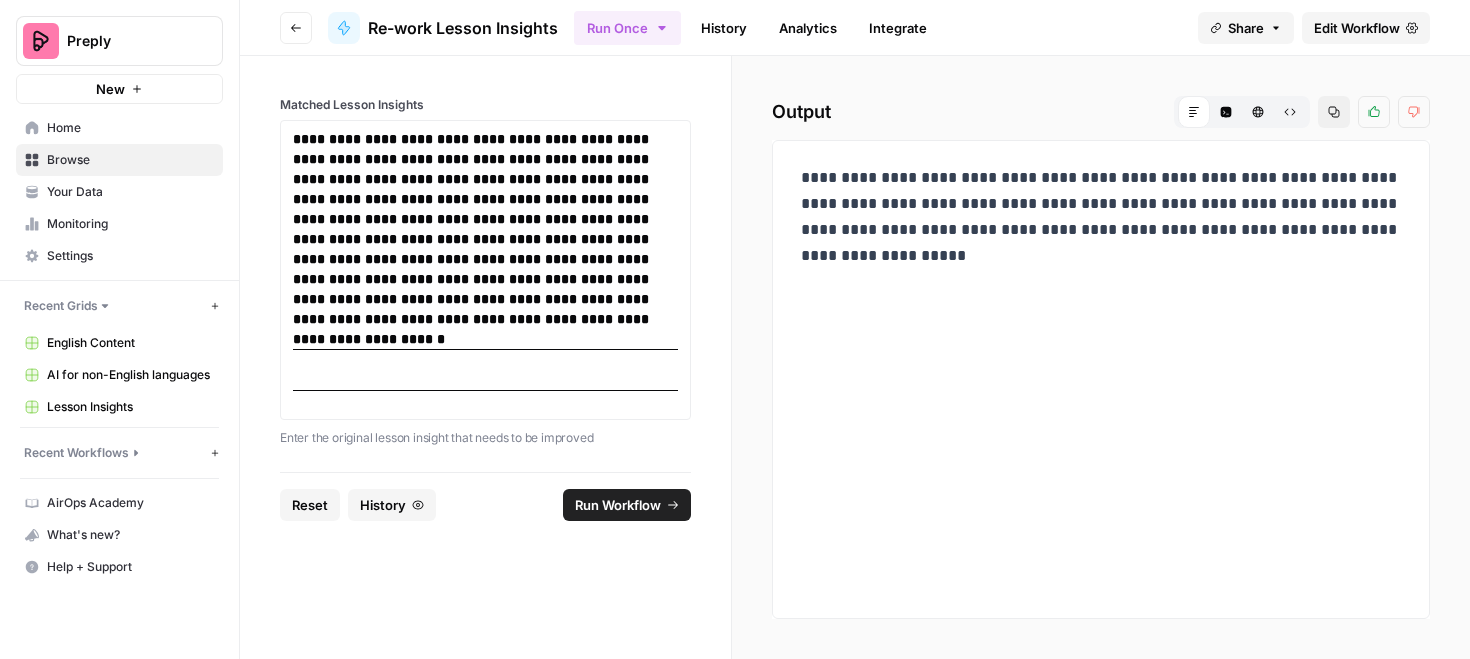 click on "**********" at bounding box center (1101, 217) 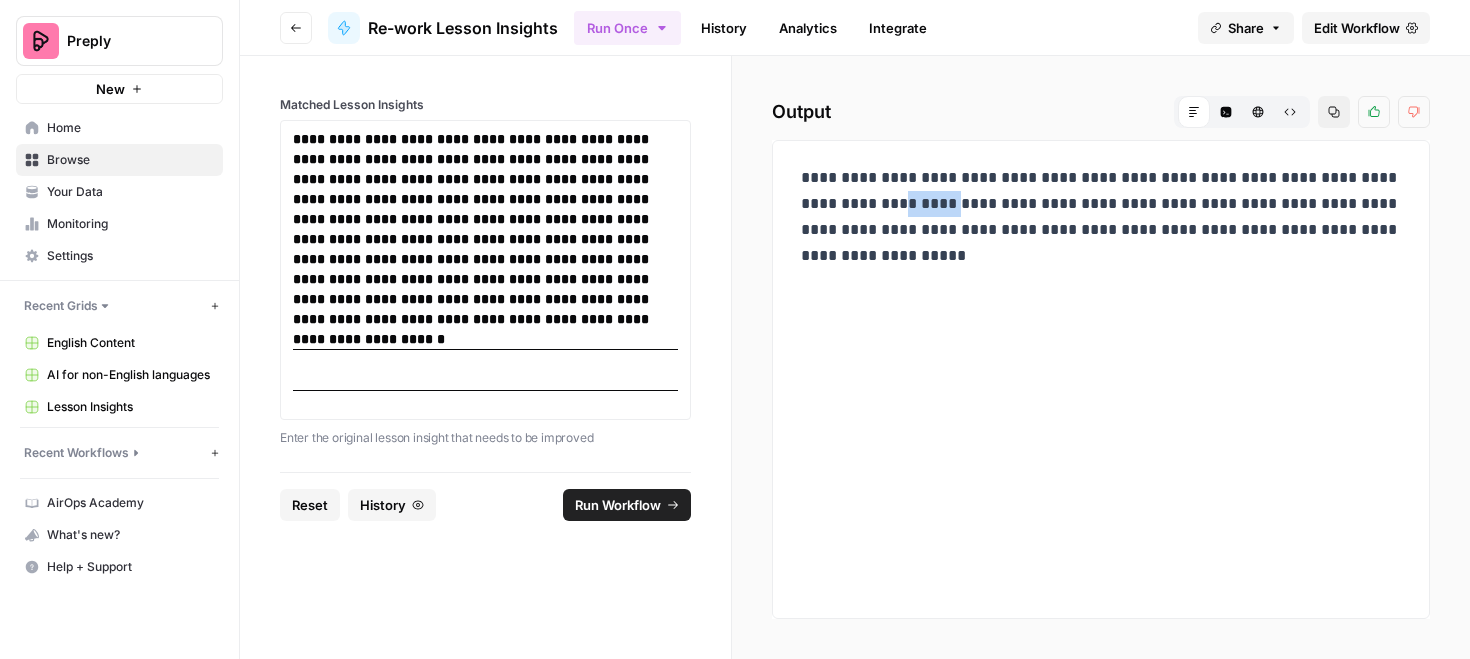 click on "**********" at bounding box center [1101, 217] 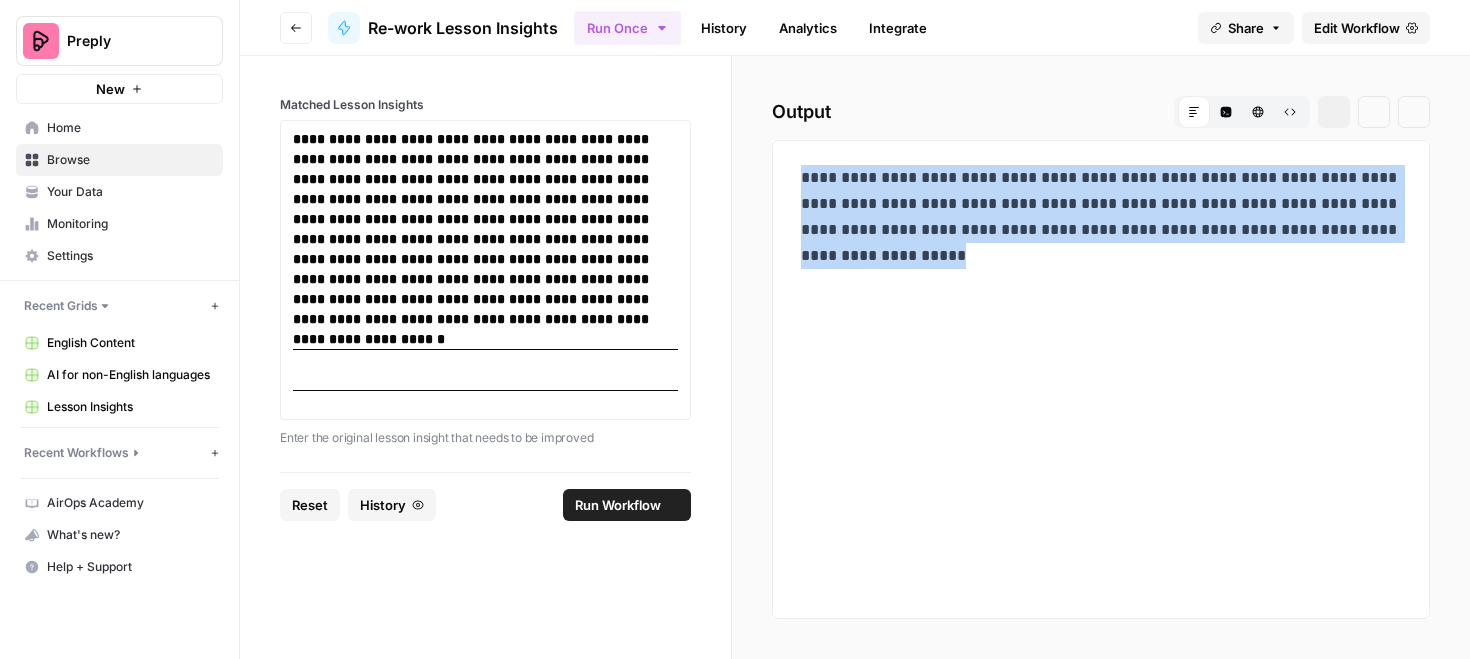 click on "**********" at bounding box center (1101, 217) 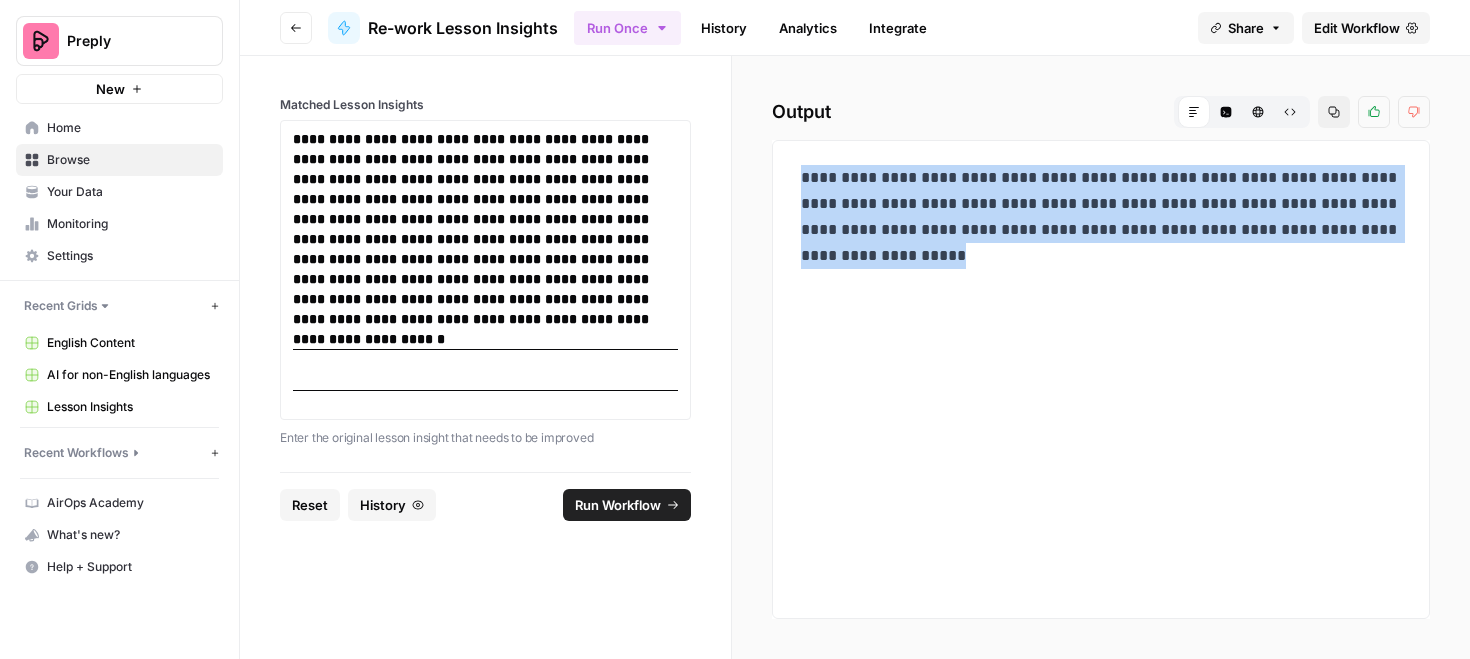 copy on "**********" 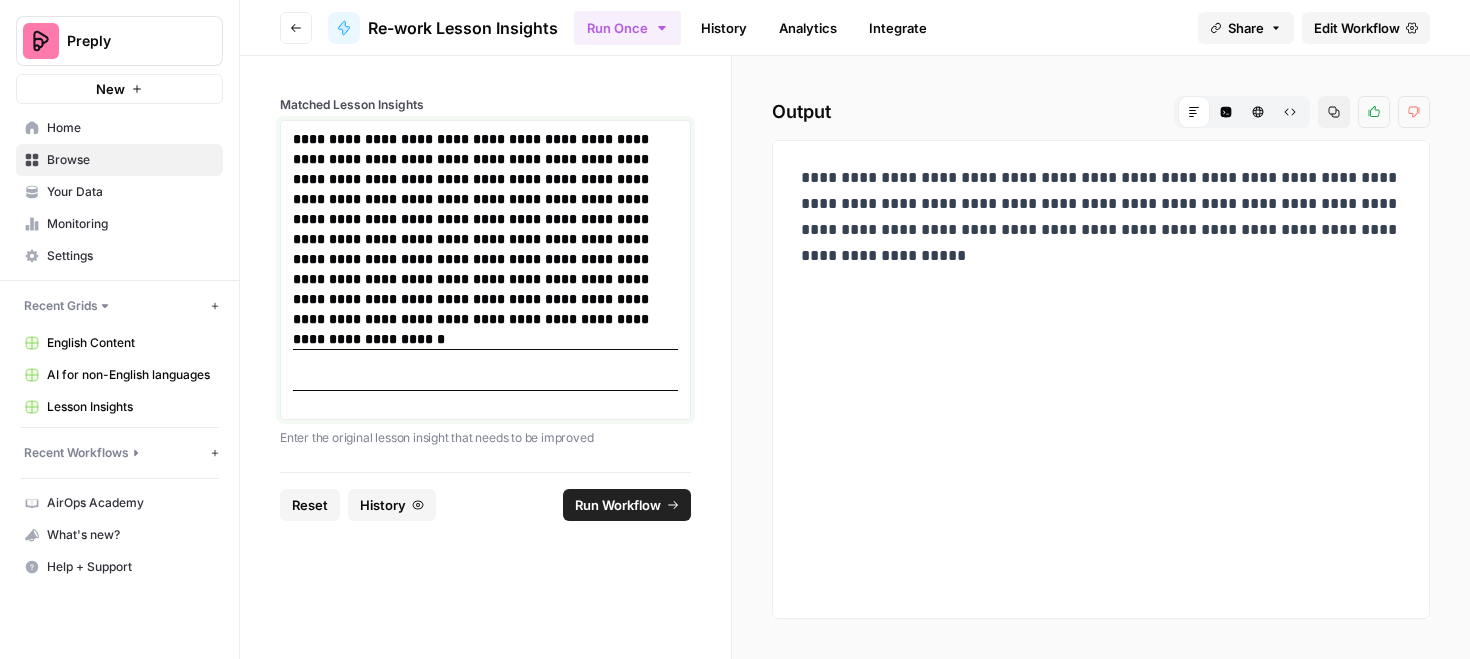 click on "**********" at bounding box center (485, 229) 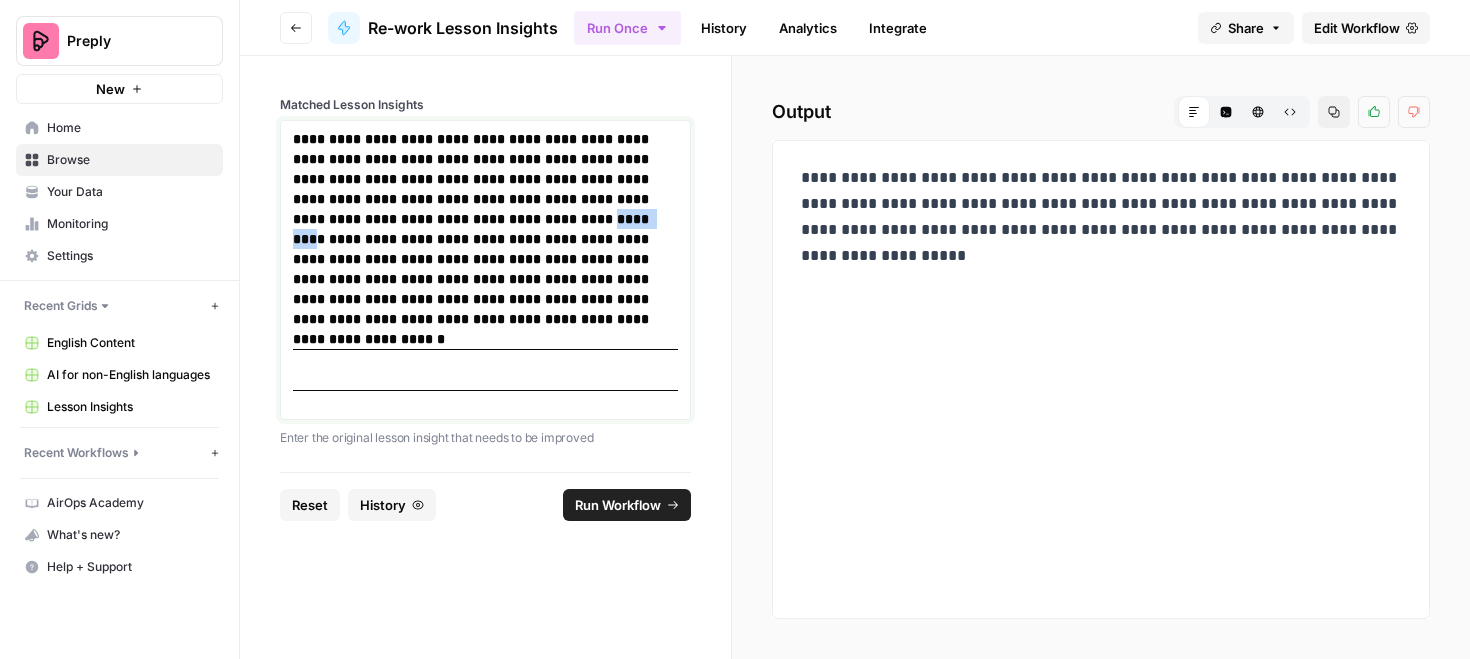 click on "**********" at bounding box center [485, 229] 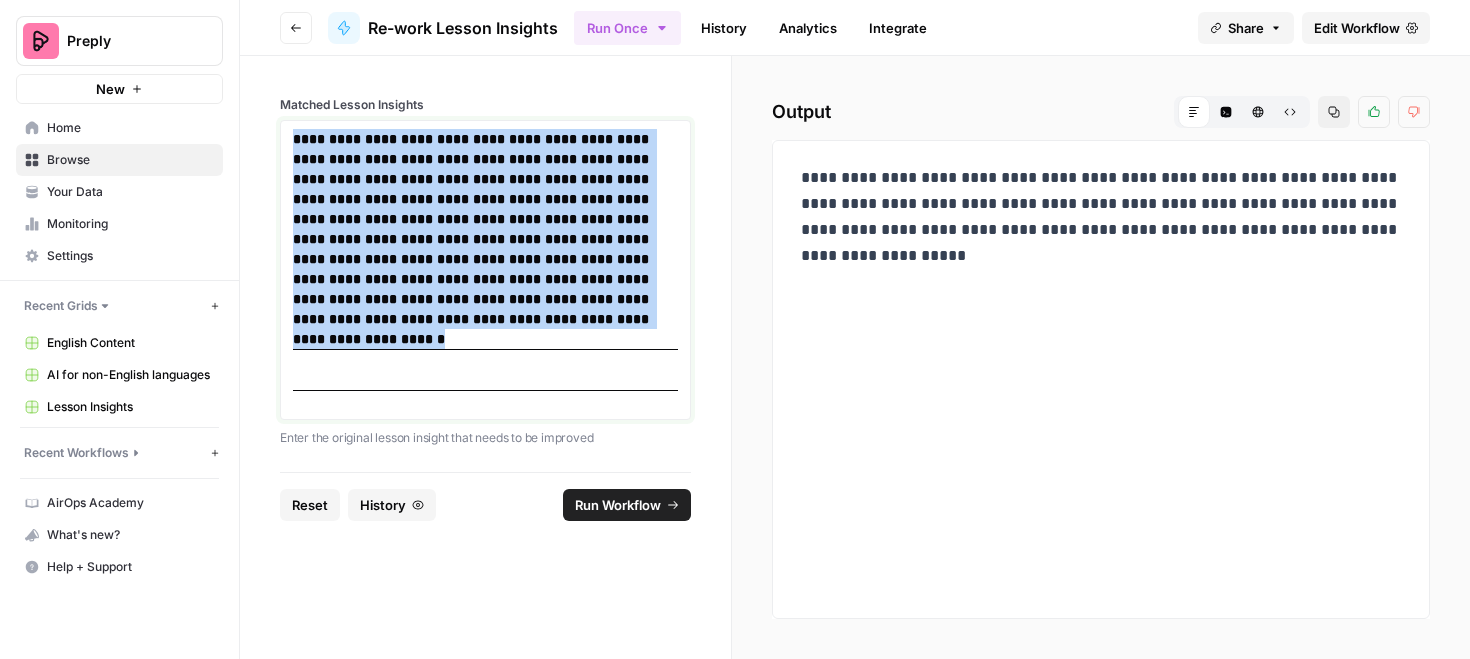 click on "**********" at bounding box center [485, 229] 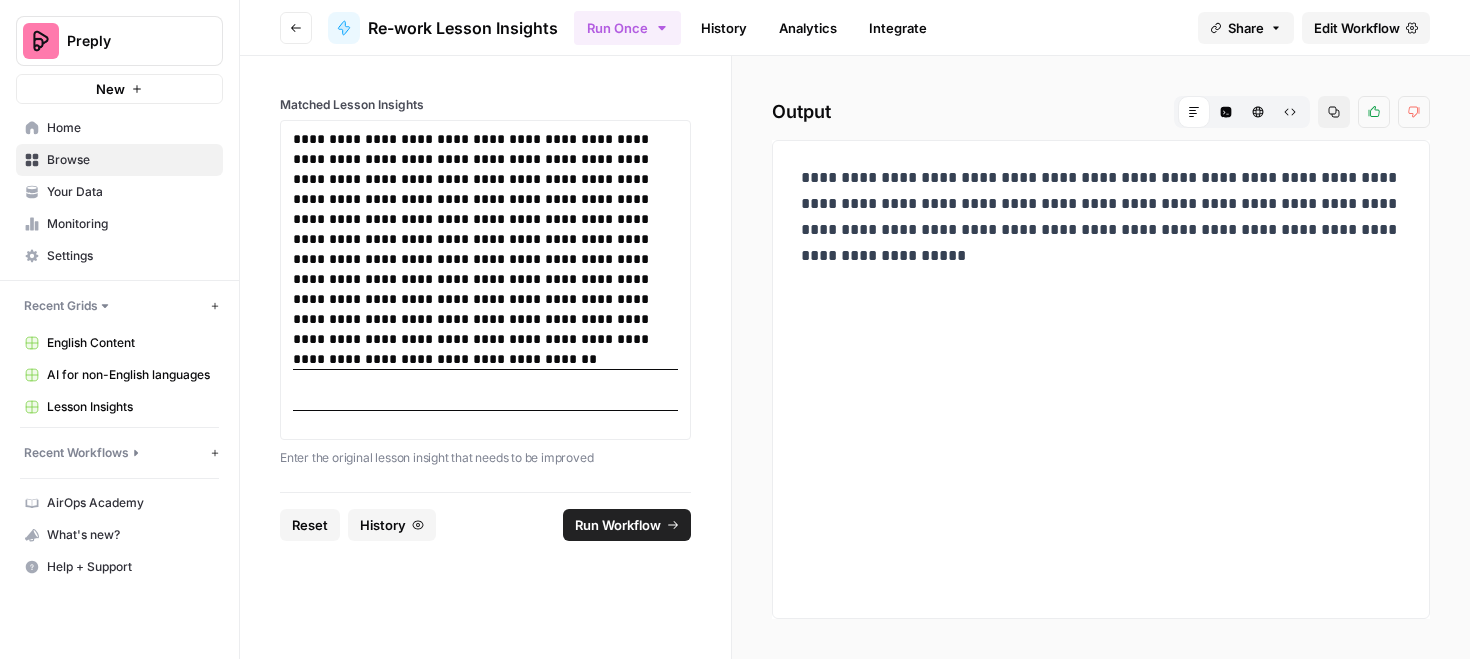 click on "Run Workflow" at bounding box center [618, 525] 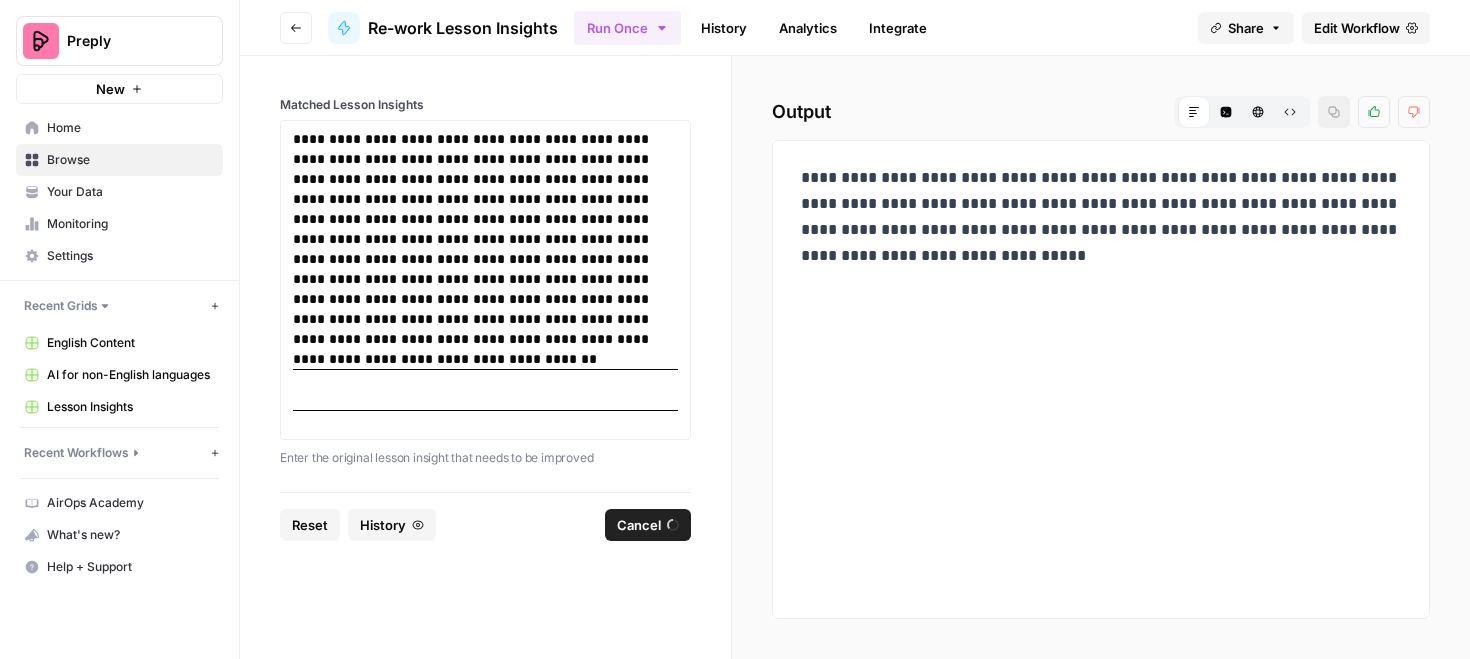 click on "**********" at bounding box center [1101, 217] 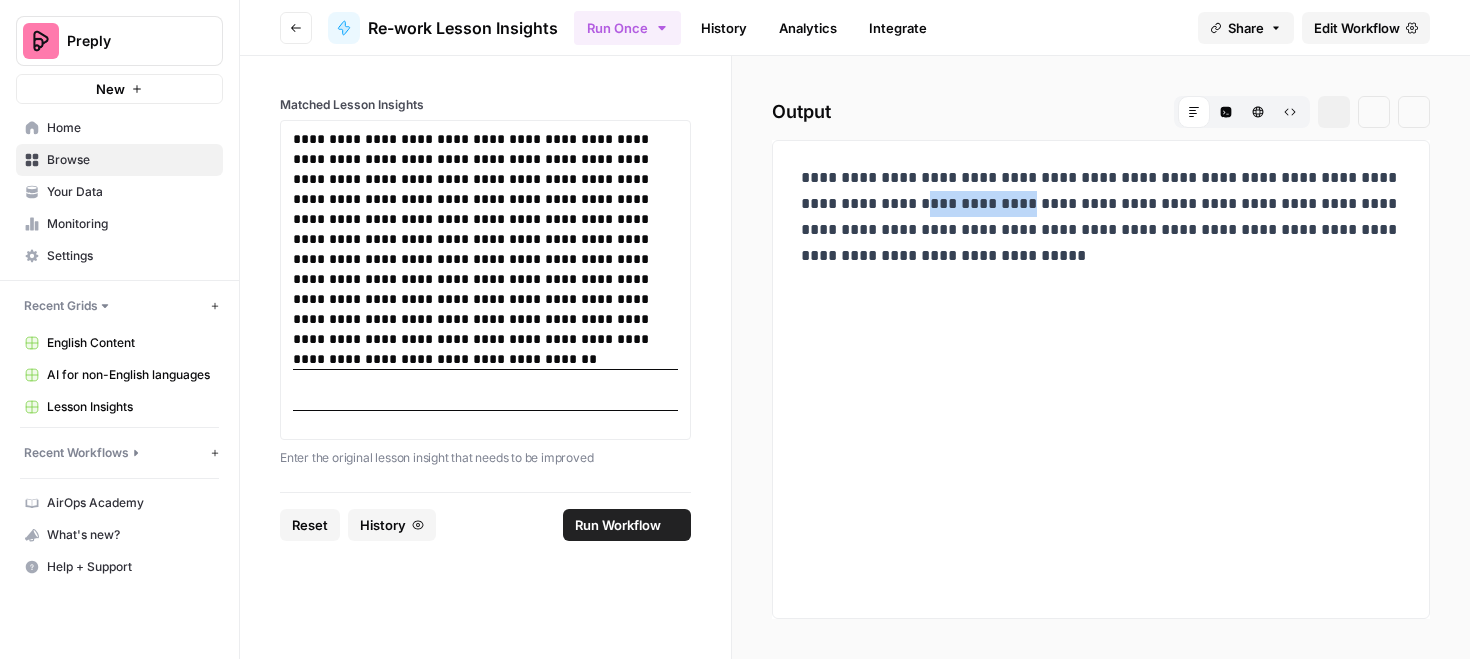 click on "**********" at bounding box center [1101, 217] 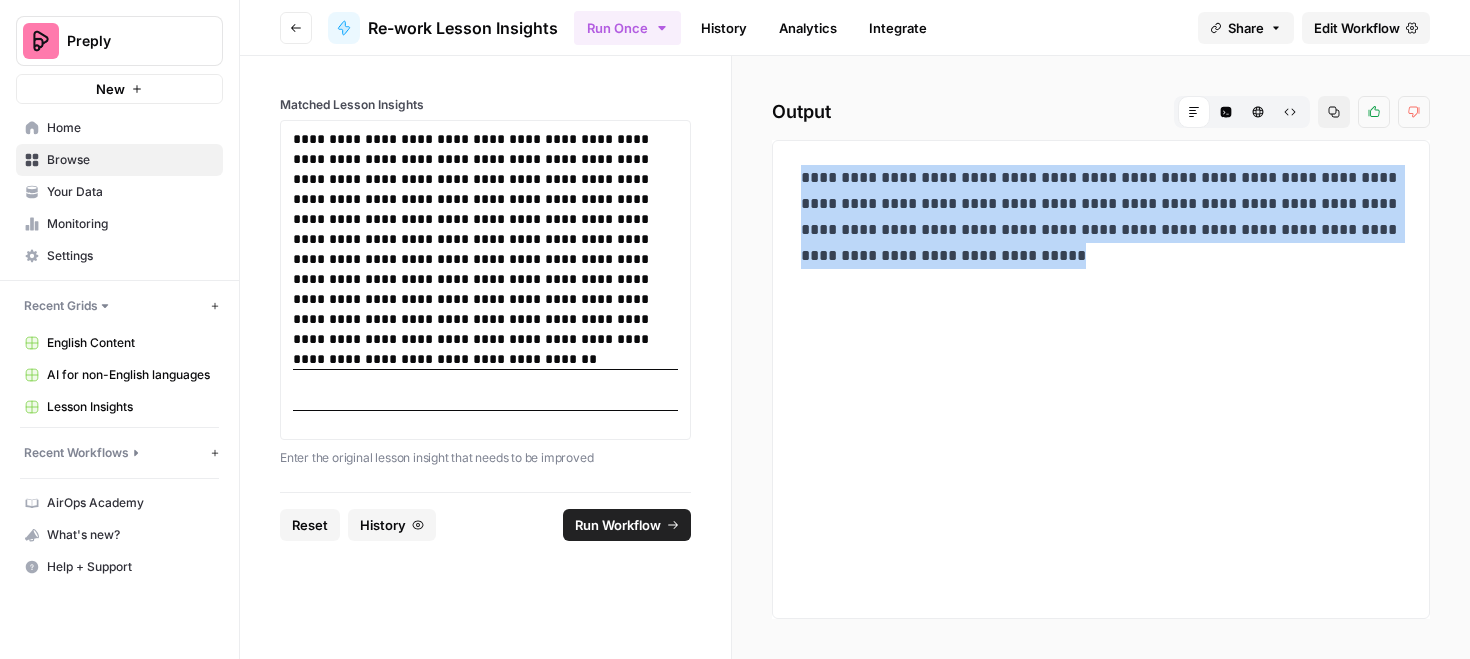 click on "**********" at bounding box center (1101, 217) 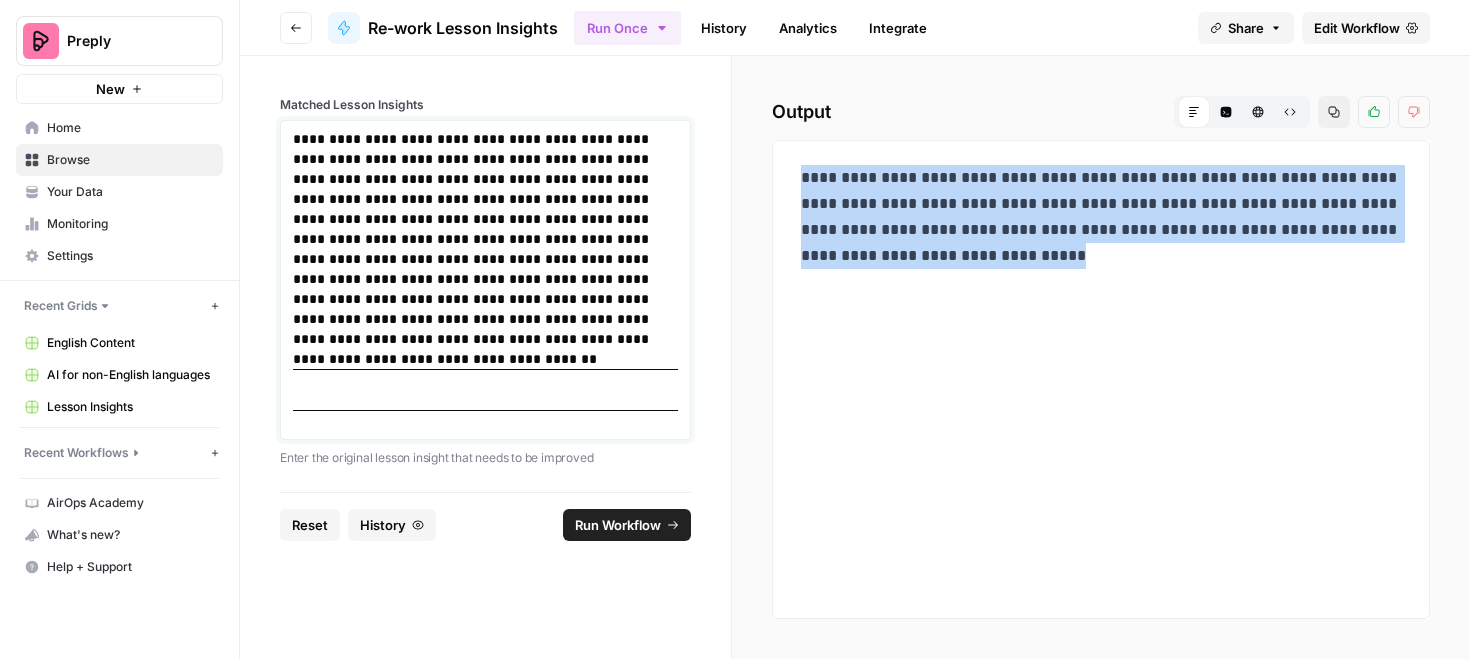 click on "**********" at bounding box center (485, 239) 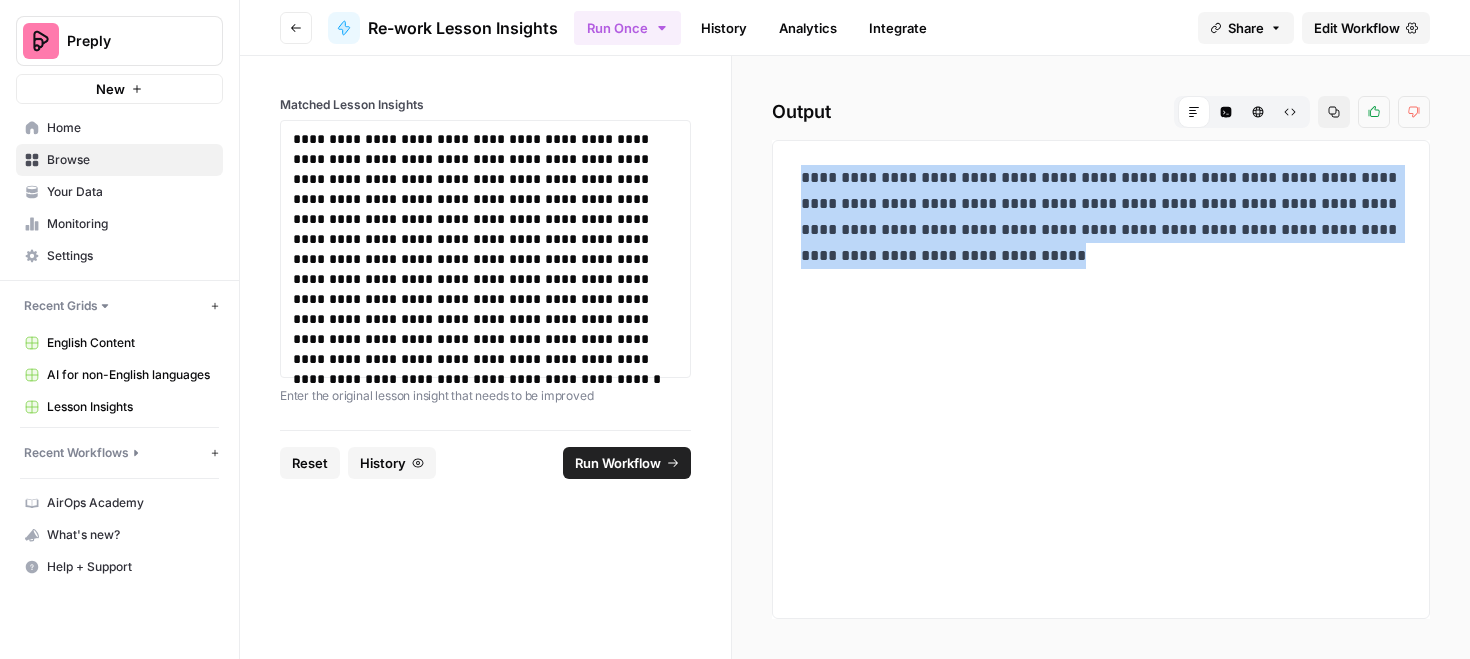 click on "Run Workflow" at bounding box center [627, 463] 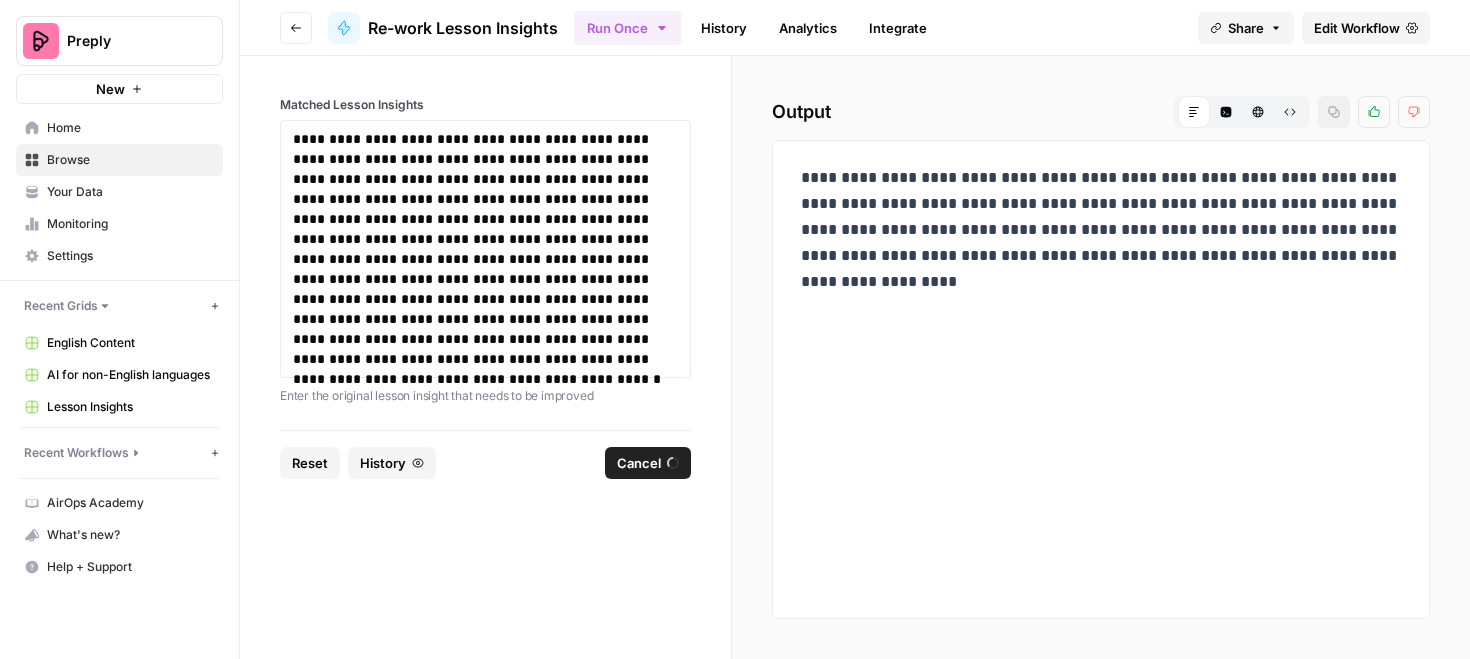 click on "**********" at bounding box center (1101, 230) 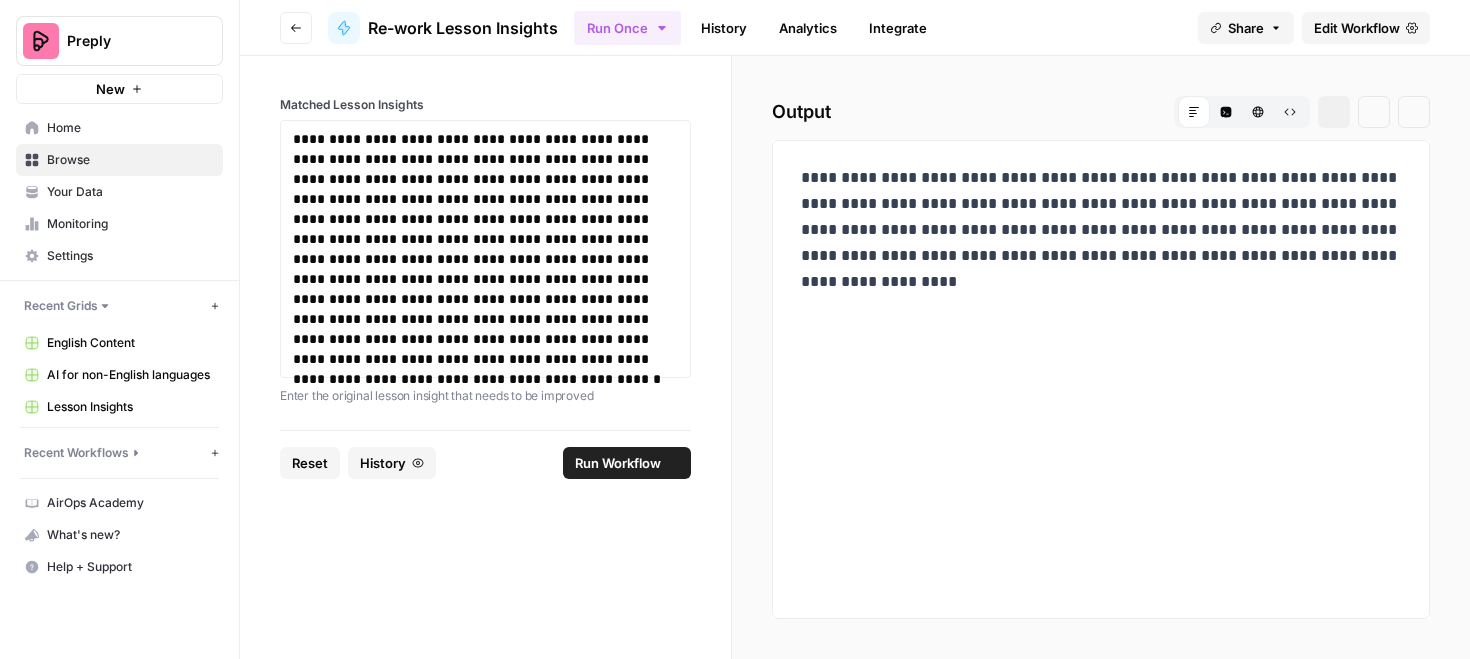 click on "**********" at bounding box center (1101, 230) 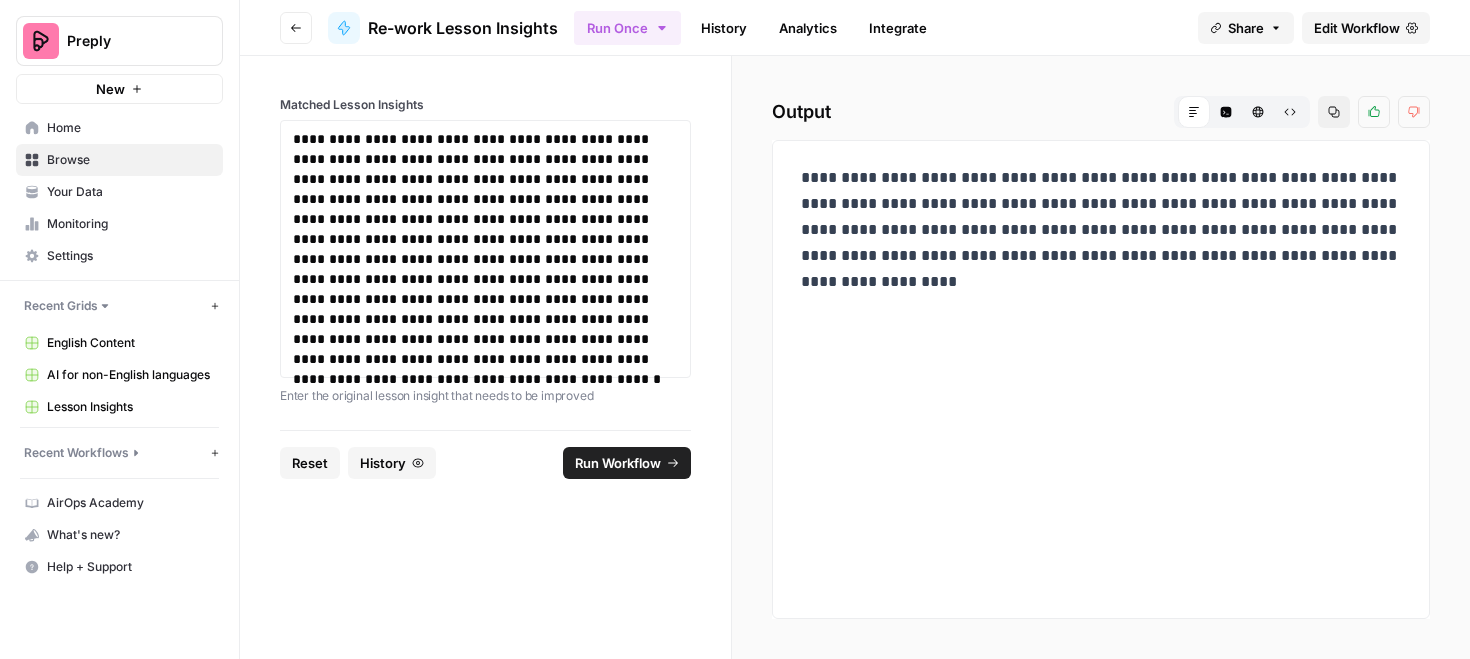 click on "**********" at bounding box center (1101, 230) 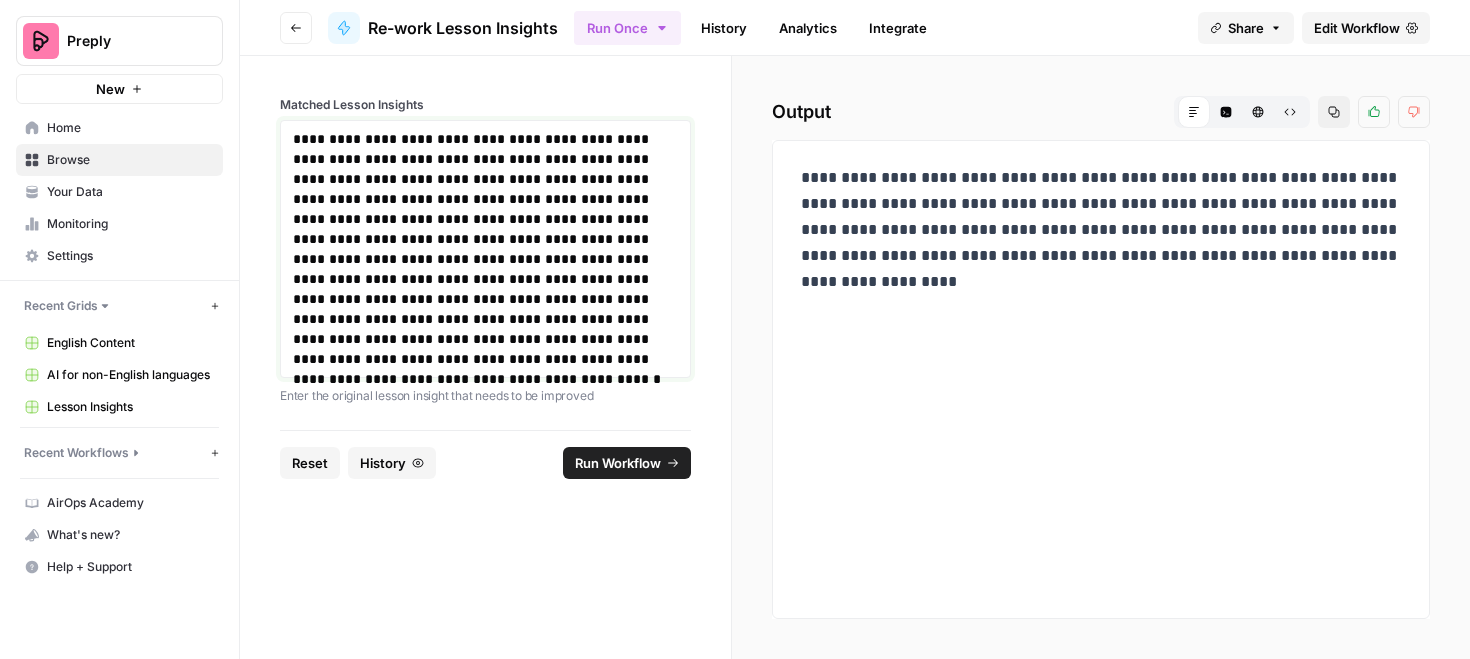 click on "**********" at bounding box center [485, 249] 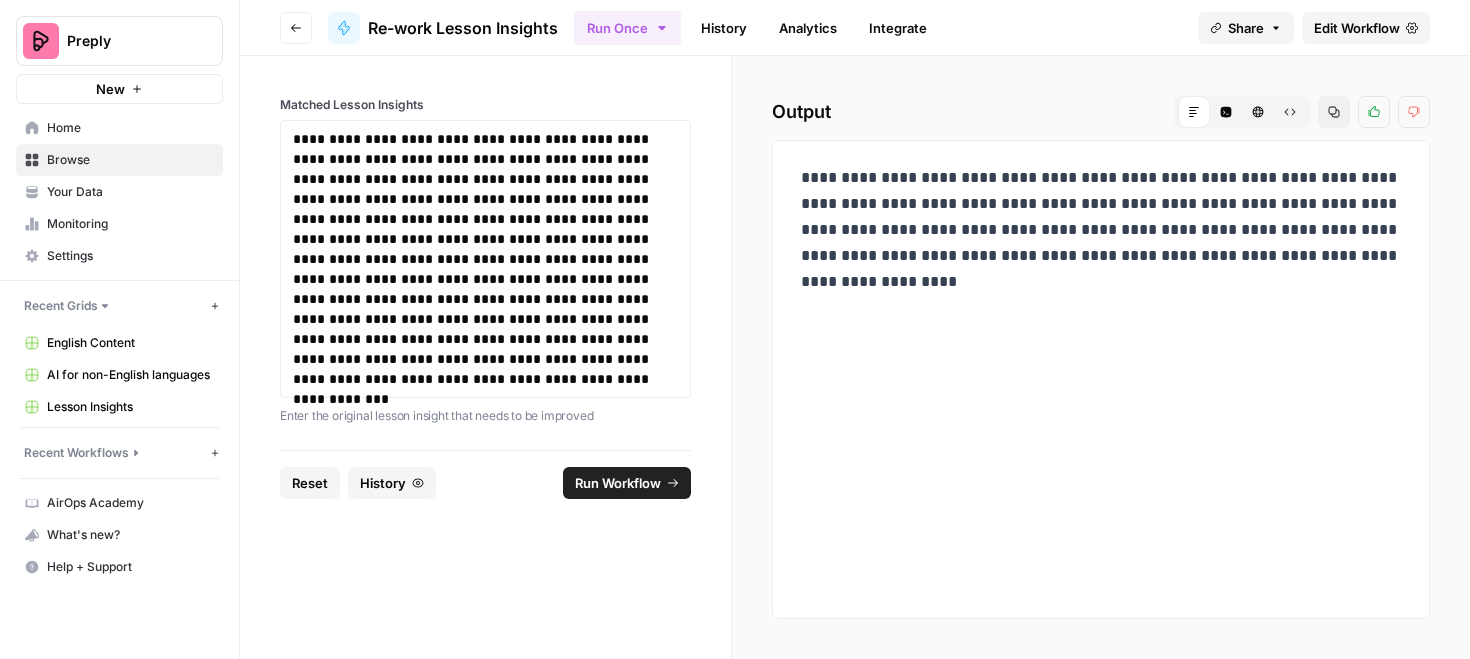 click on "Reset History Run Workflow" at bounding box center [485, 482] 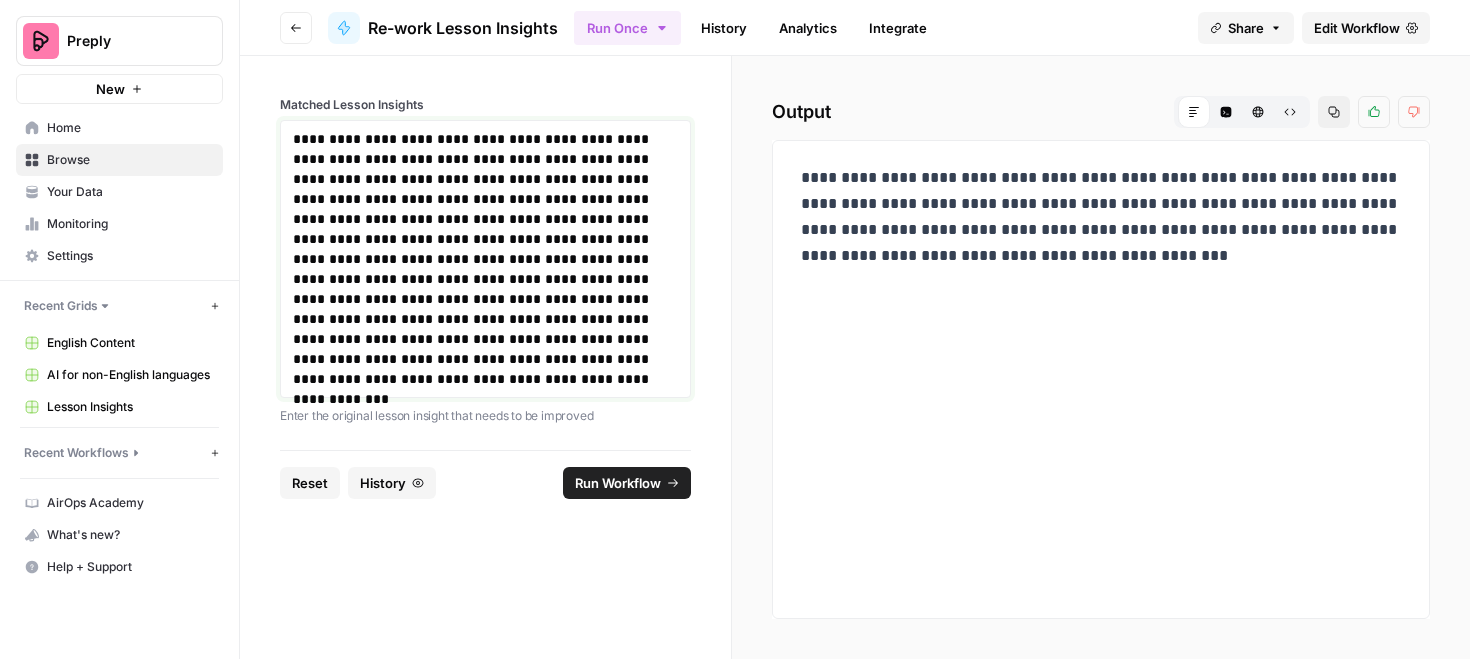 drag, startPoint x: 543, startPoint y: 177, endPoint x: 507, endPoint y: 403, distance: 228.84929 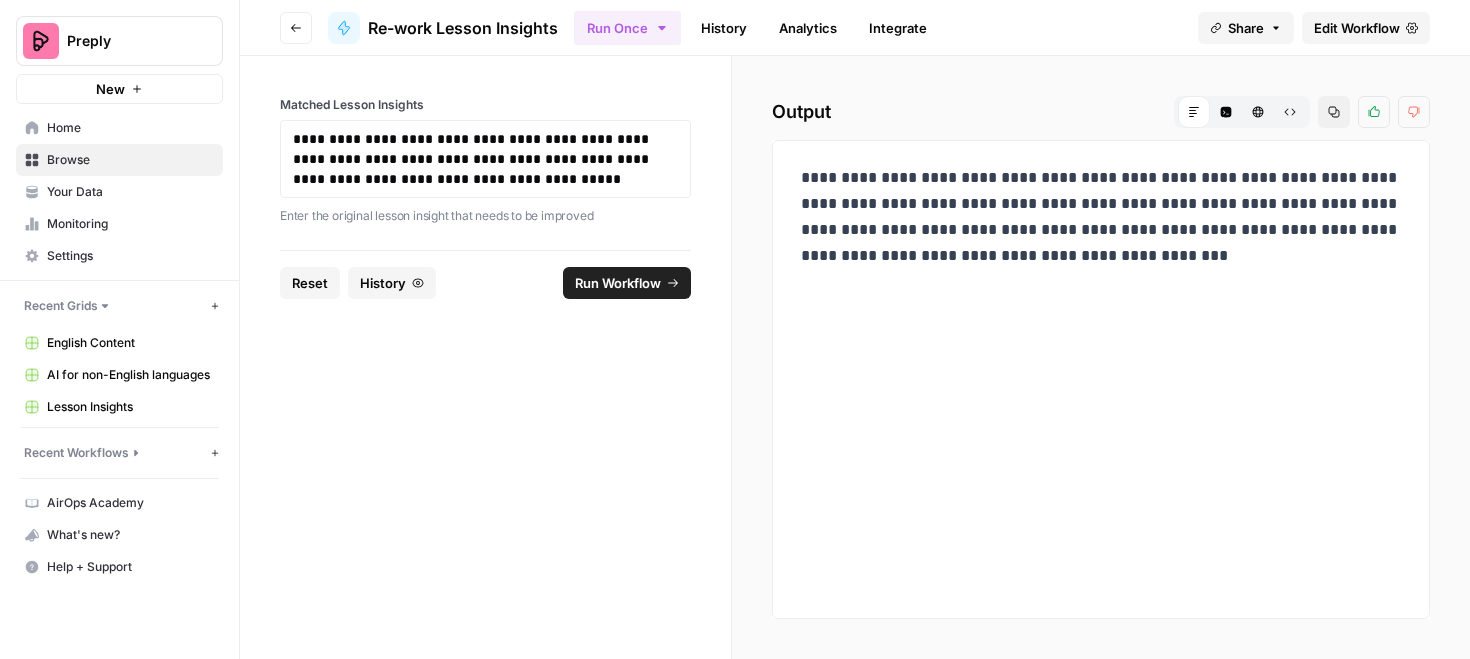 click on "Run Workflow" at bounding box center (627, 283) 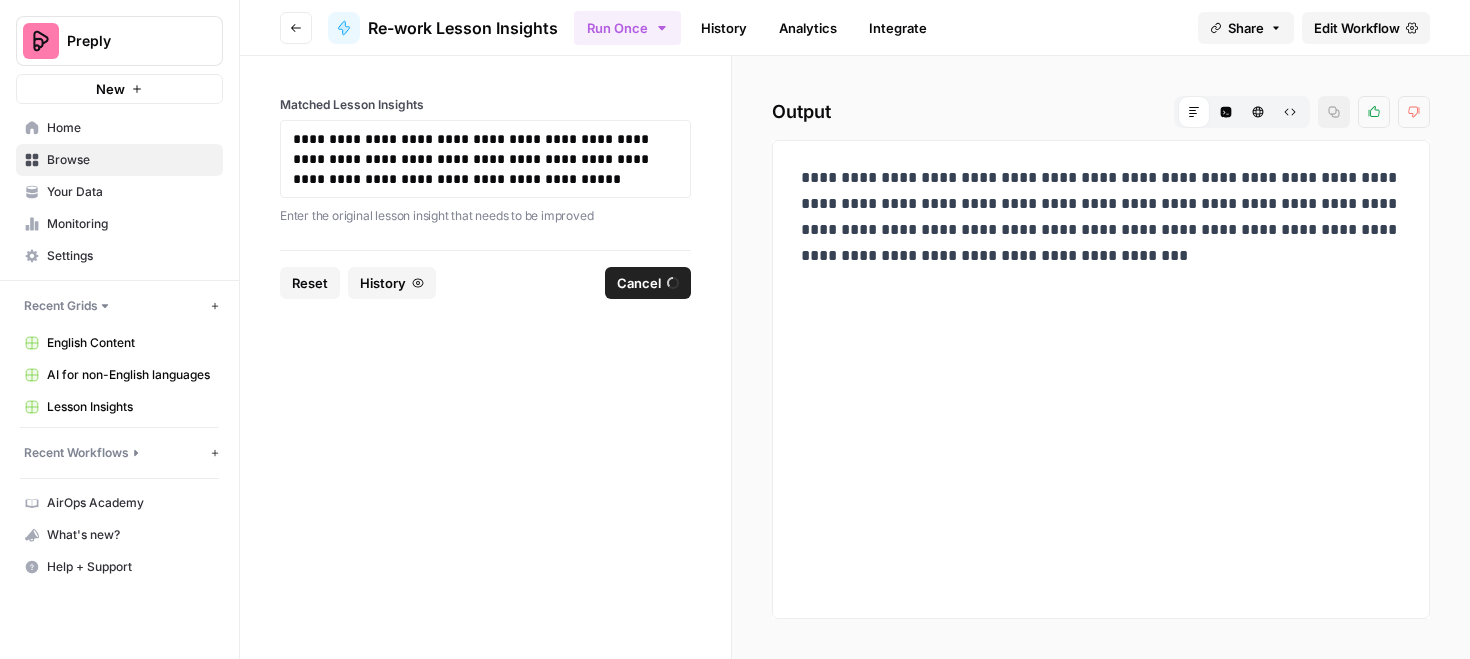 click on "**********" at bounding box center [1101, 217] 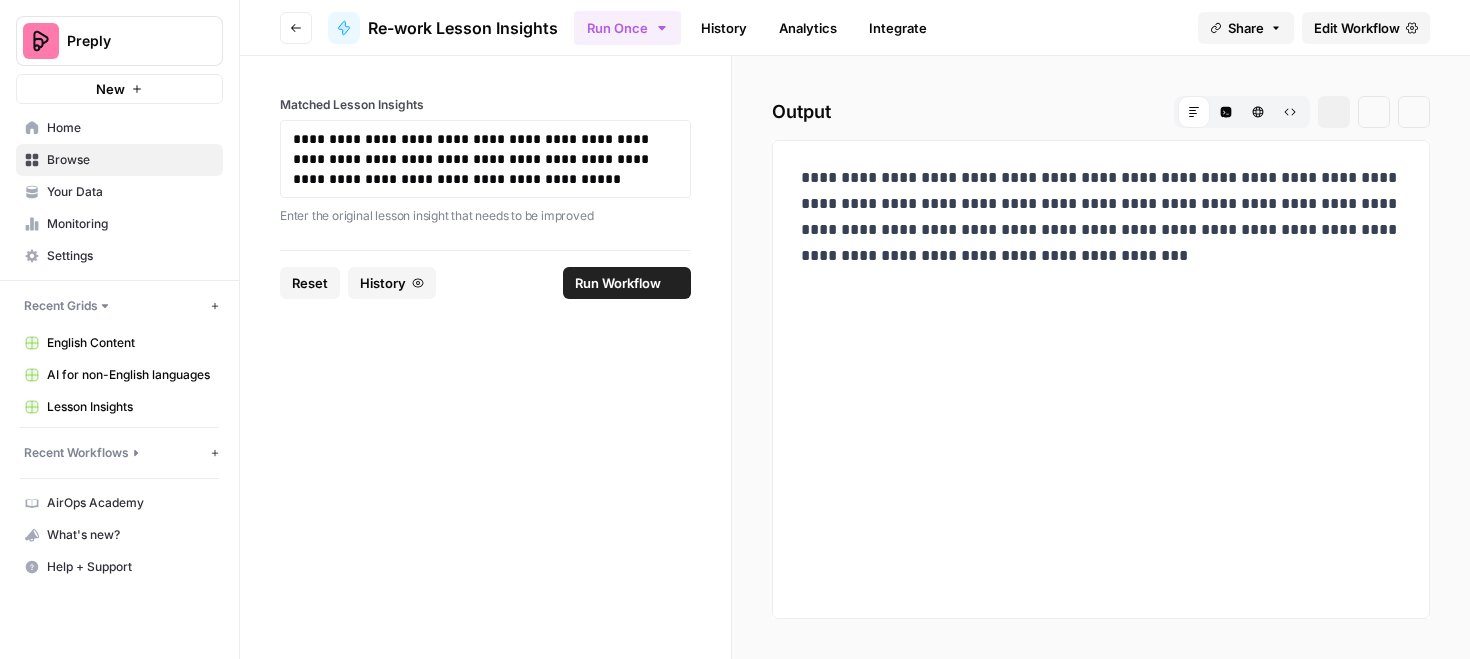 click on "**********" at bounding box center [1101, 217] 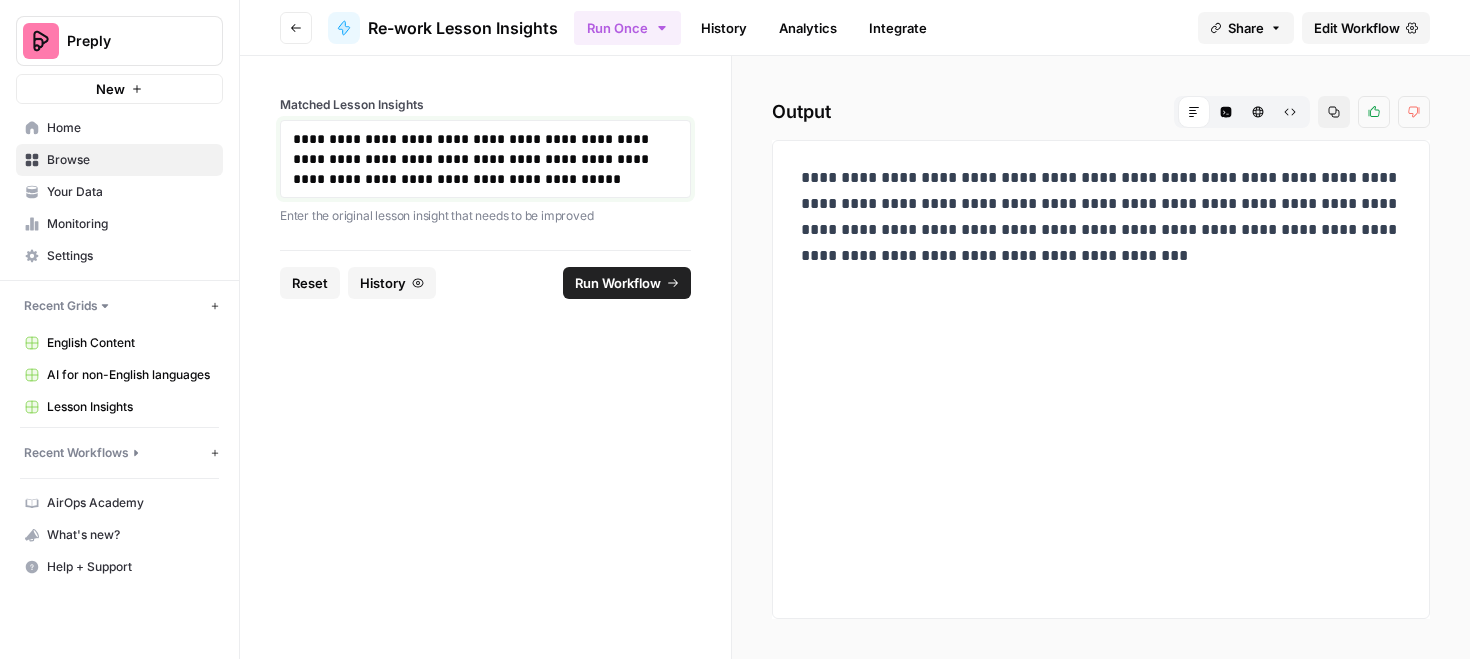 click on "**********" at bounding box center [485, 159] 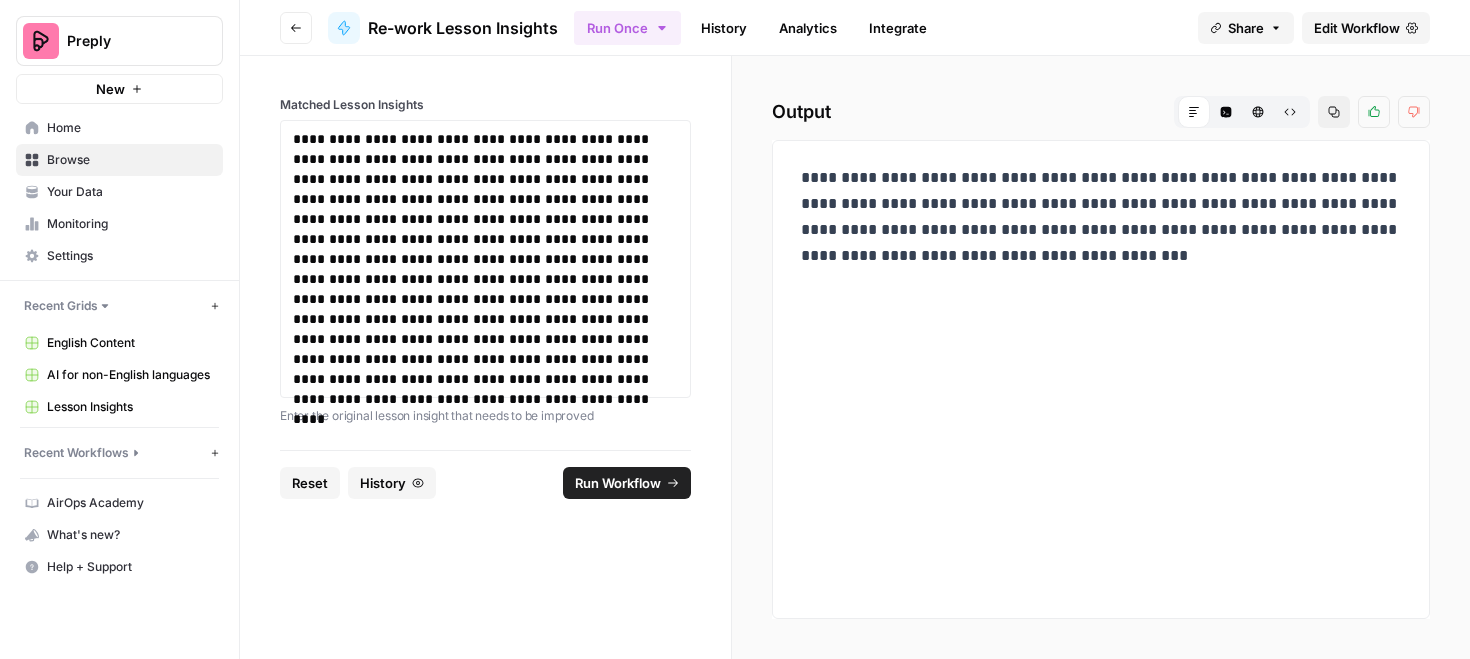 click on "Run Workflow" at bounding box center [627, 483] 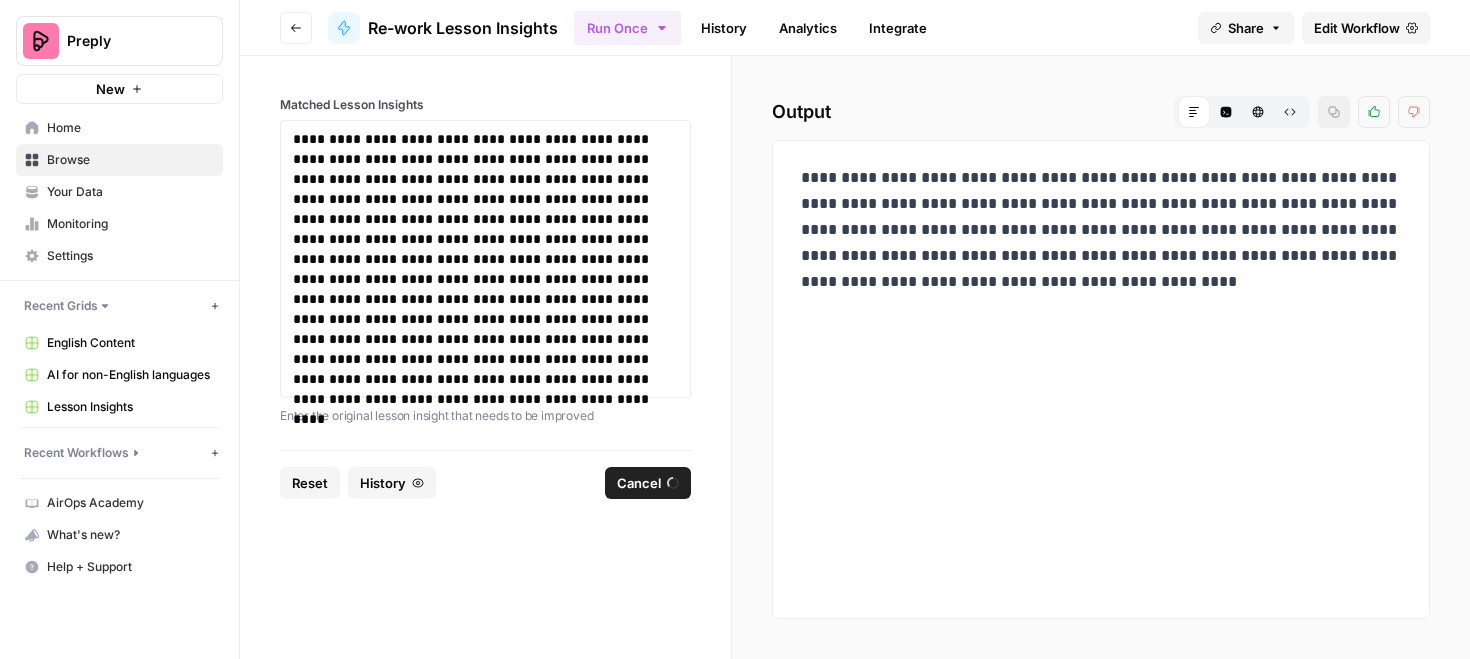click on "**********" at bounding box center [1101, 230] 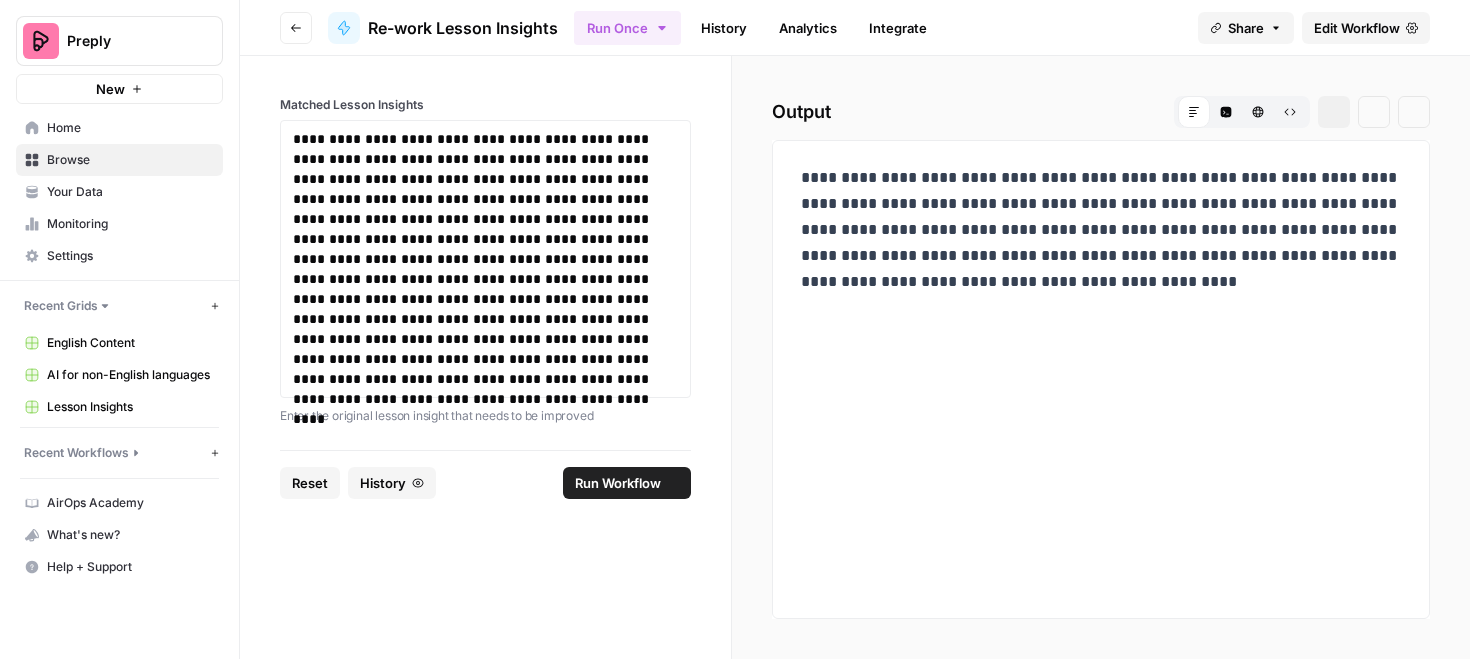 click on "**********" at bounding box center [1101, 230] 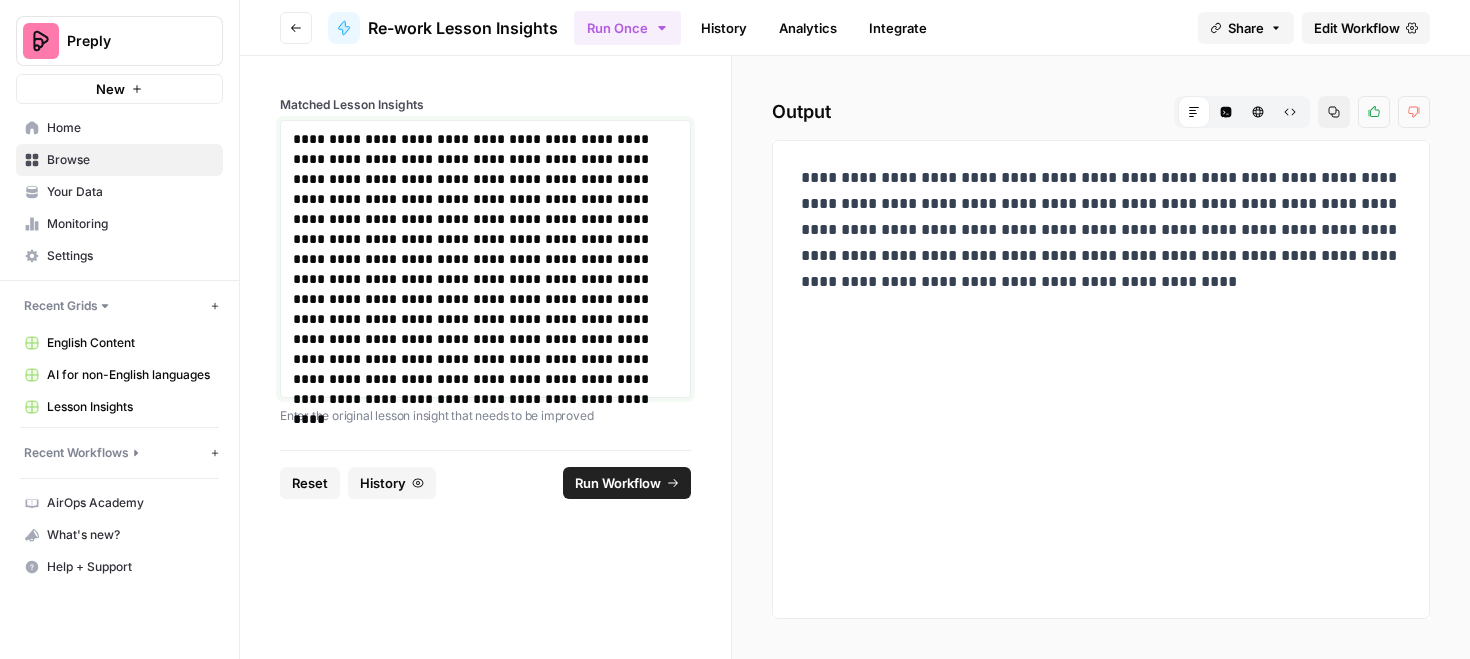 click on "**********" at bounding box center [485, 259] 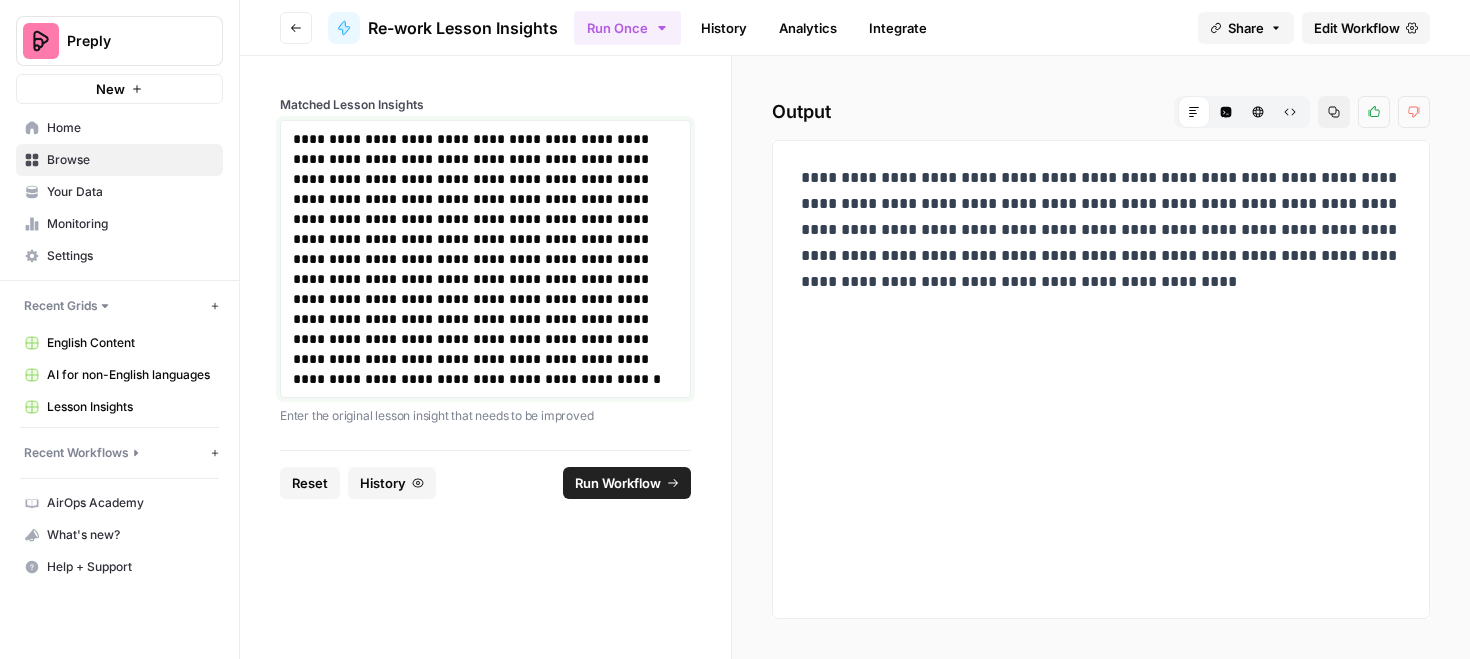drag, startPoint x: 602, startPoint y: 458, endPoint x: 616, endPoint y: 273, distance: 185.52898 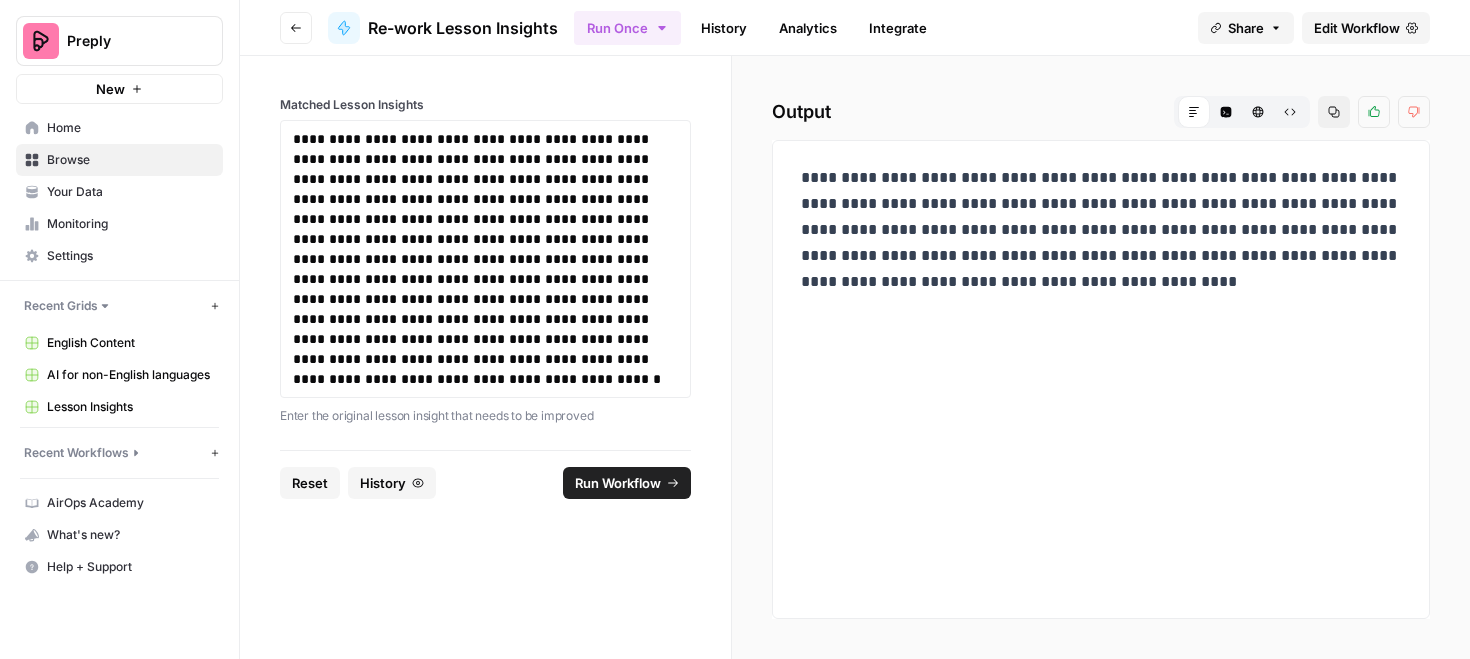 drag, startPoint x: 290, startPoint y: 238, endPoint x: 345, endPoint y: 263, distance: 60.41523 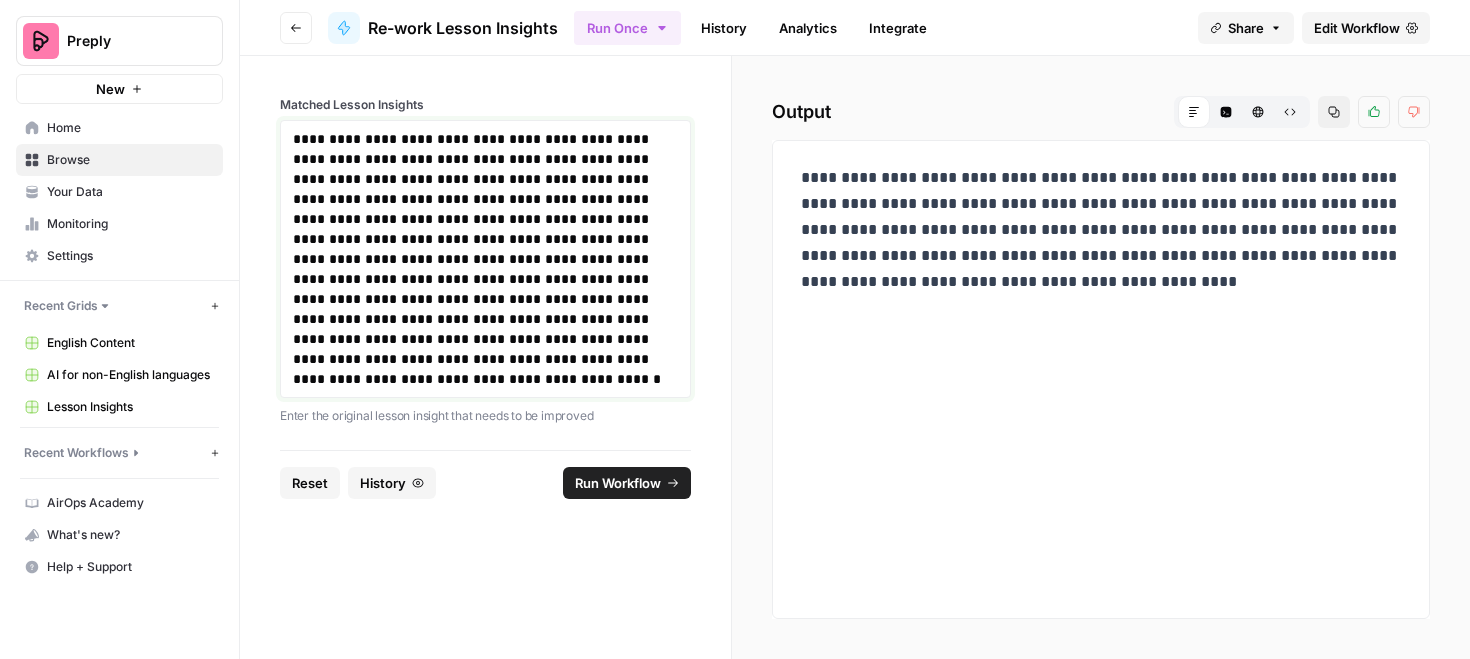 drag, startPoint x: 295, startPoint y: 241, endPoint x: 448, endPoint y: 446, distance: 255.8007 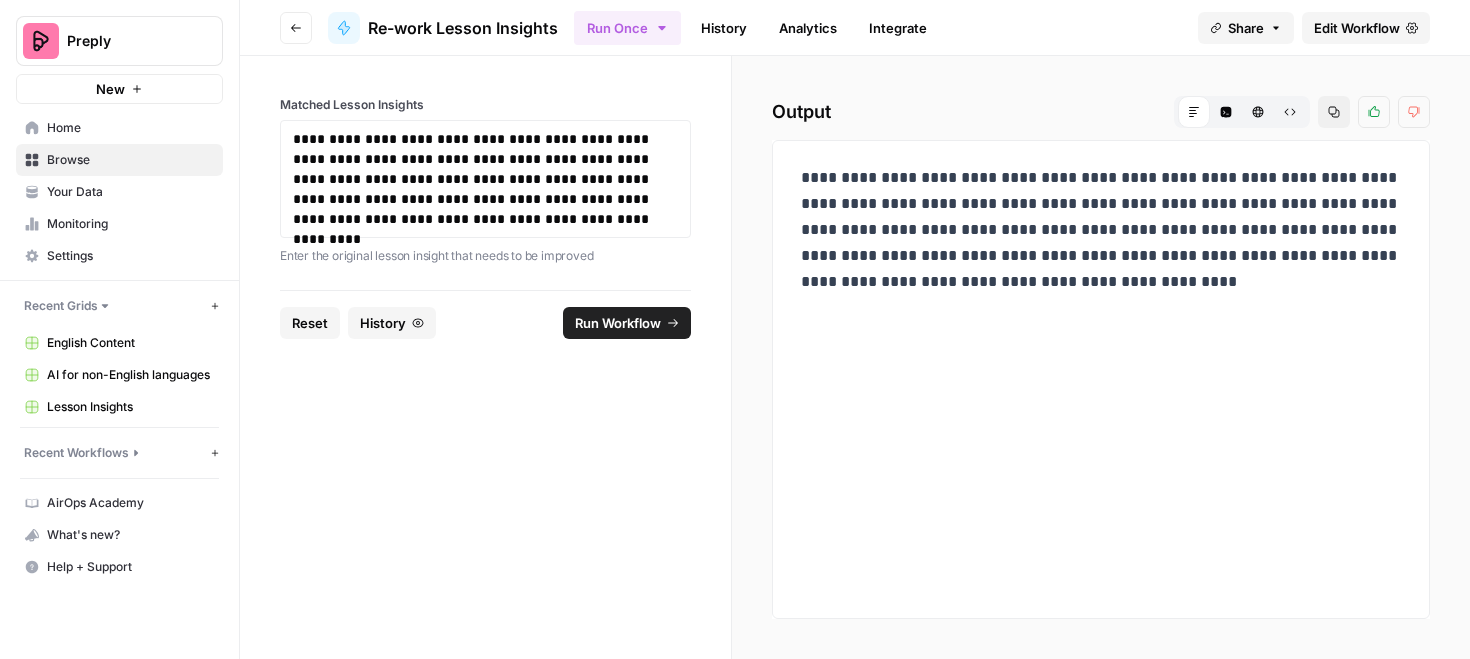 click on "Run Workflow" at bounding box center (627, 323) 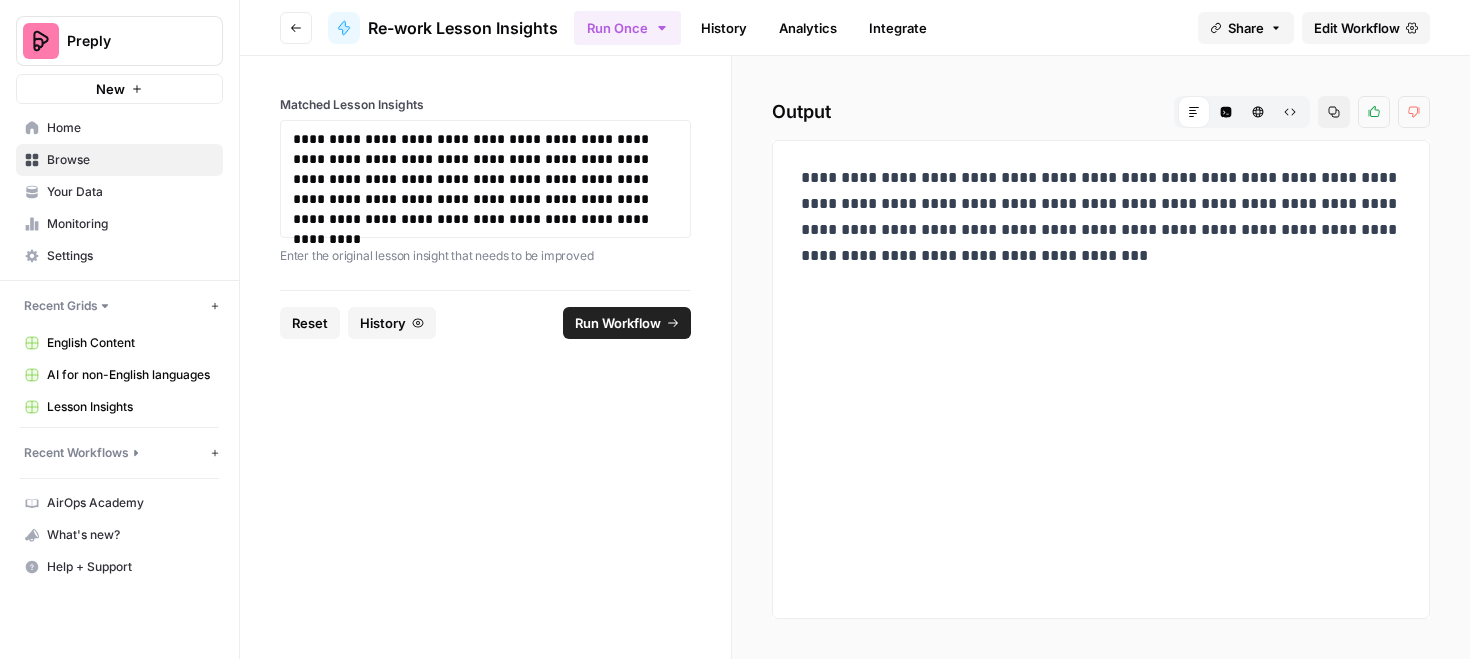 click on "**********" at bounding box center [1101, 217] 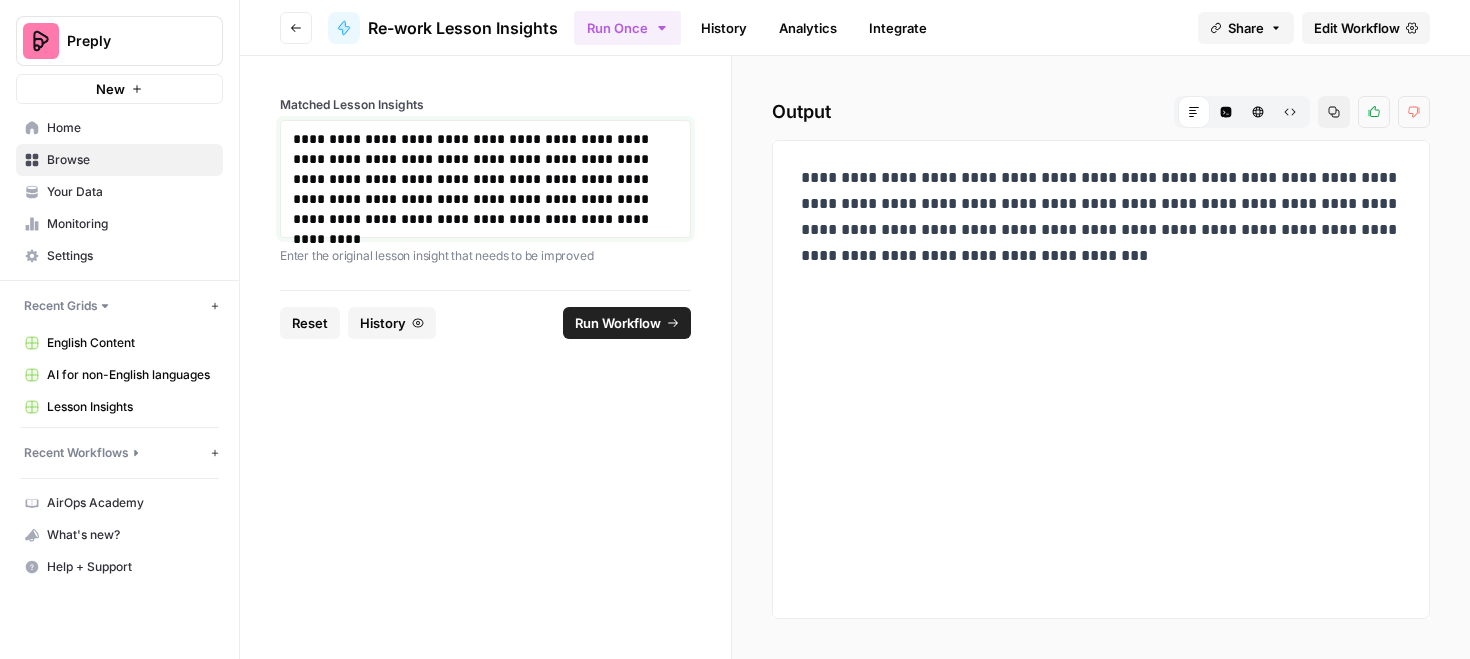 click on "**********" at bounding box center (485, 179) 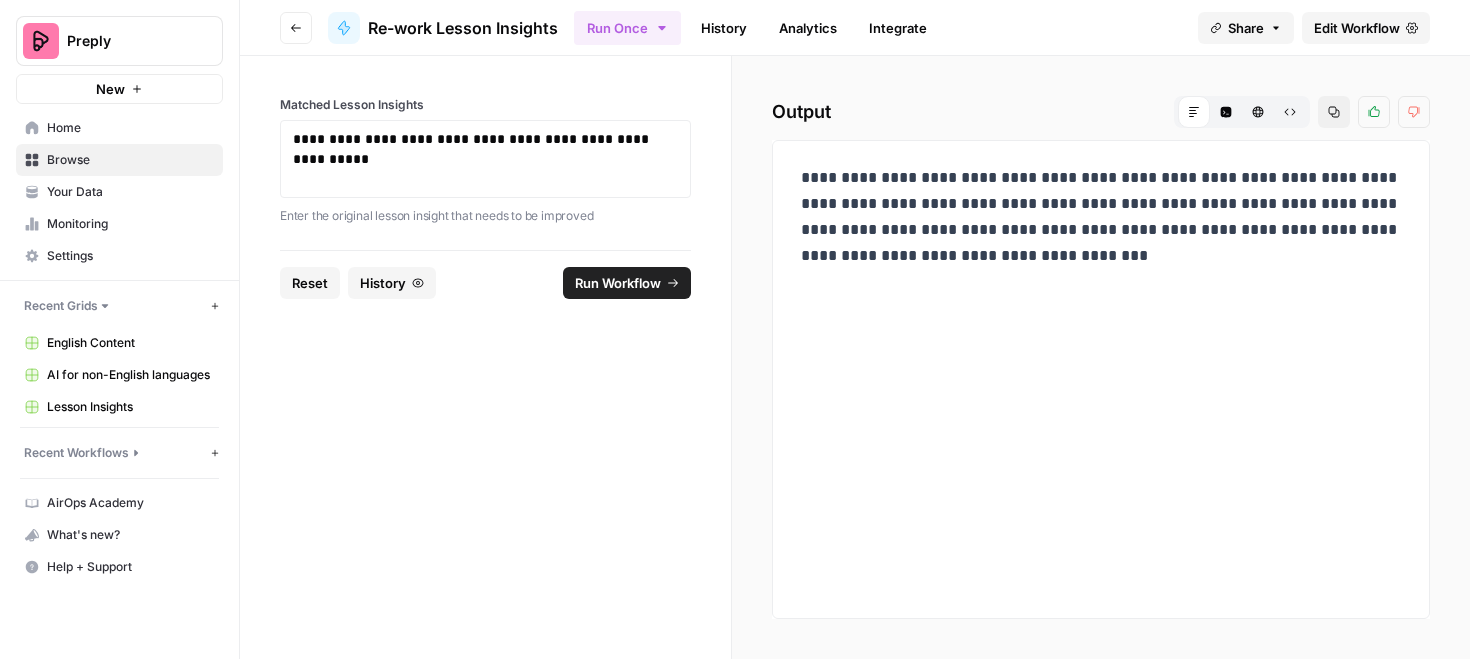 click on "Run Workflow" at bounding box center [618, 283] 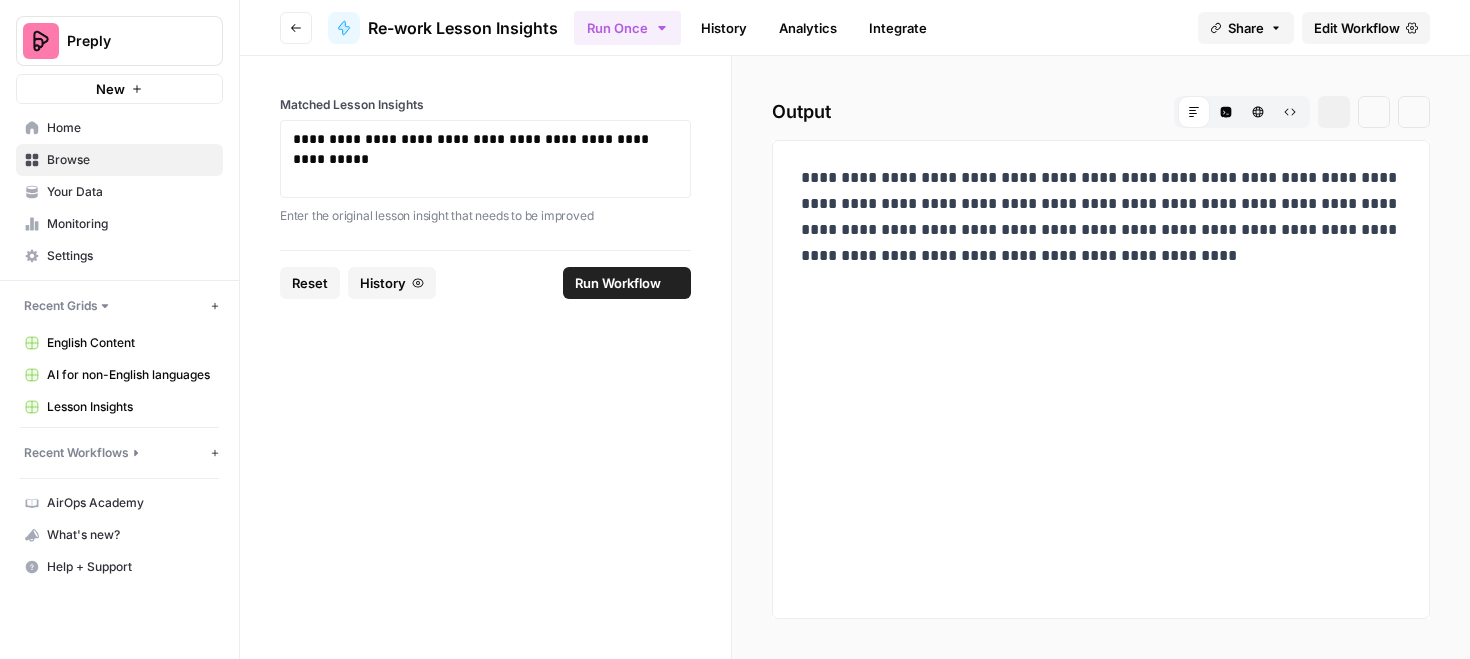 click on "**********" at bounding box center (1101, 217) 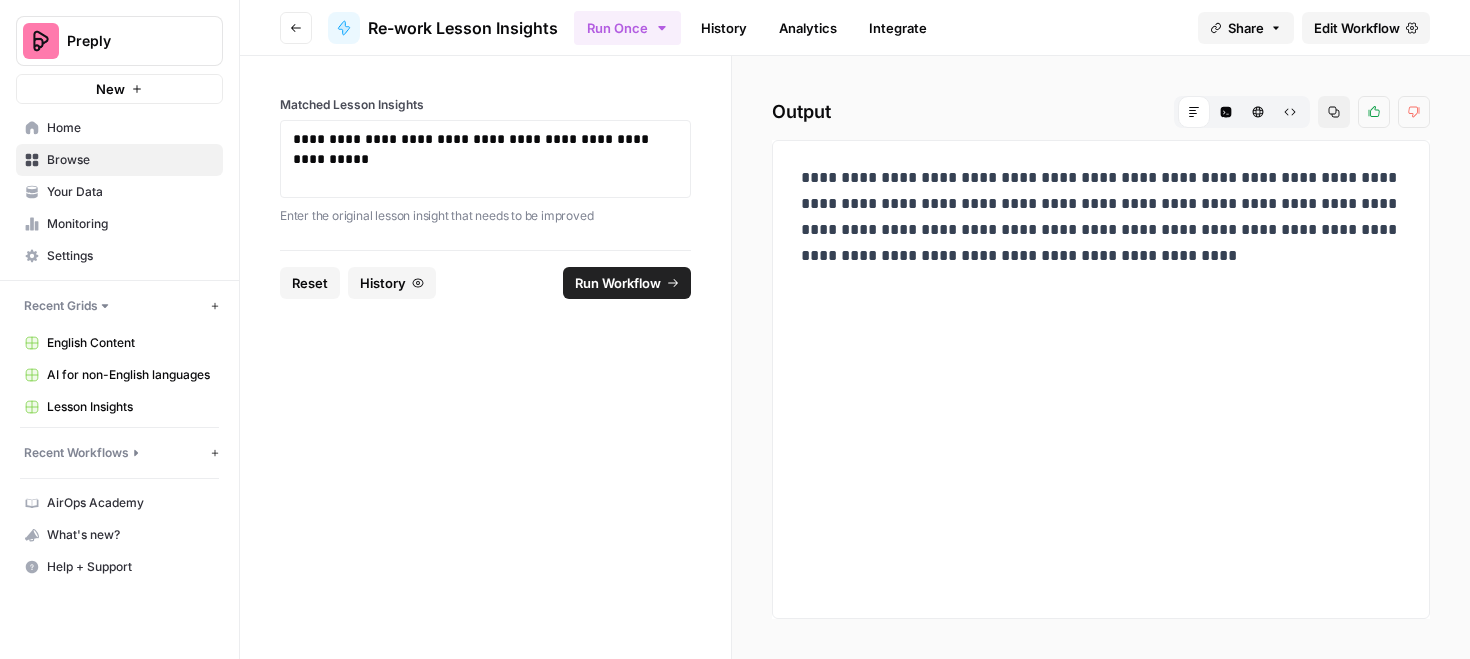click on "**********" at bounding box center [1101, 217] 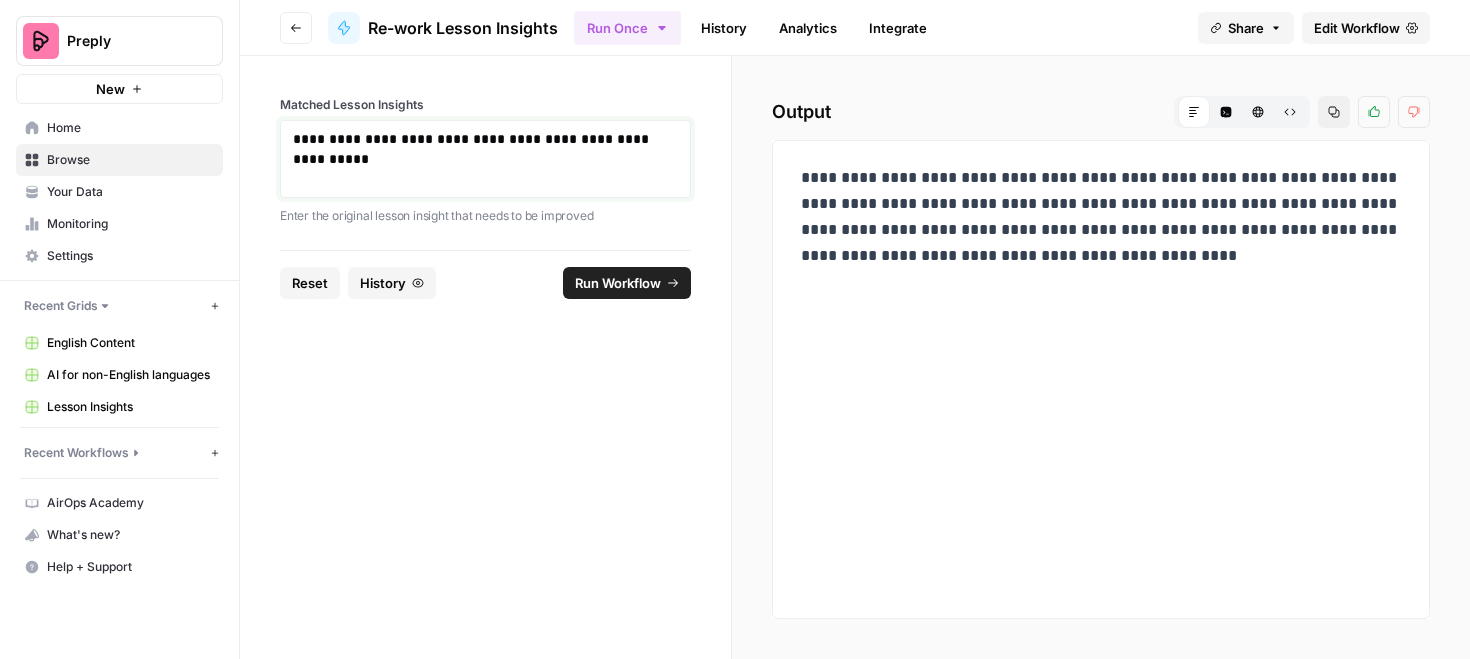 click on "**********" at bounding box center [485, 149] 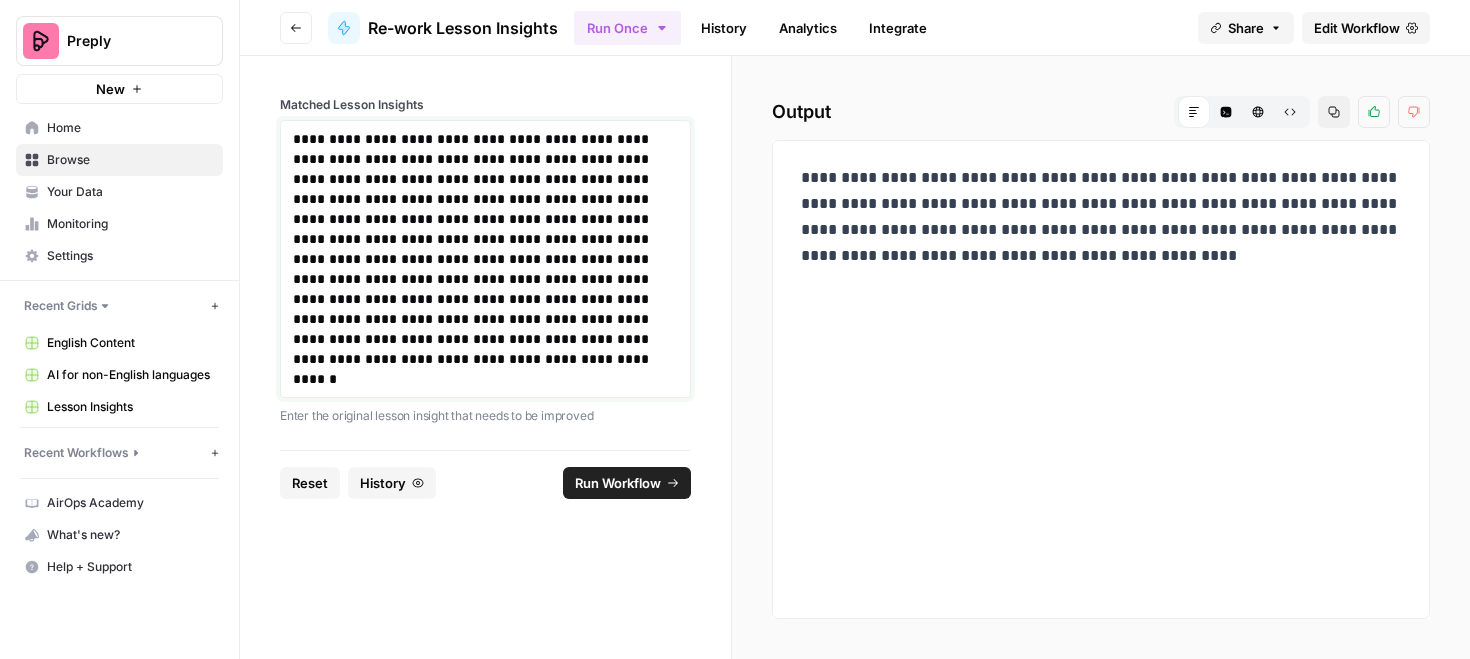 drag, startPoint x: 511, startPoint y: 175, endPoint x: 532, endPoint y: 420, distance: 245.89835 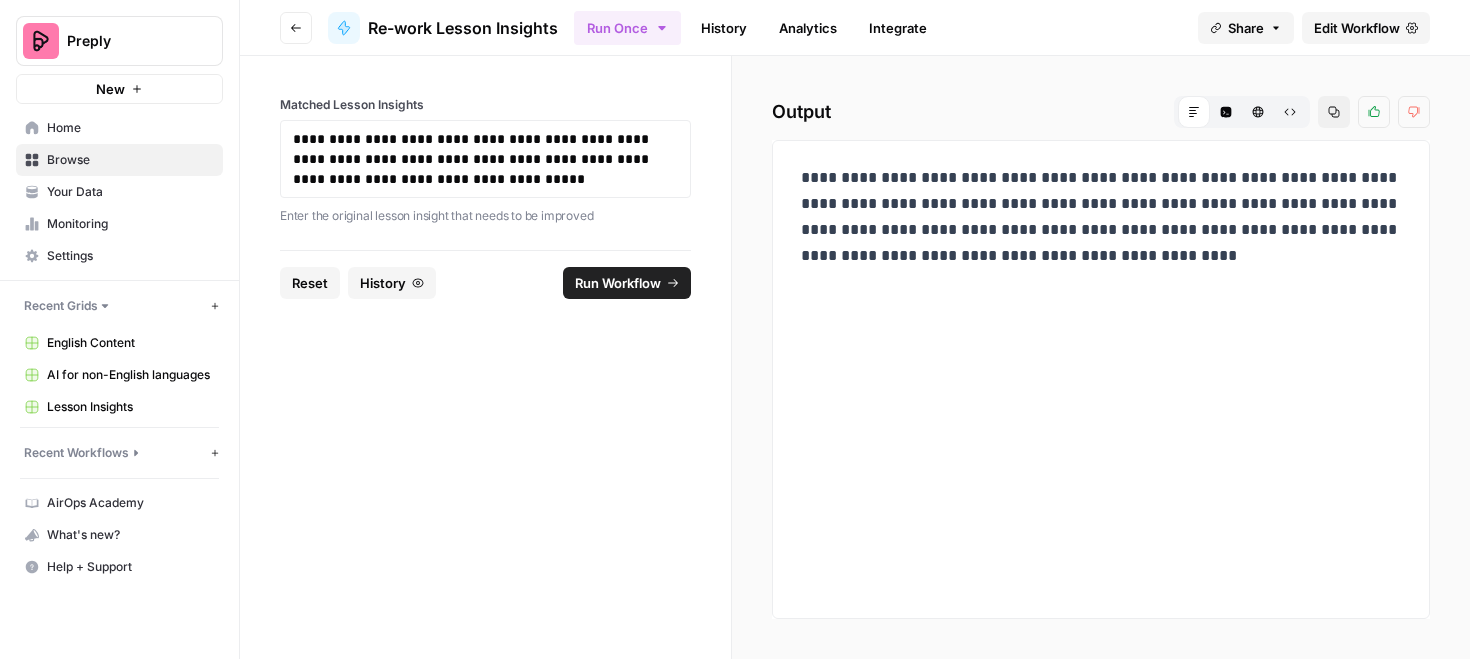 click on "Run Workflow" at bounding box center (618, 283) 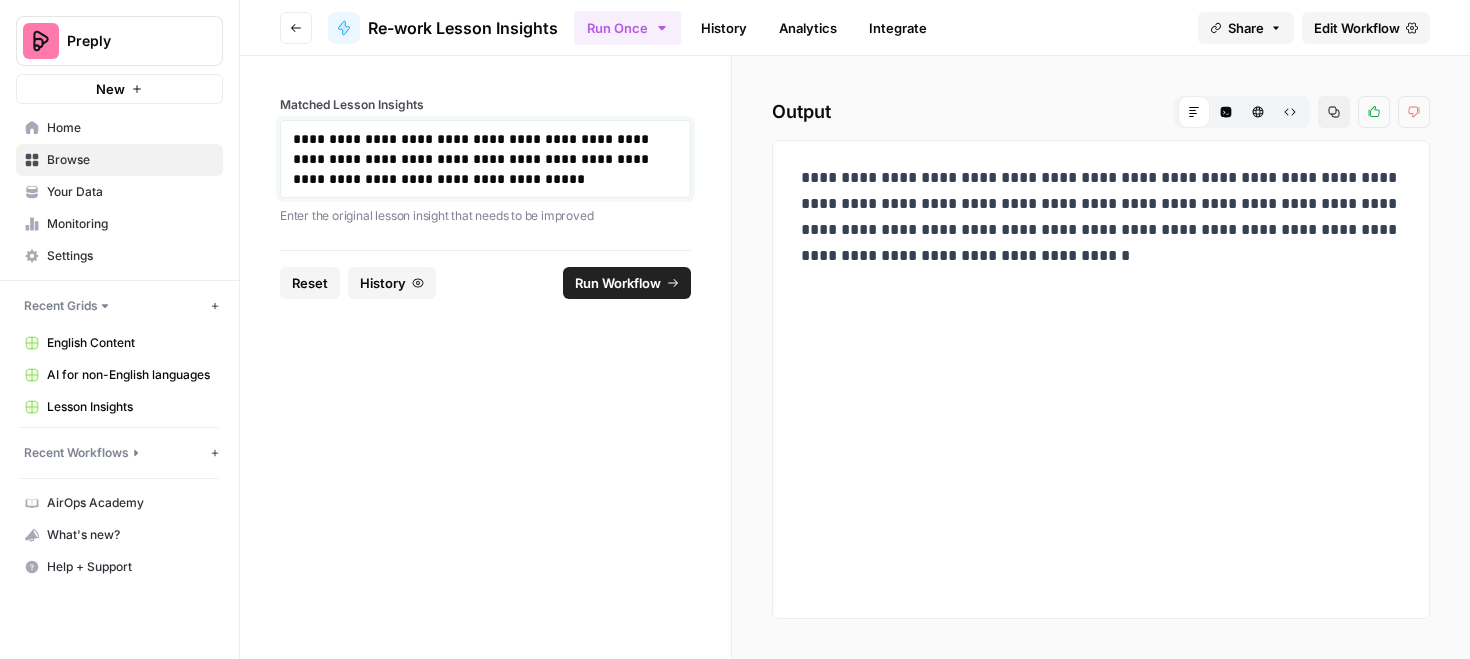 drag, startPoint x: 412, startPoint y: 136, endPoint x: 467, endPoint y: 162, distance: 60.835846 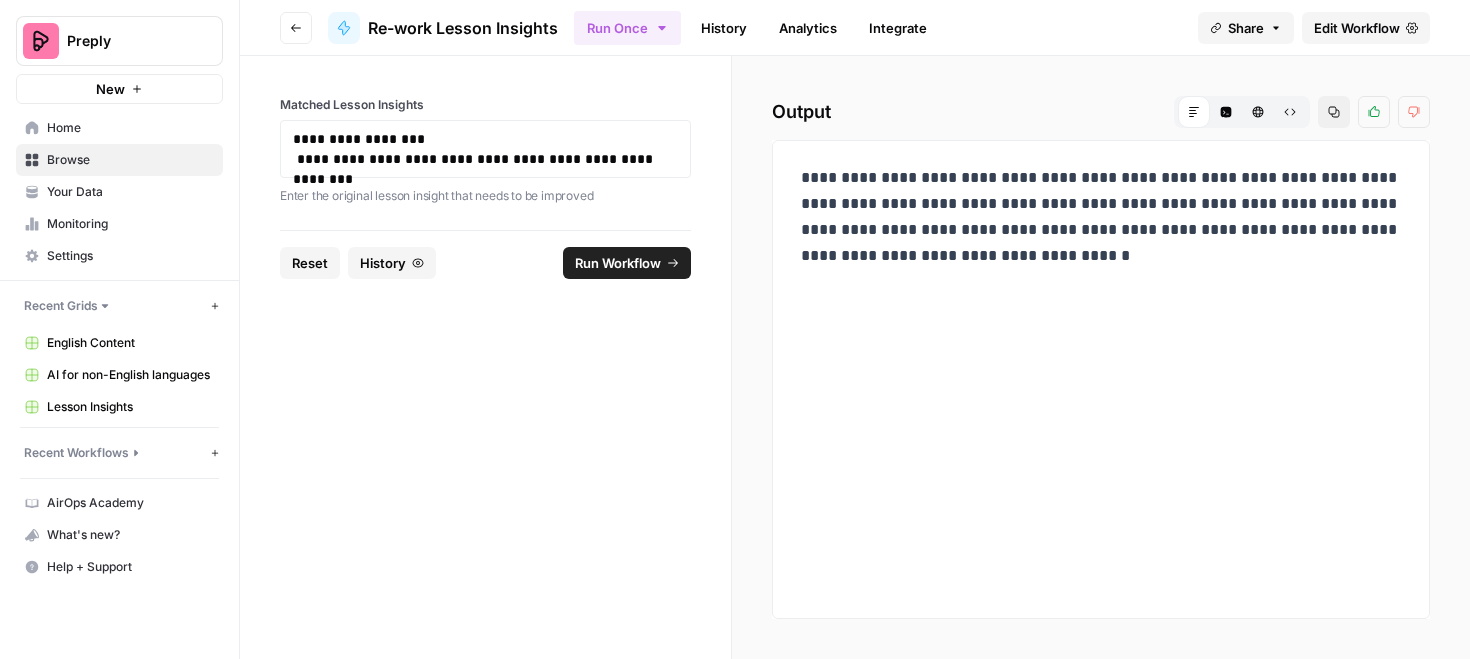 click on "Run Workflow" at bounding box center (627, 263) 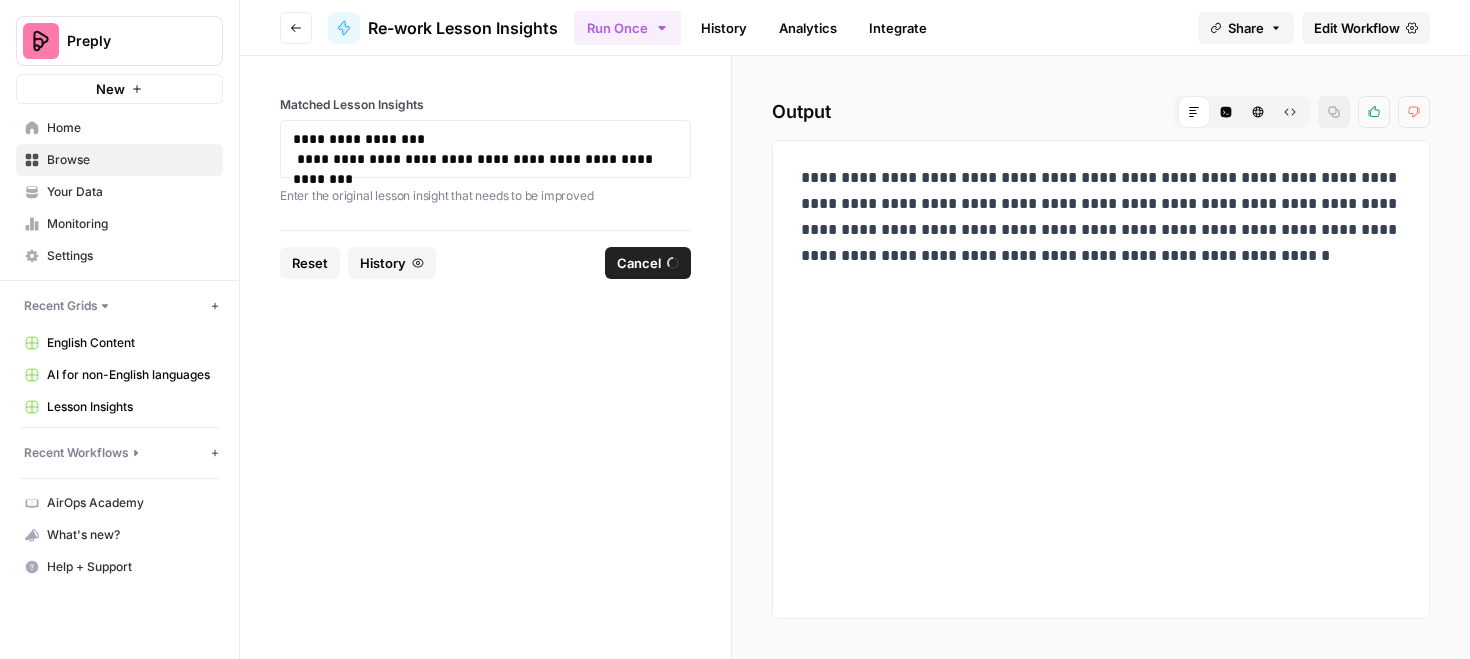 click on "**********" at bounding box center [1101, 217] 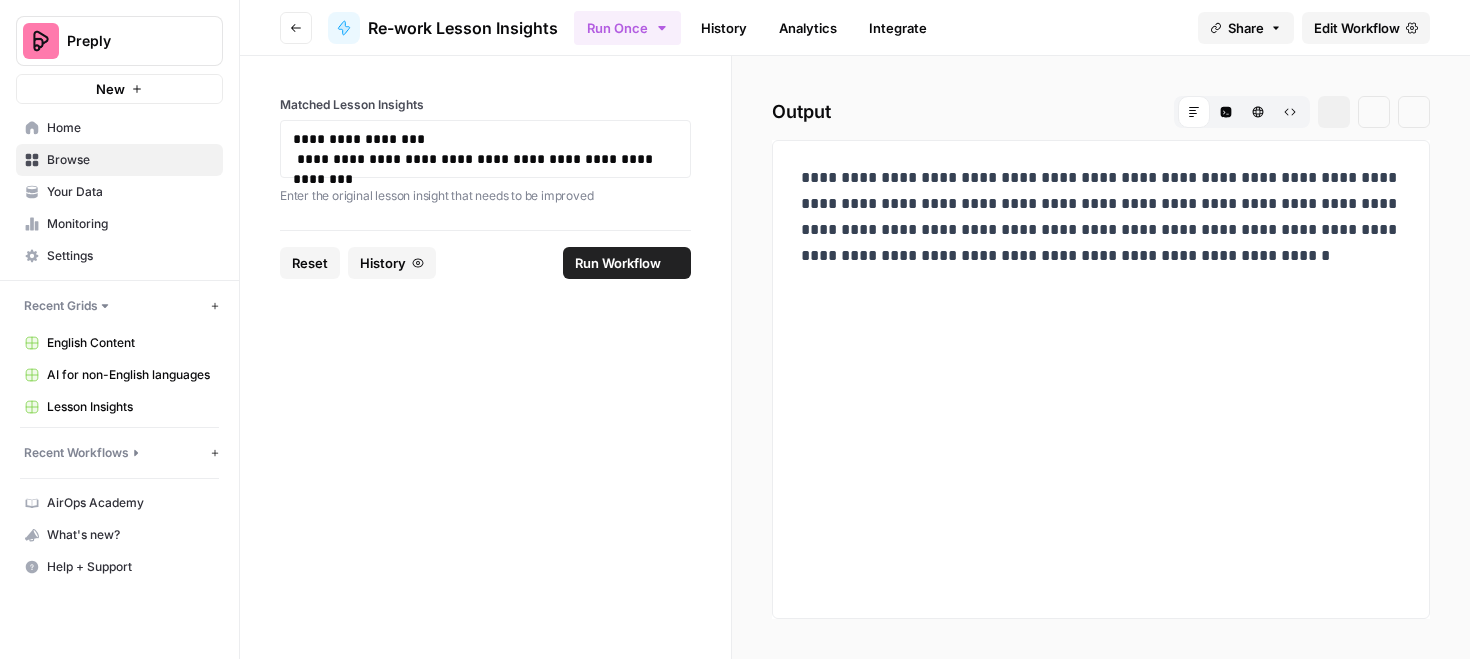 click on "**********" at bounding box center (1101, 217) 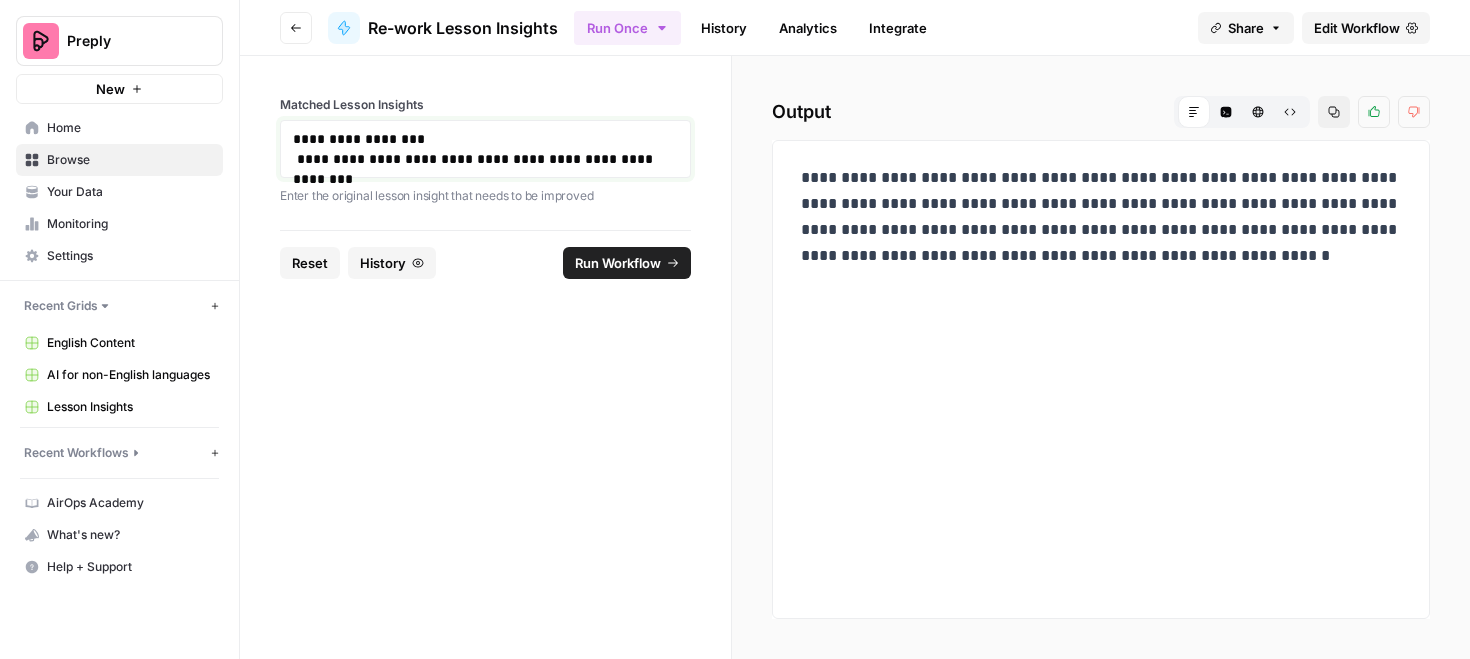 drag, startPoint x: 361, startPoint y: 156, endPoint x: 820, endPoint y: 163, distance: 459.05338 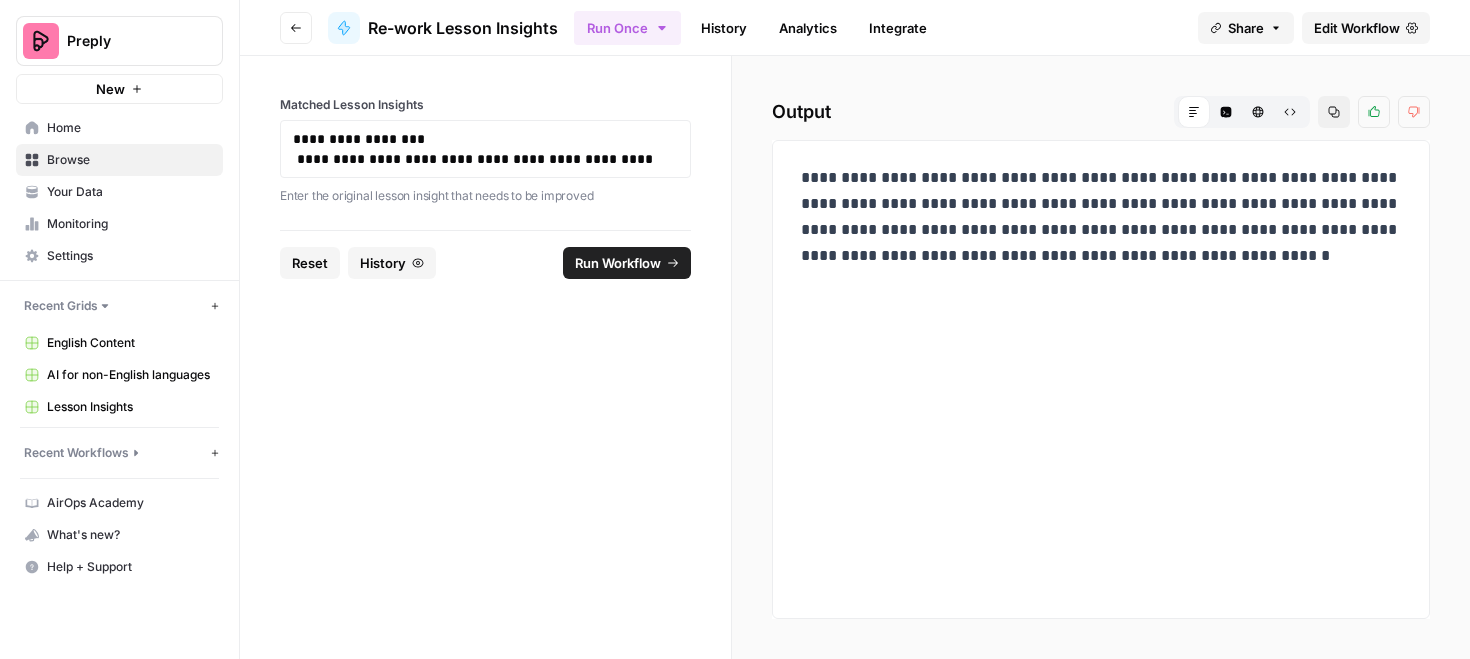 click on "Run Workflow" at bounding box center [618, 263] 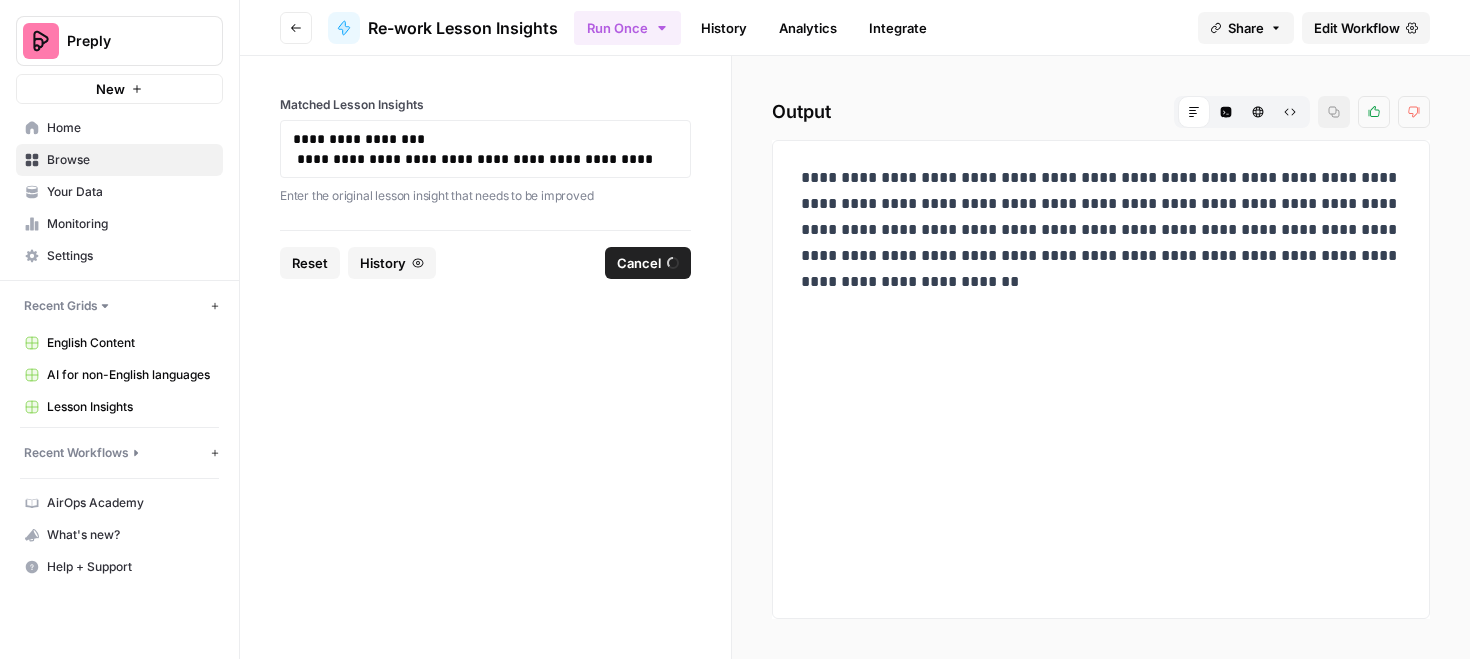 click on "**********" at bounding box center (1101, 230) 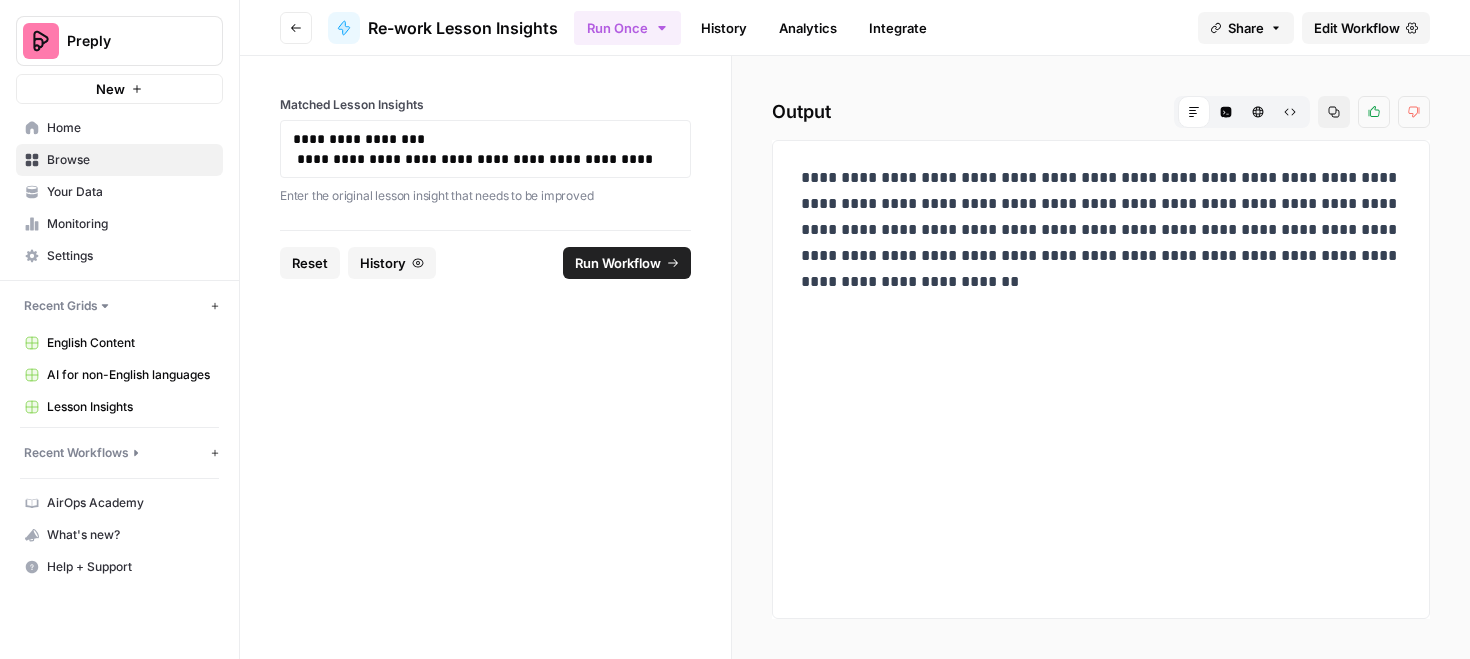 click on "**********" at bounding box center [1101, 230] 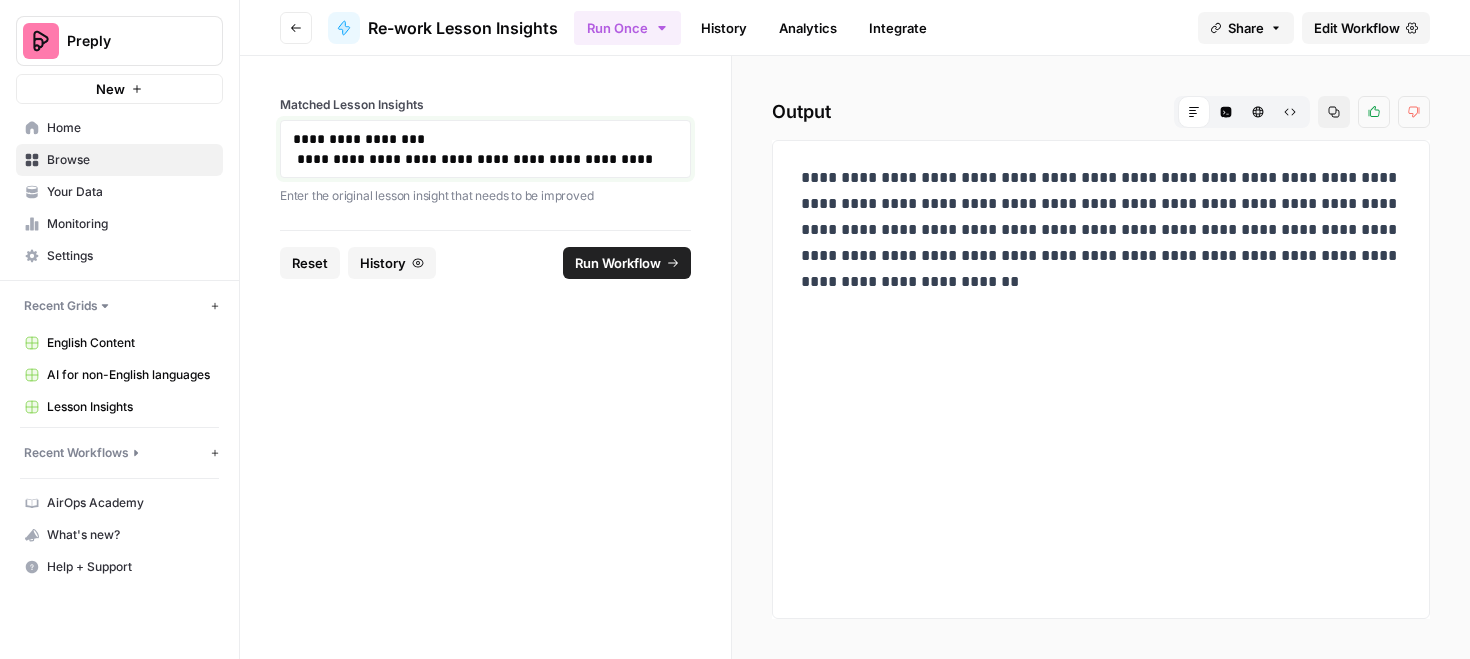 click on "**********" at bounding box center [485, 159] 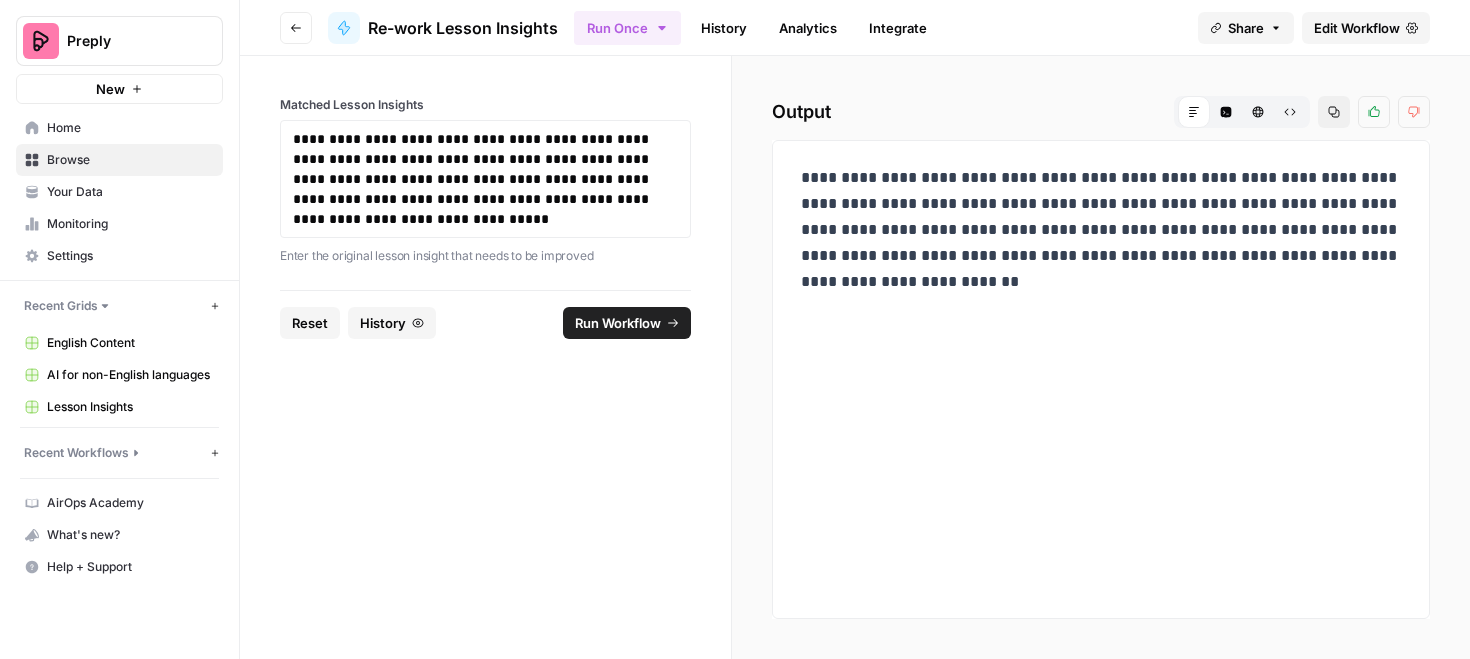click on "Run Workflow" at bounding box center [618, 323] 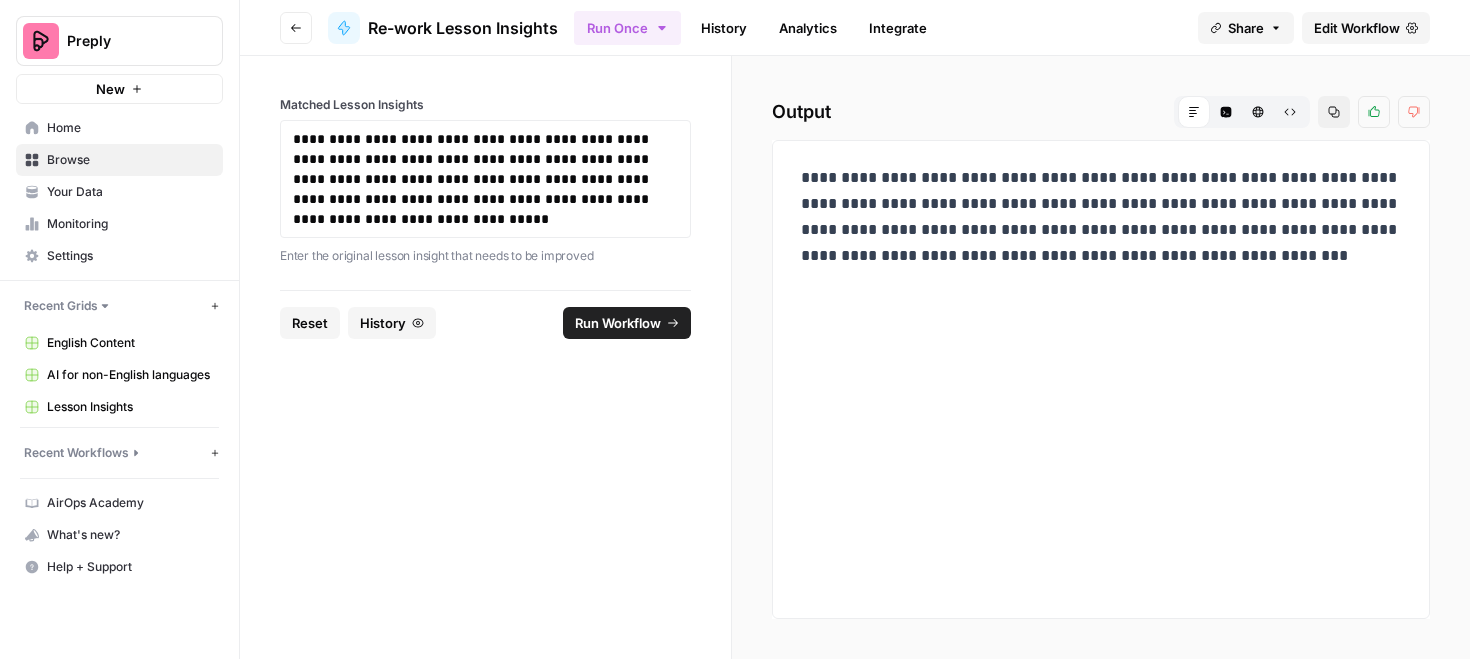 click on "**********" at bounding box center (1101, 217) 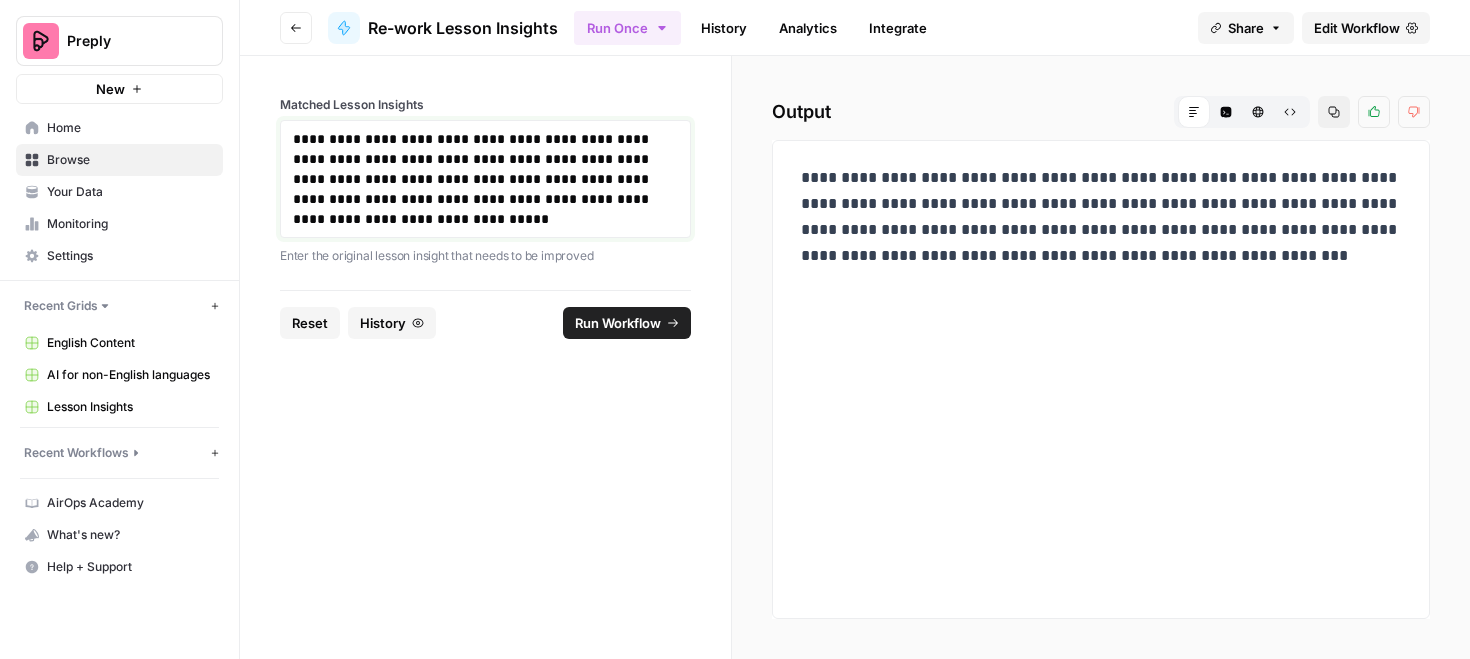 drag, startPoint x: 497, startPoint y: 217, endPoint x: 648, endPoint y: 139, distance: 169.95587 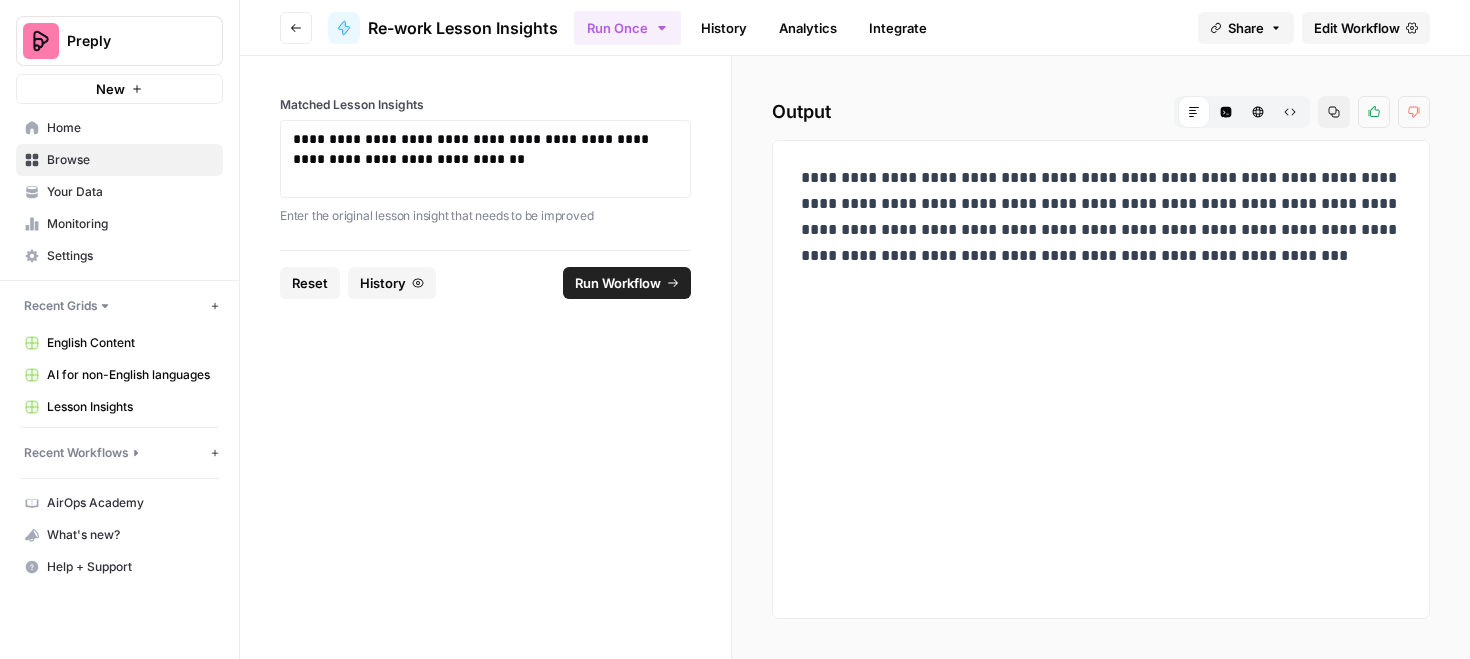click 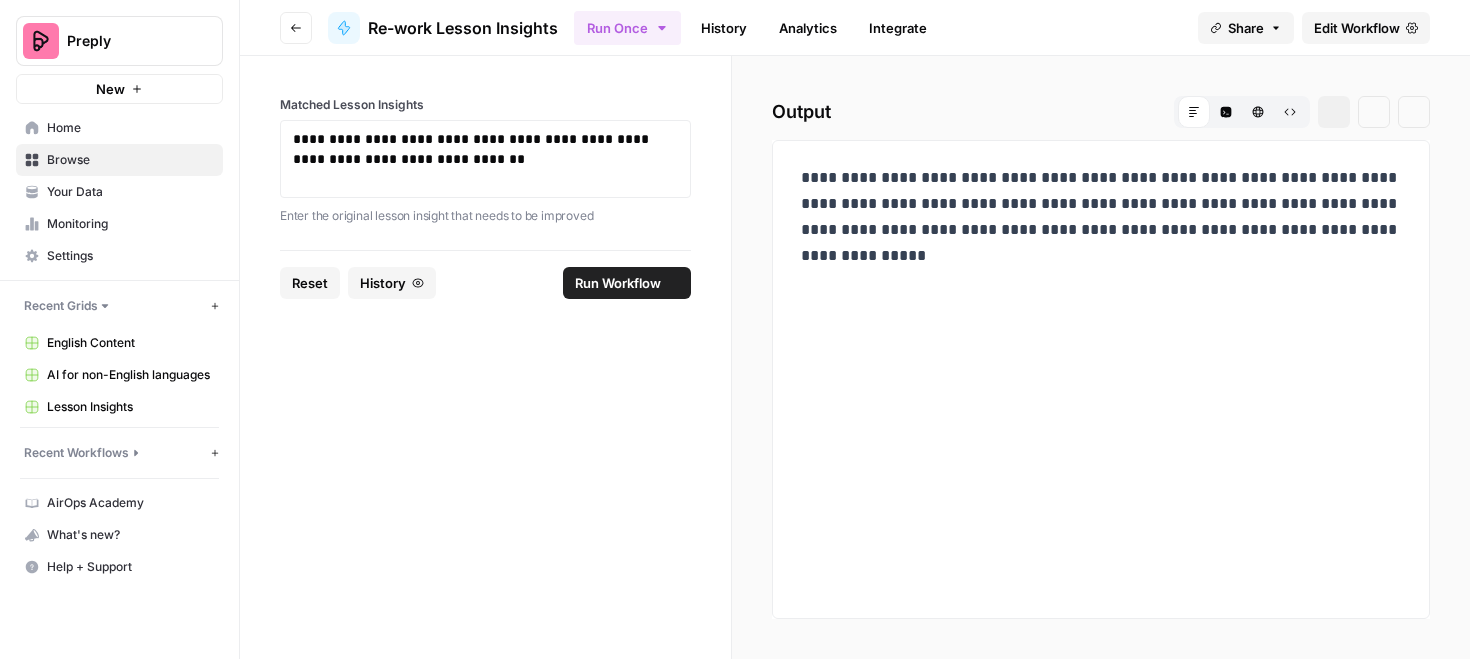 click on "**********" at bounding box center (1101, 217) 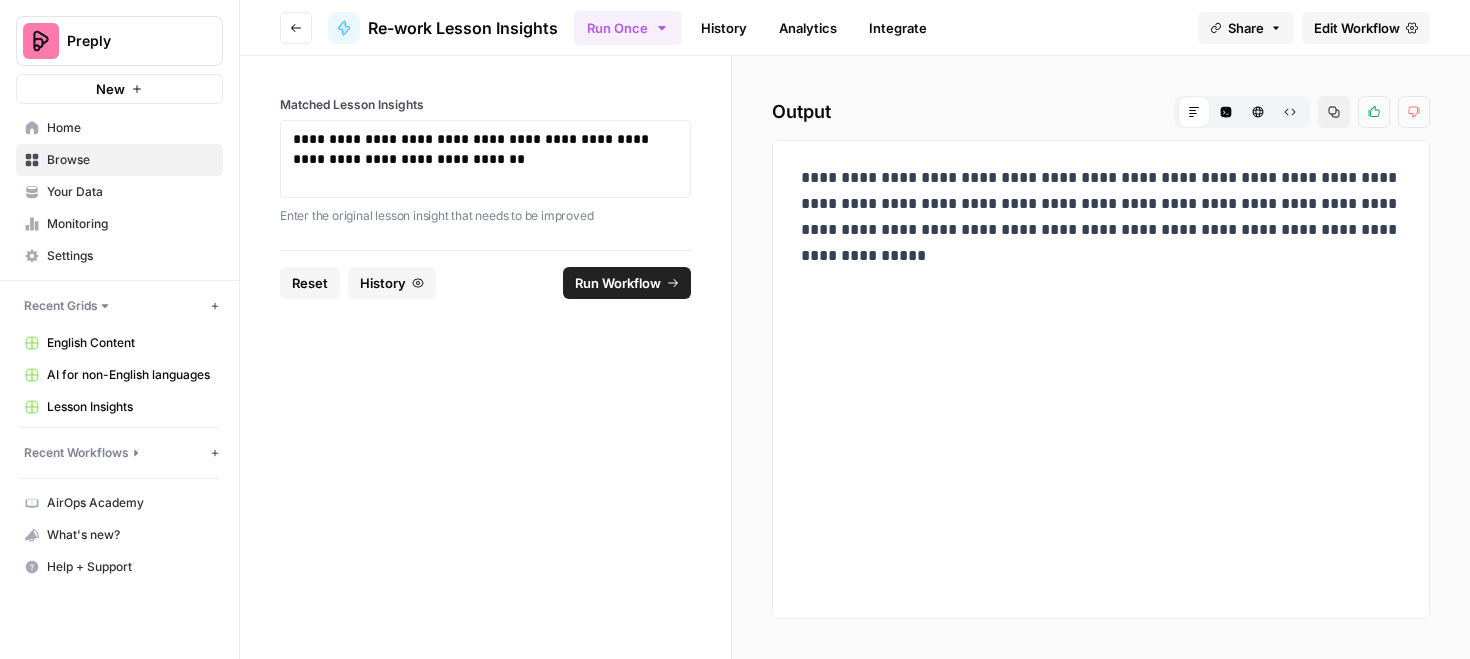 click on "**********" at bounding box center (1101, 217) 